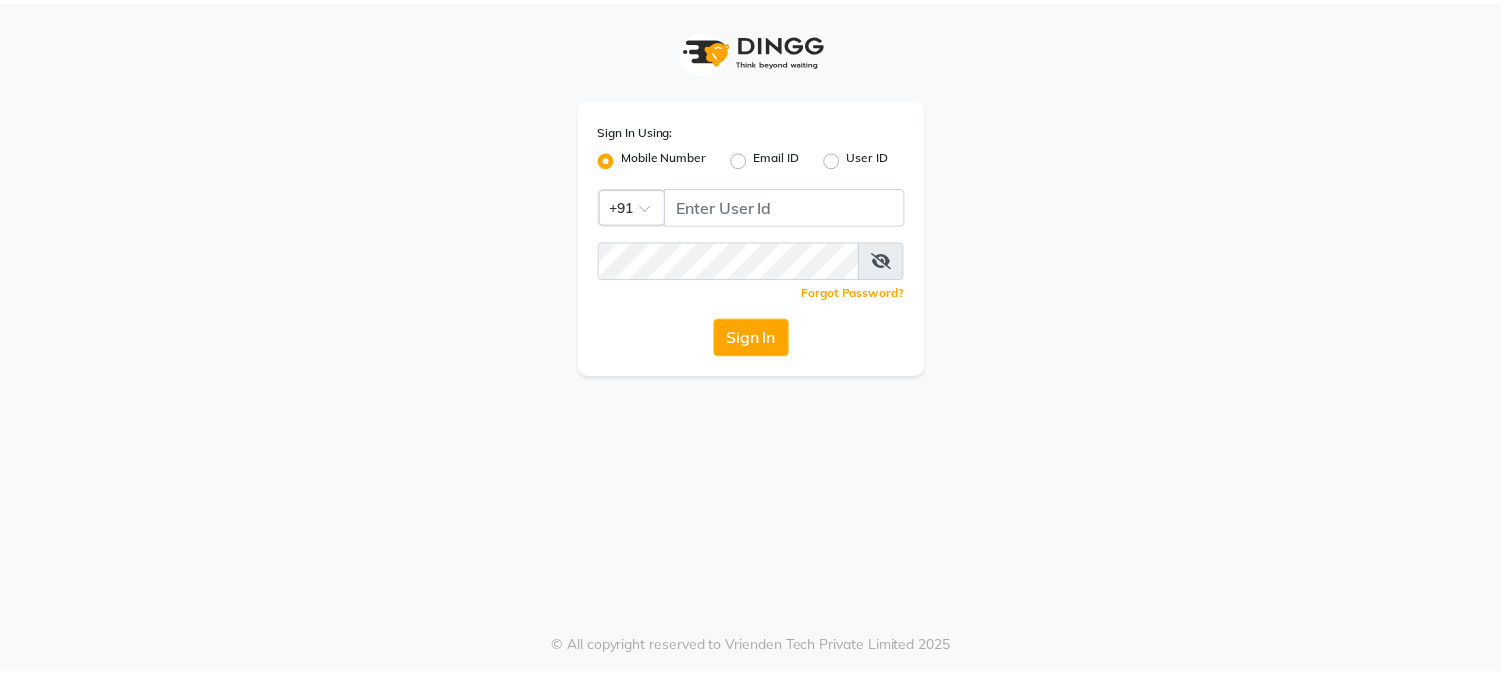 scroll, scrollTop: 0, scrollLeft: 0, axis: both 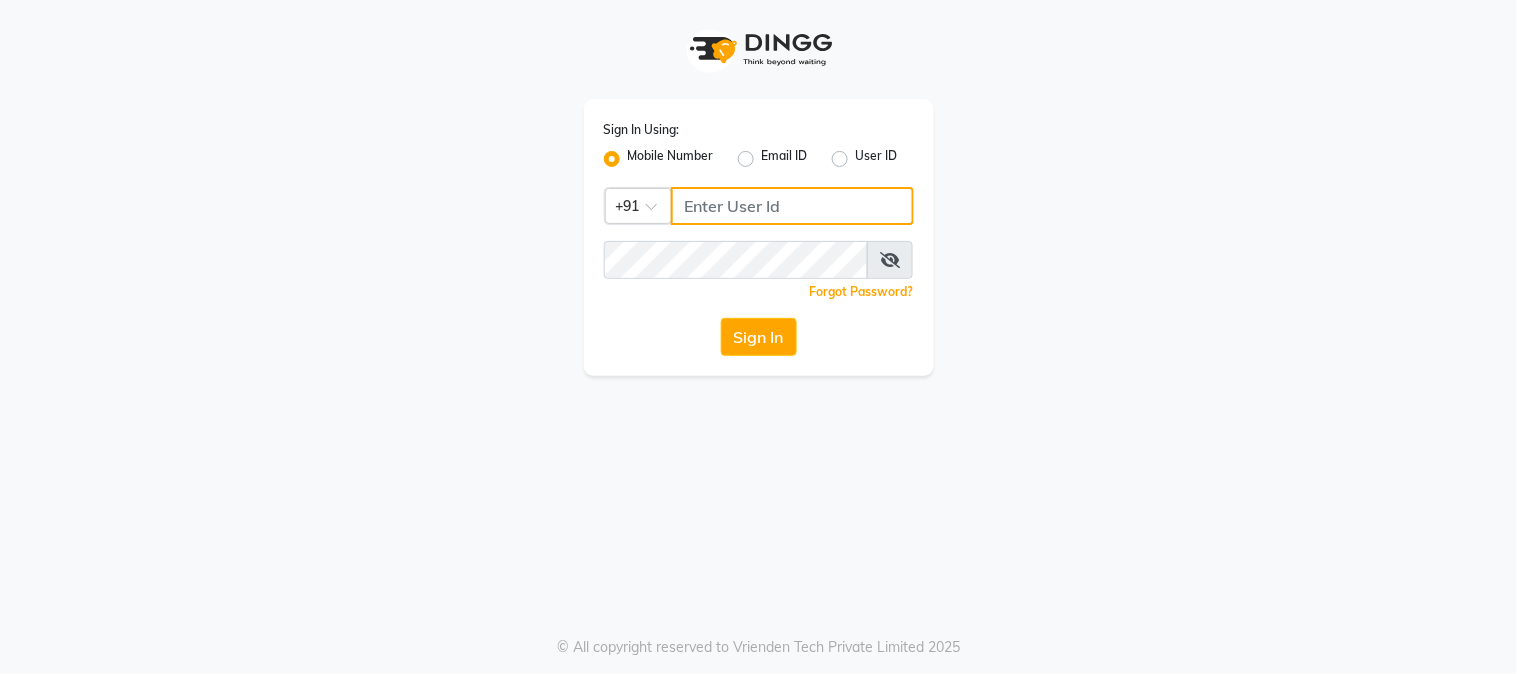 click 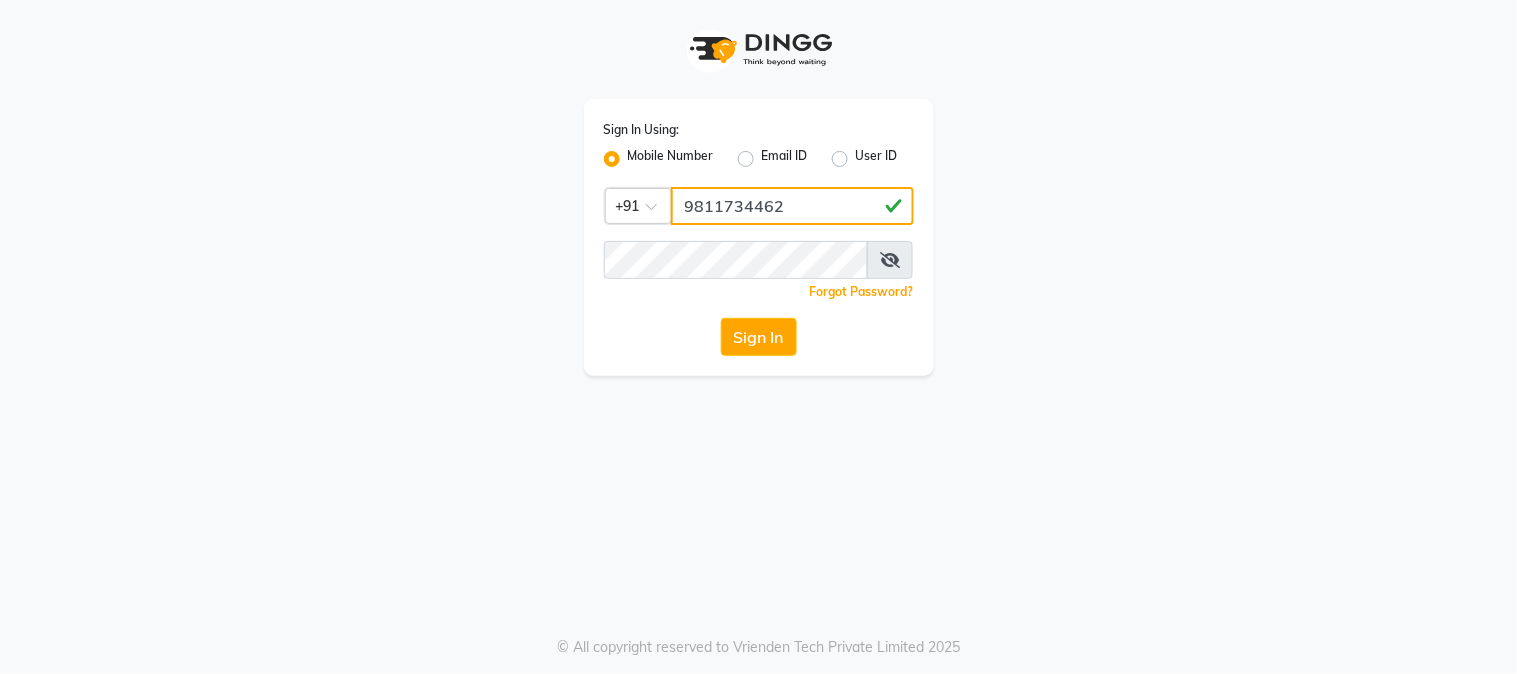 type on "9811734462" 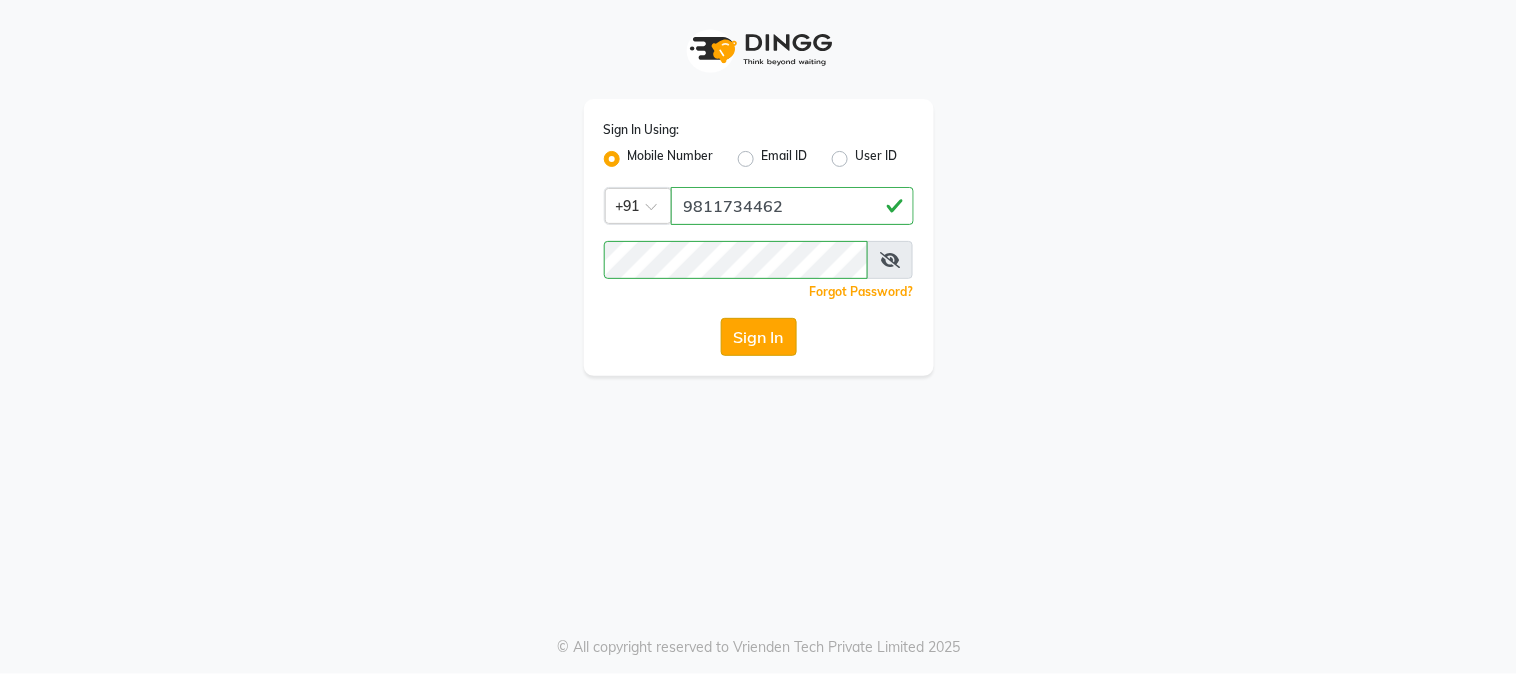 click on "Sign In" 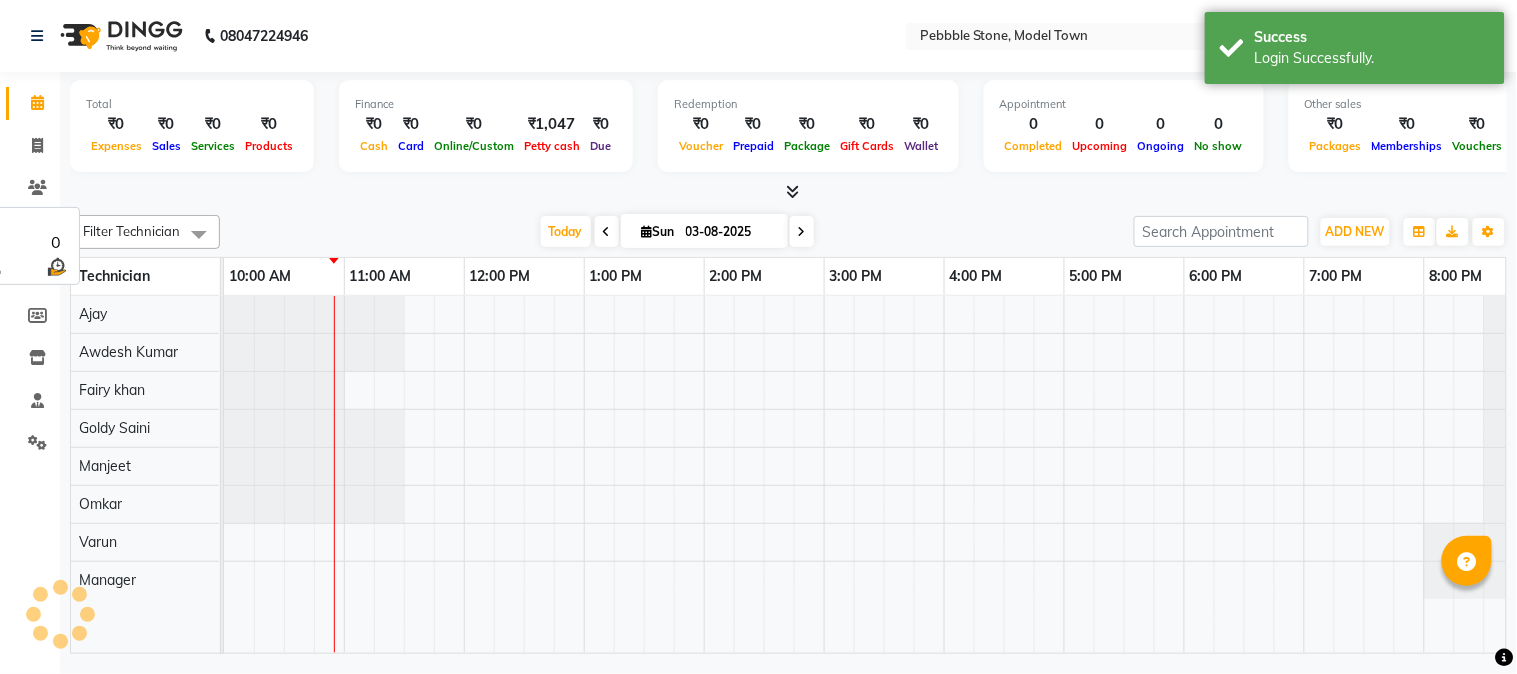 select on "en" 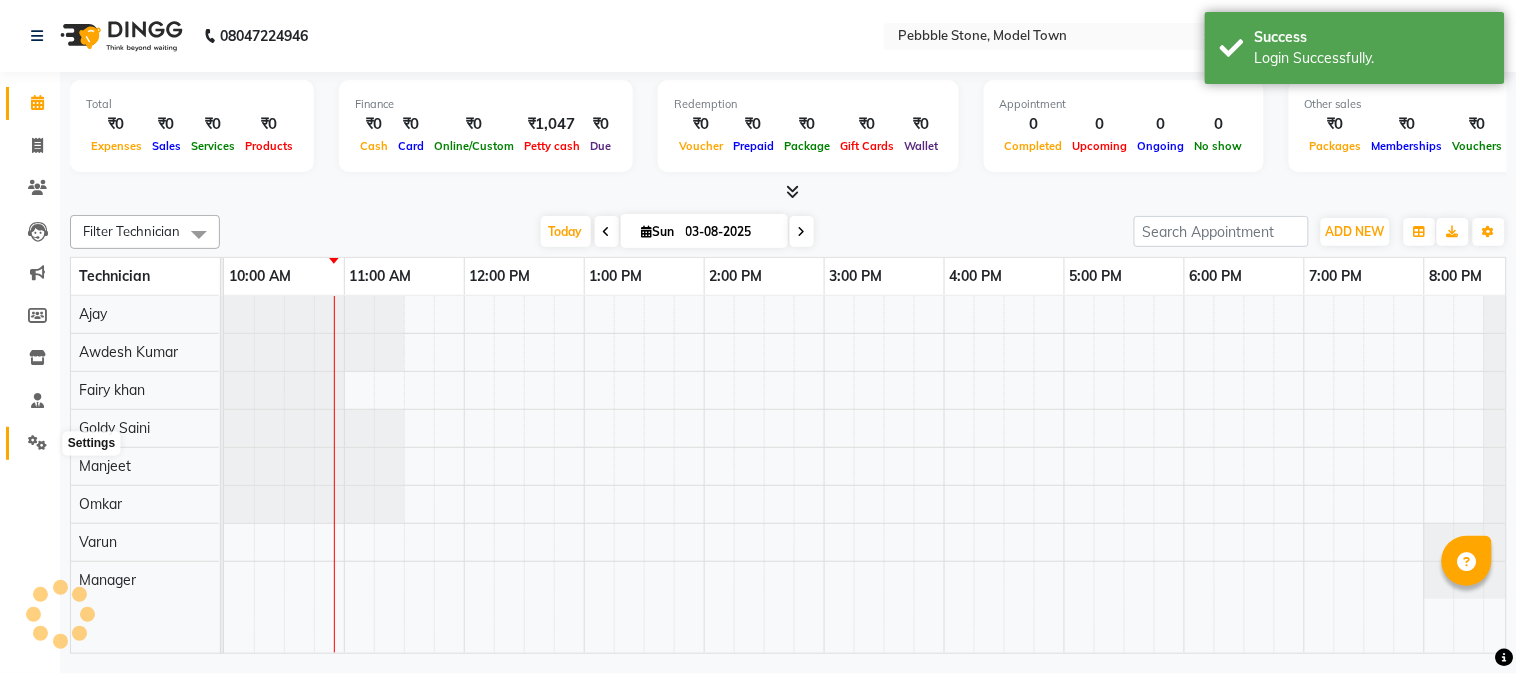 click 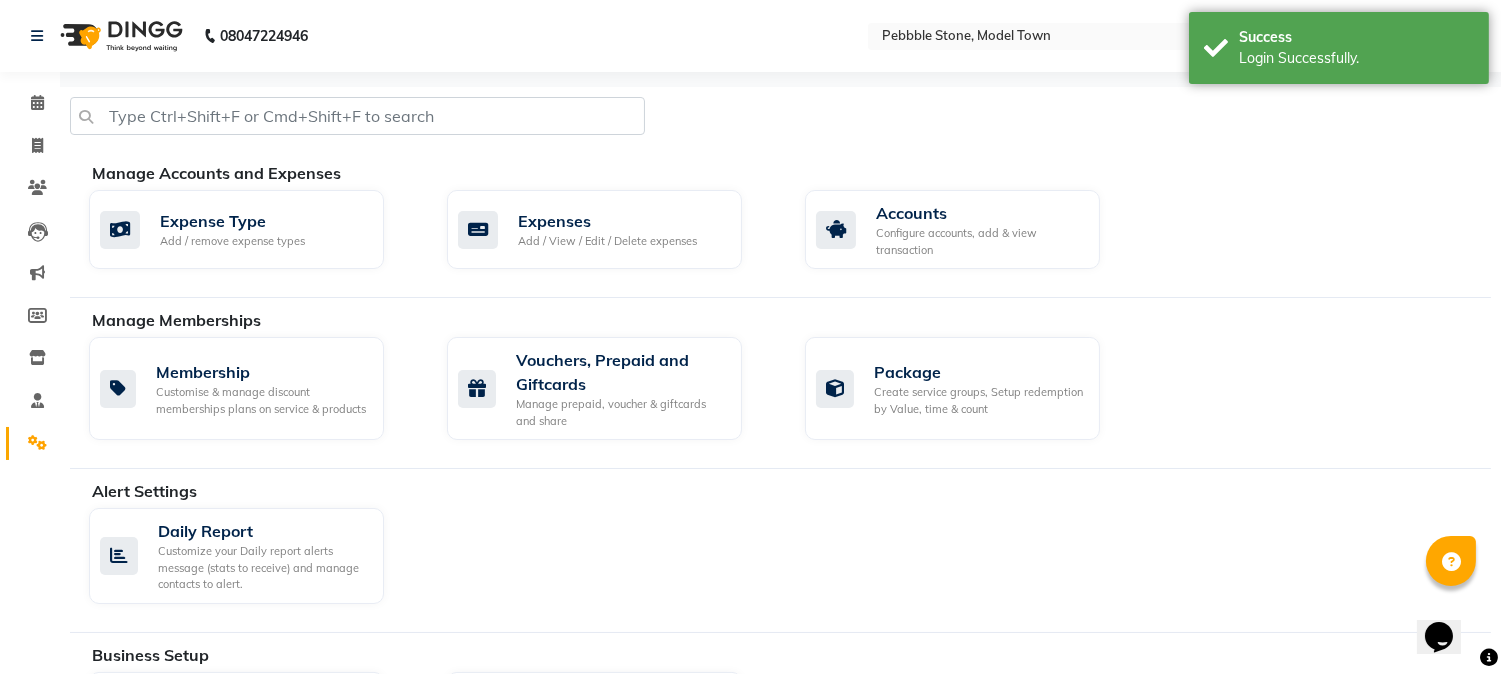 scroll, scrollTop: 0, scrollLeft: 0, axis: both 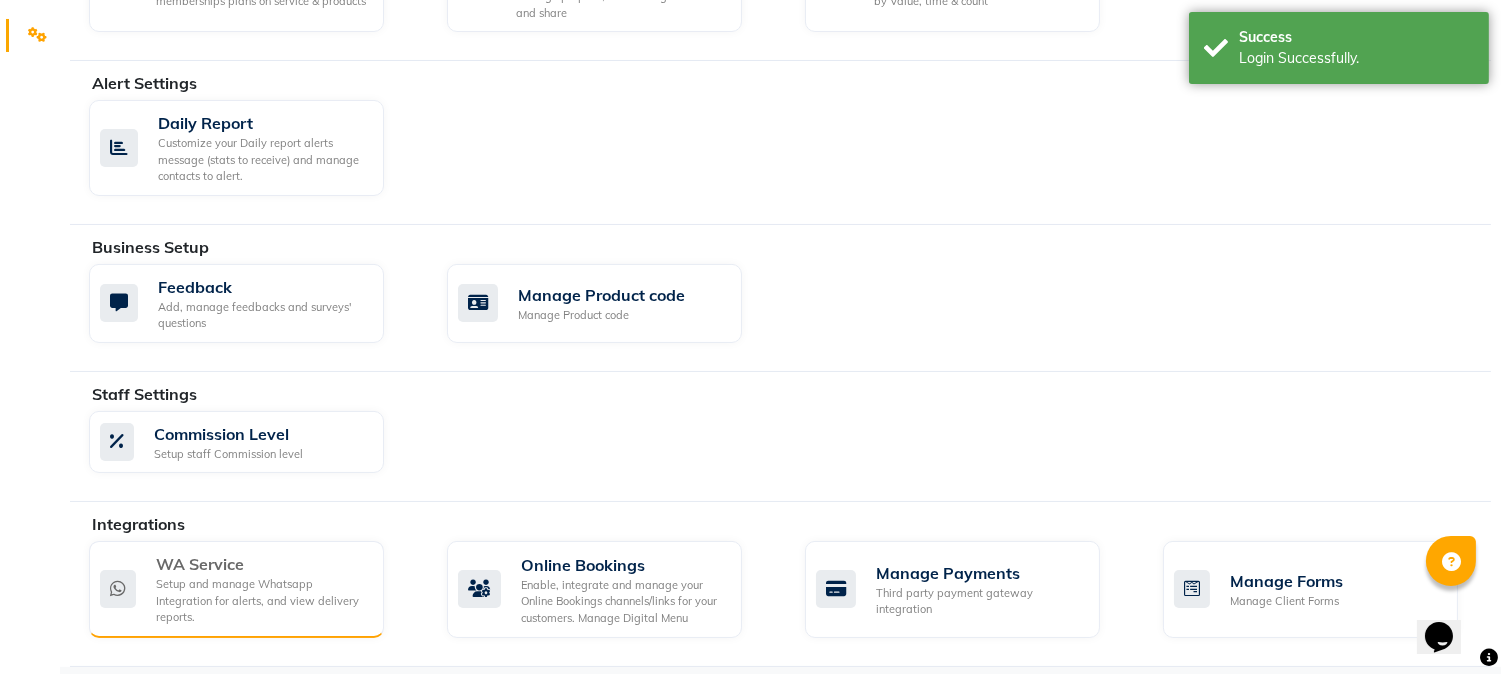 click on "Setup and manage Whatsapp Integration for alerts, and view delivery reports." 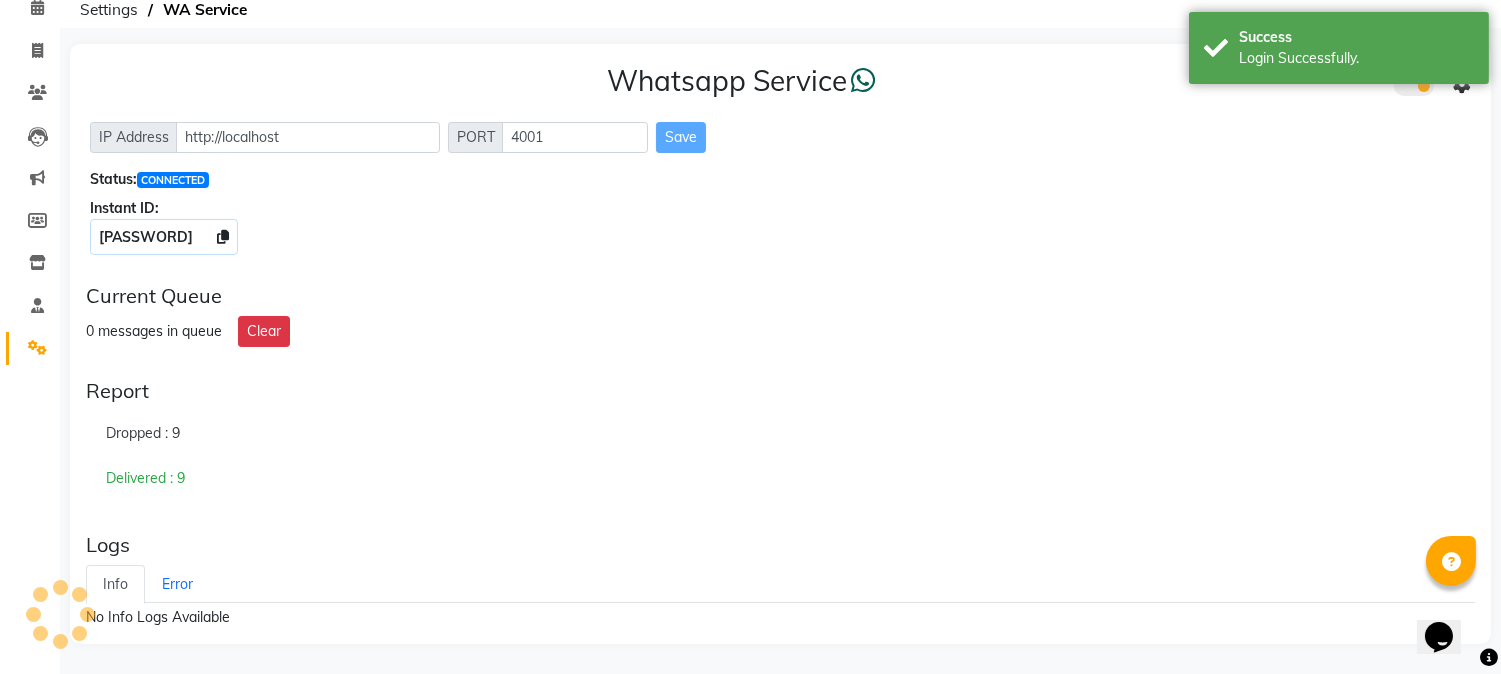 scroll, scrollTop: 0, scrollLeft: 0, axis: both 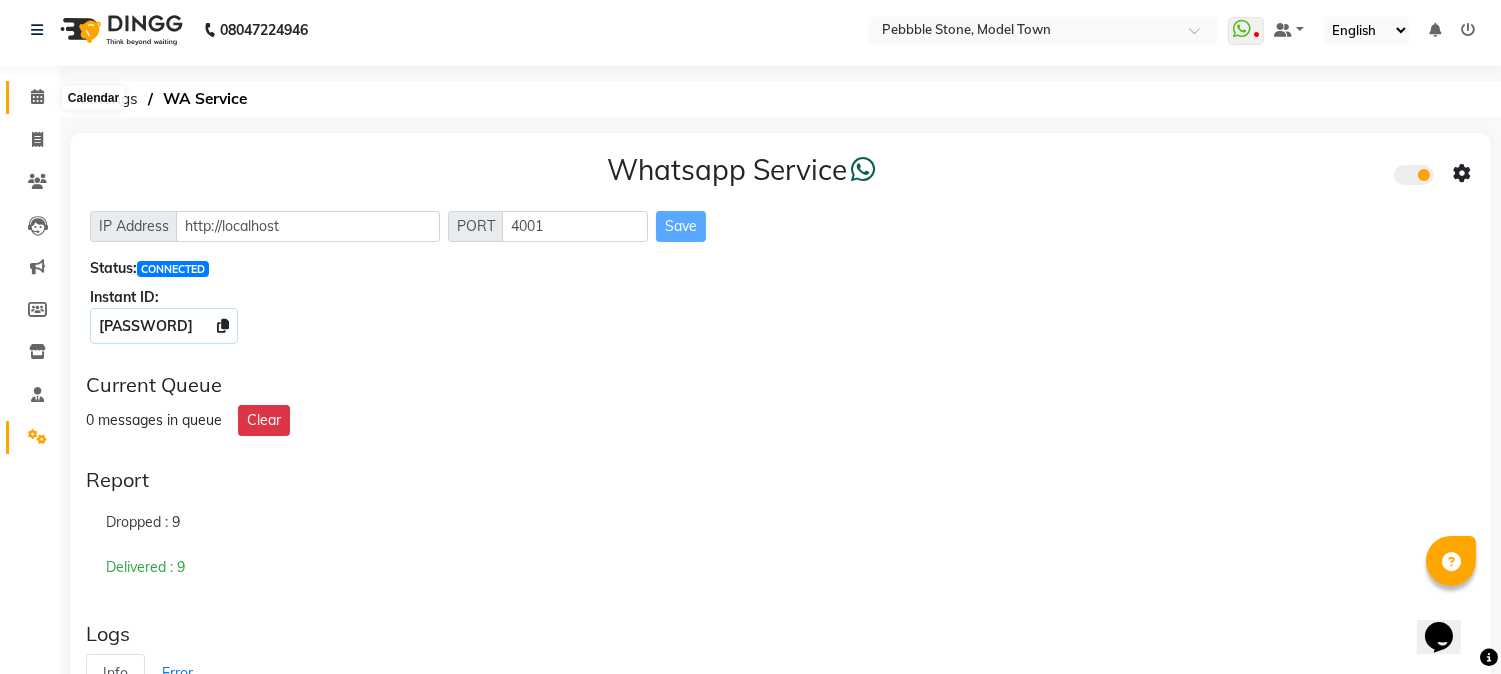 click 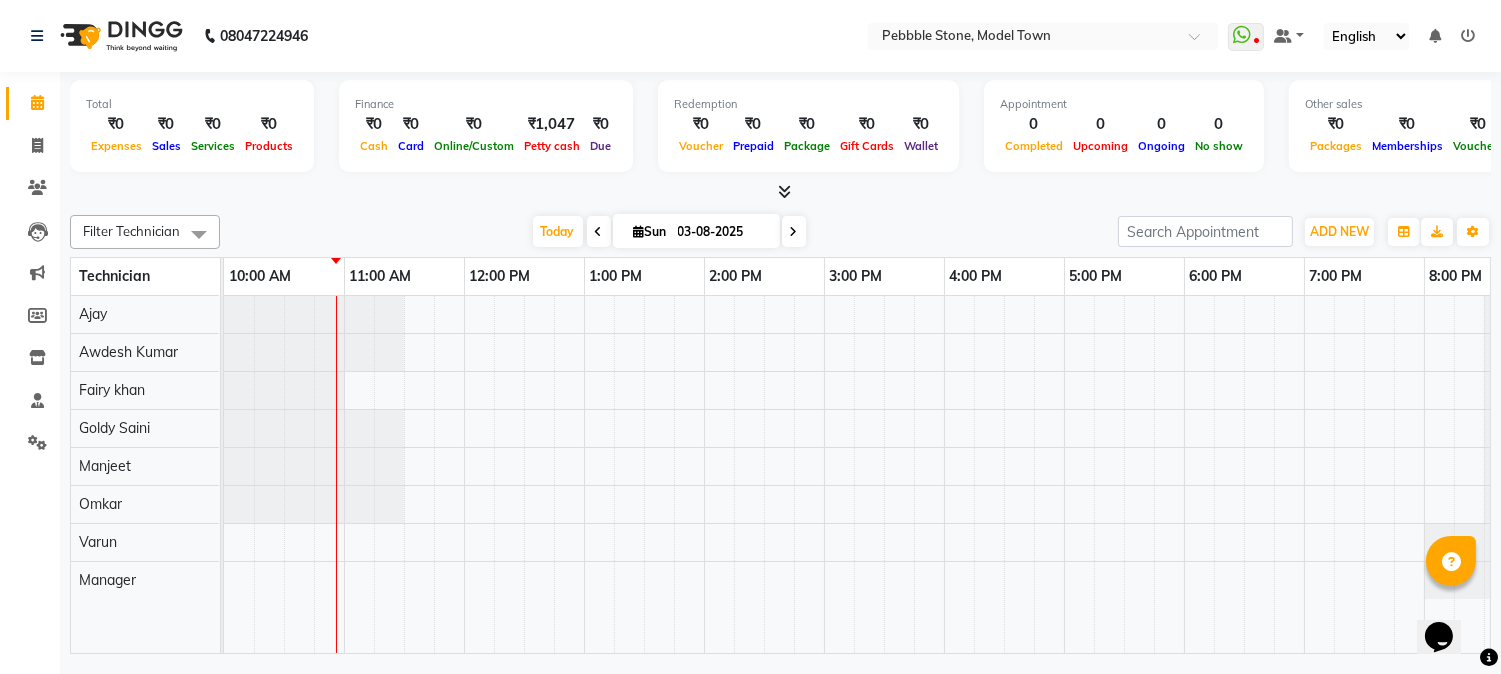 scroll, scrollTop: 0, scrollLeft: 0, axis: both 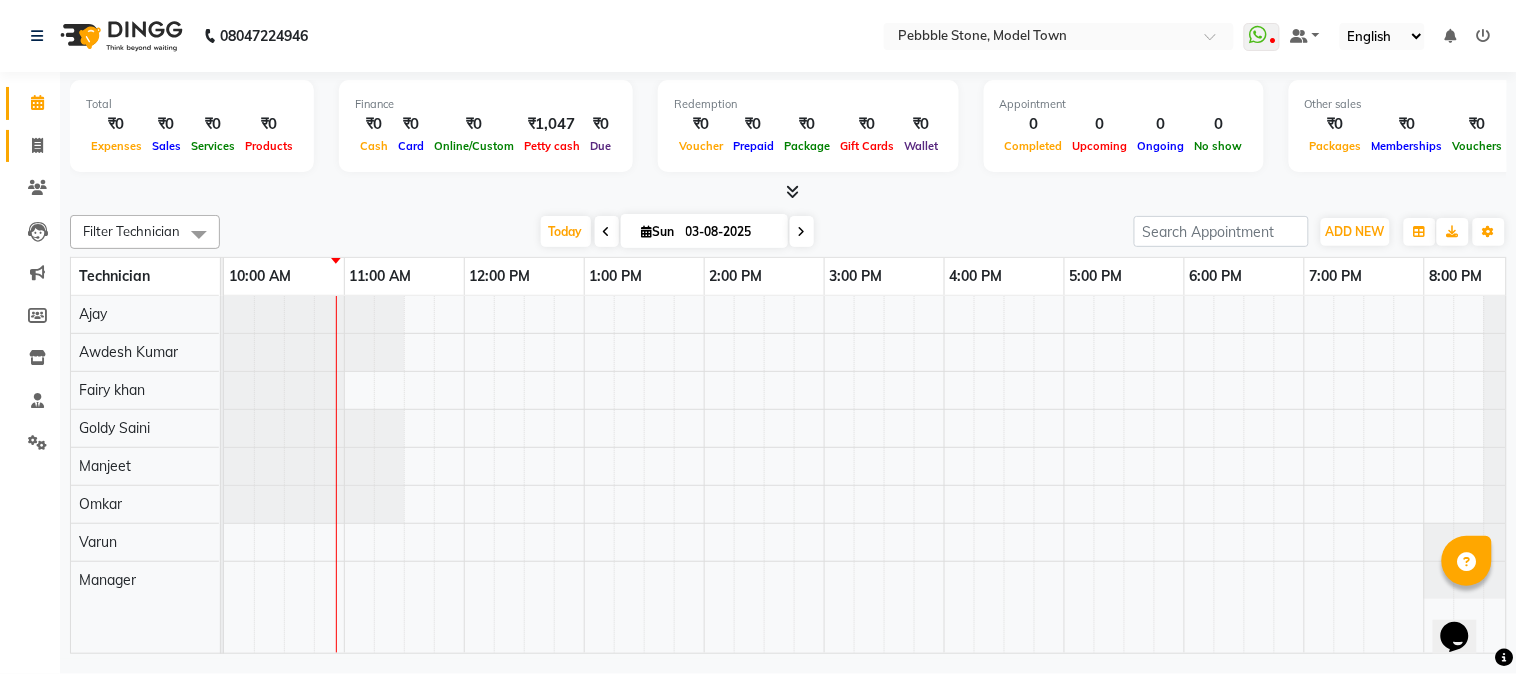 click on "Invoice" 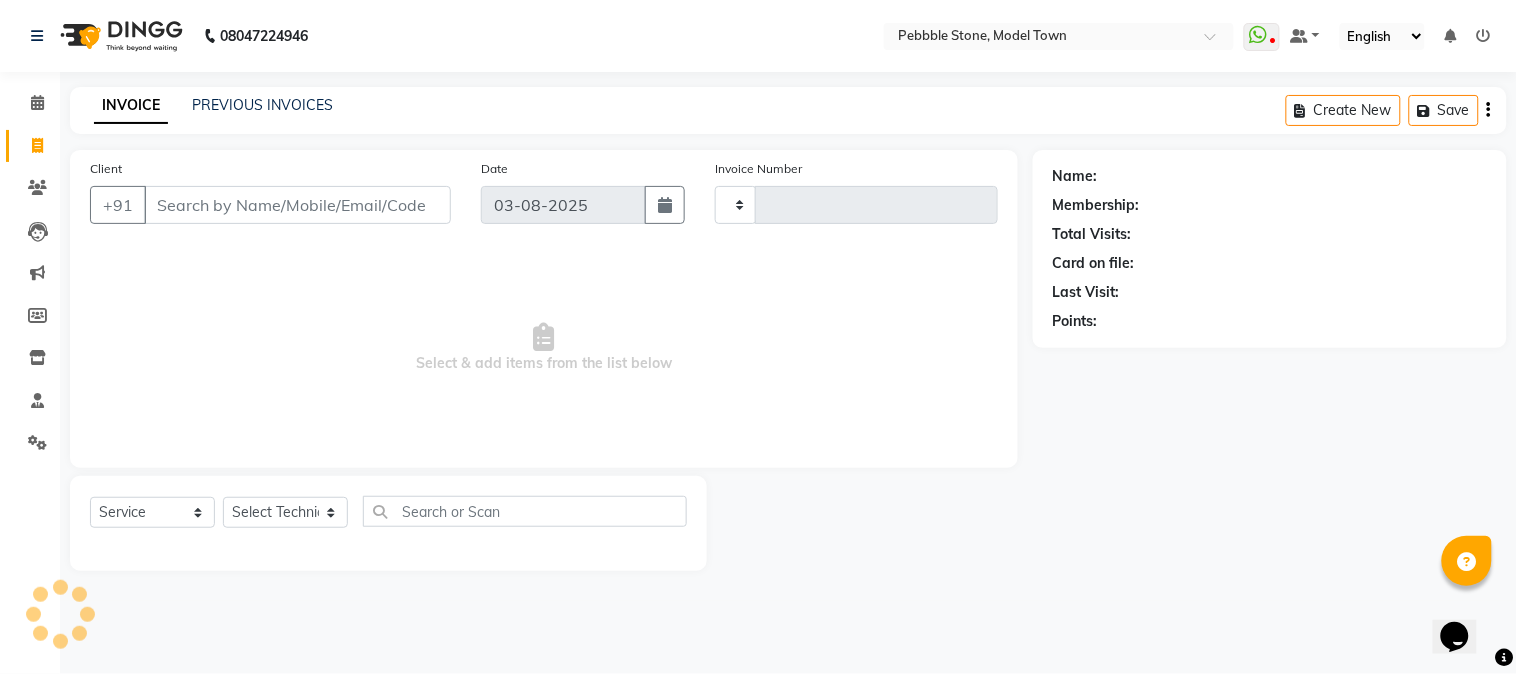 type on "[NUMBER]" 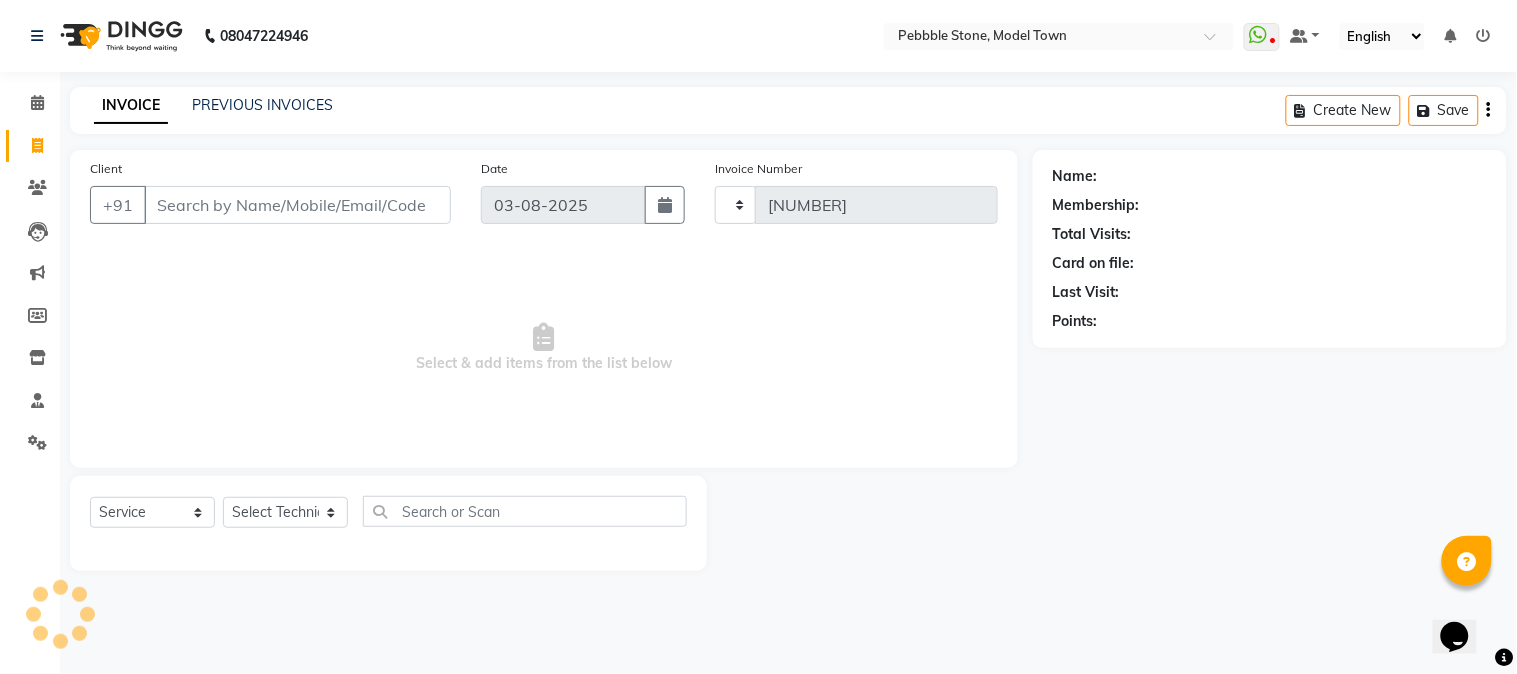 select on "8684" 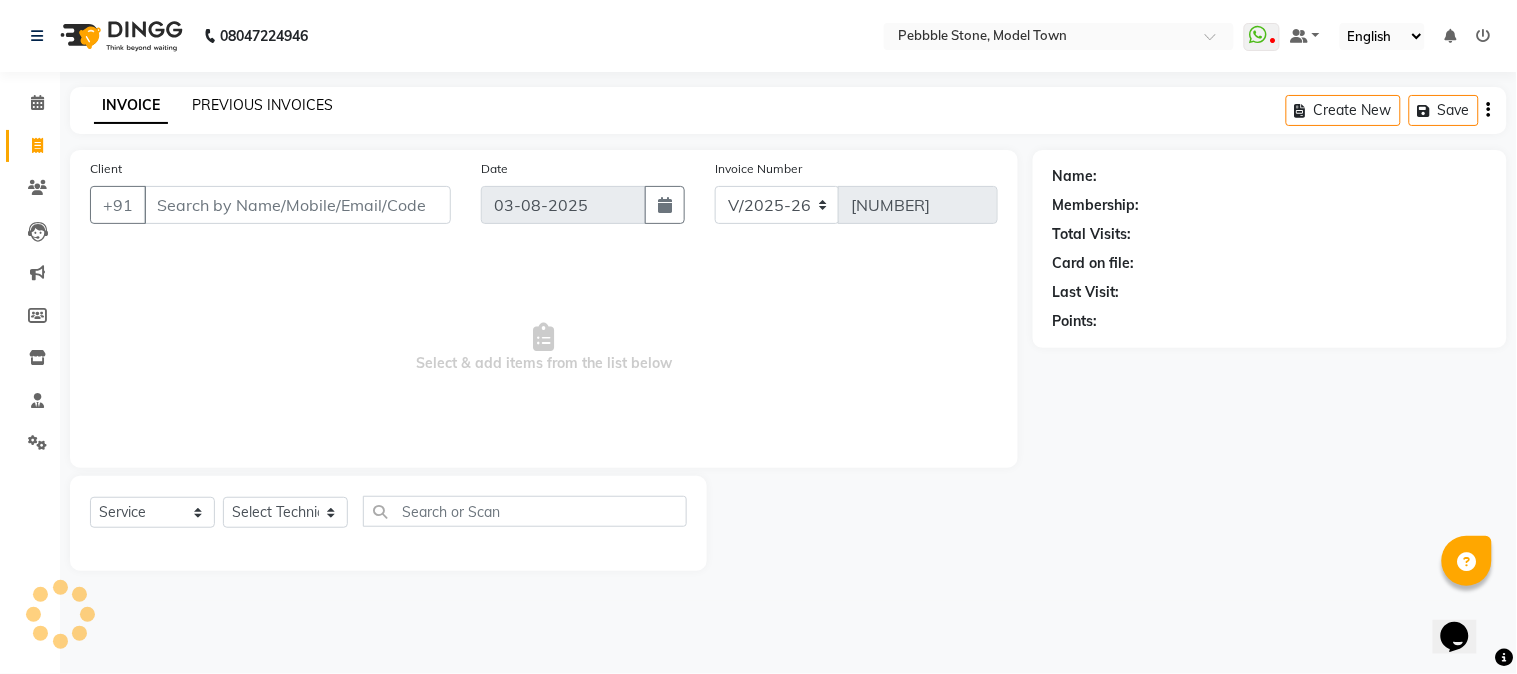 click on "PREVIOUS INVOICES" 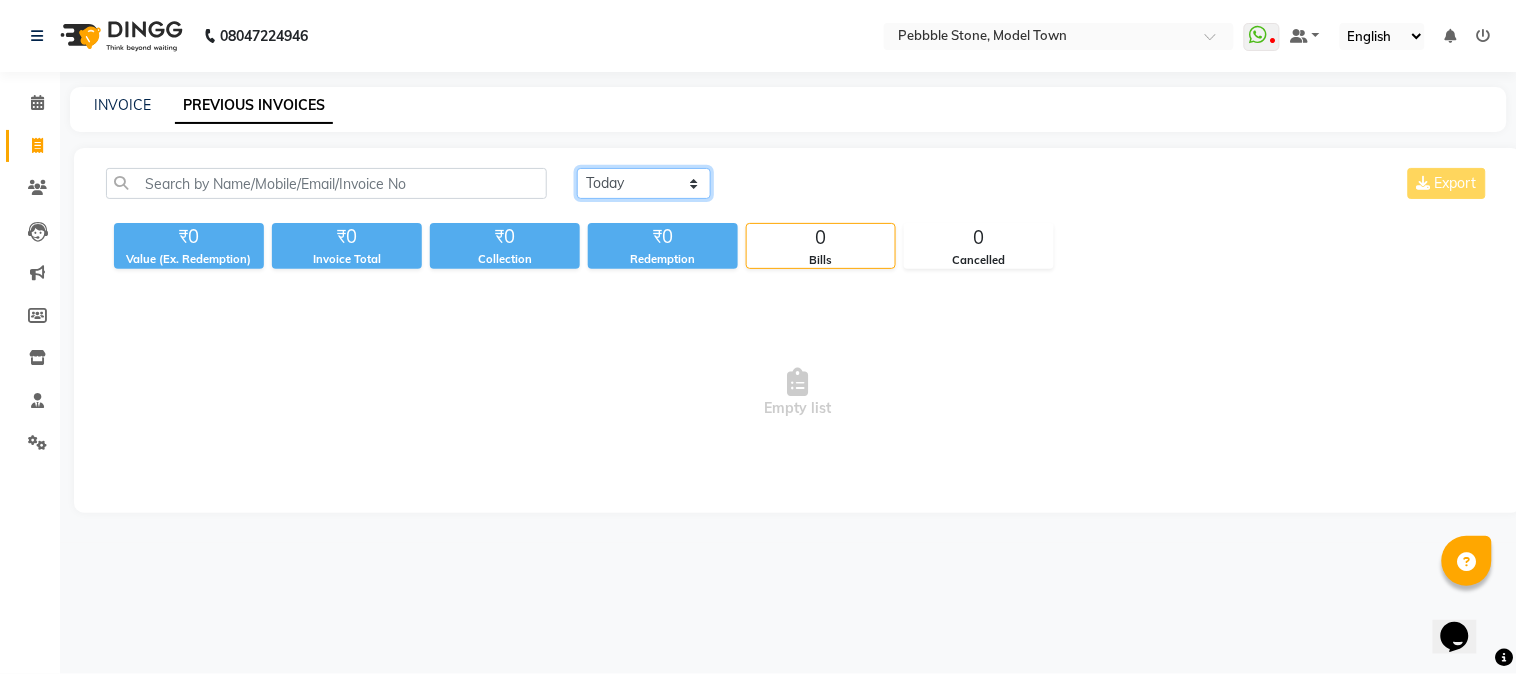 click on "Today Yesterday Custom Range" 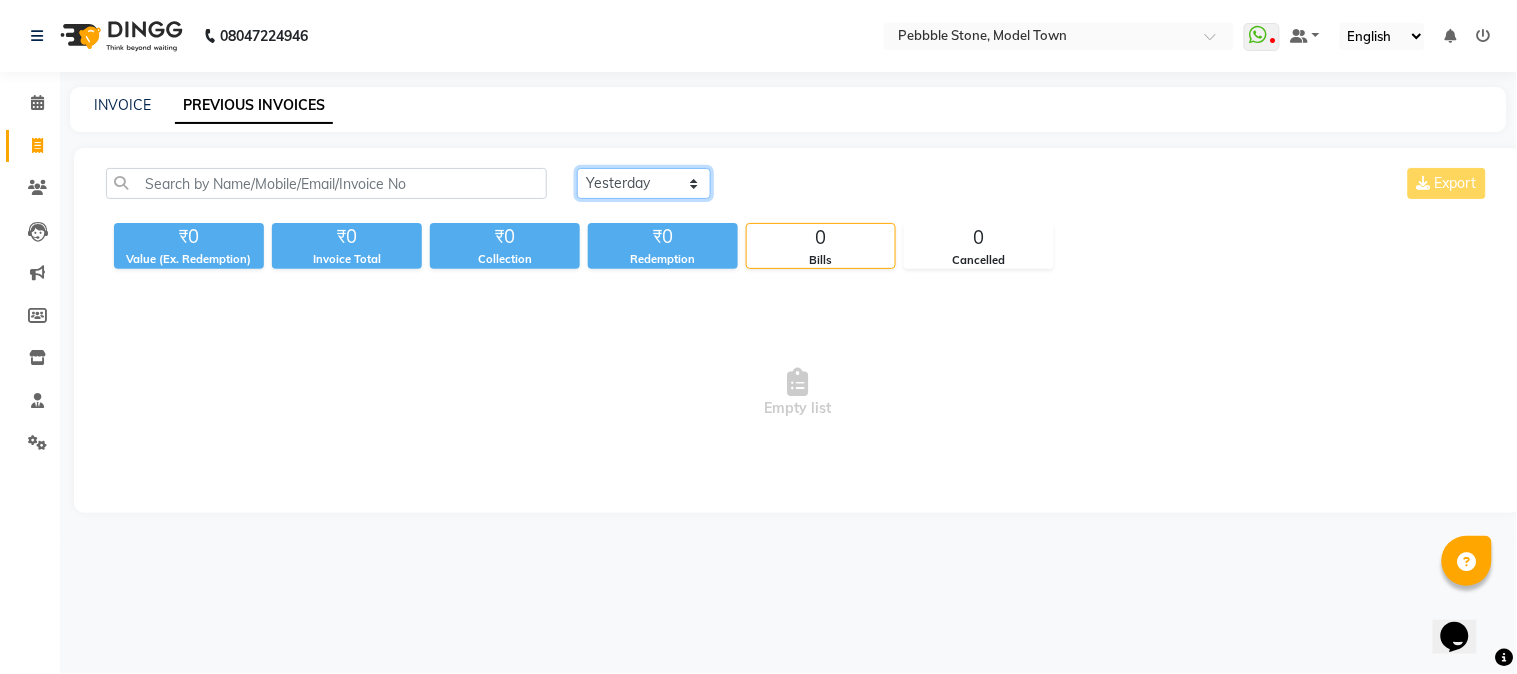click on "Today Yesterday Custom Range" 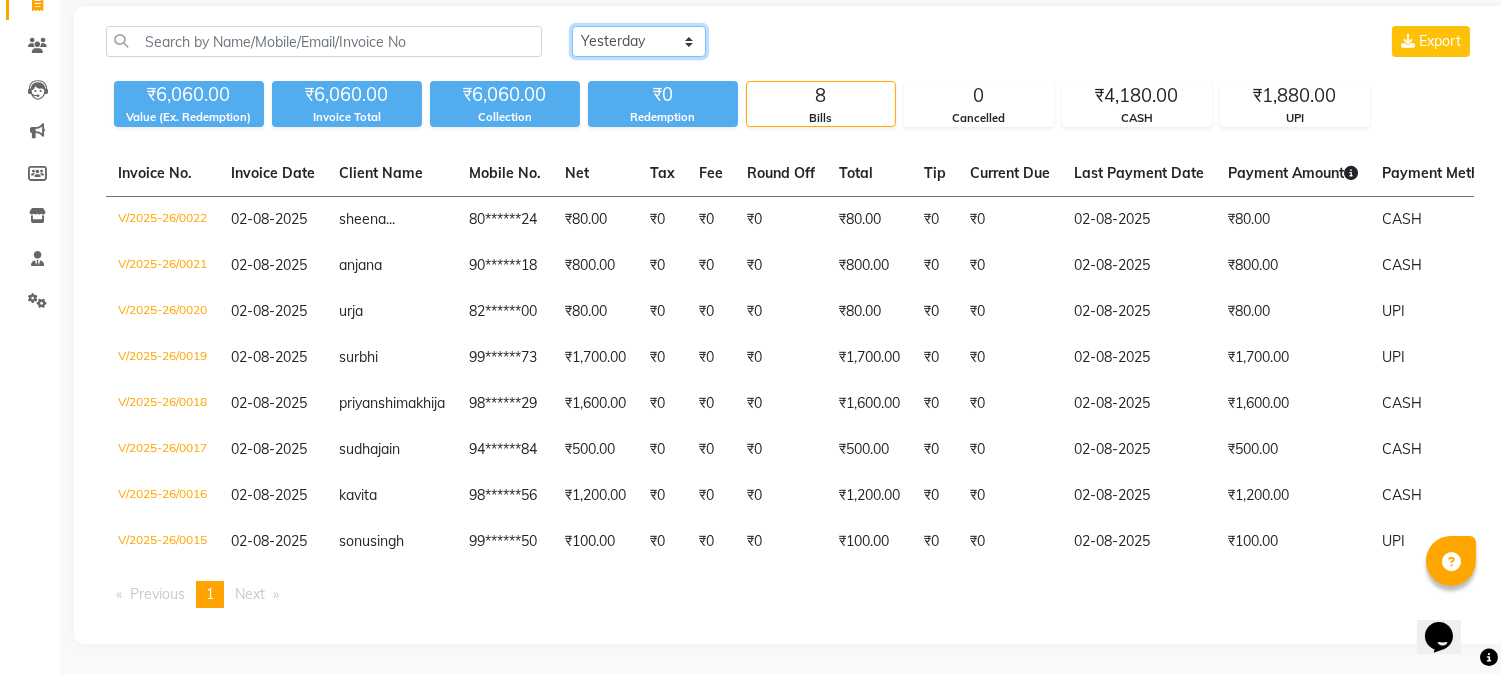 scroll, scrollTop: 167, scrollLeft: 0, axis: vertical 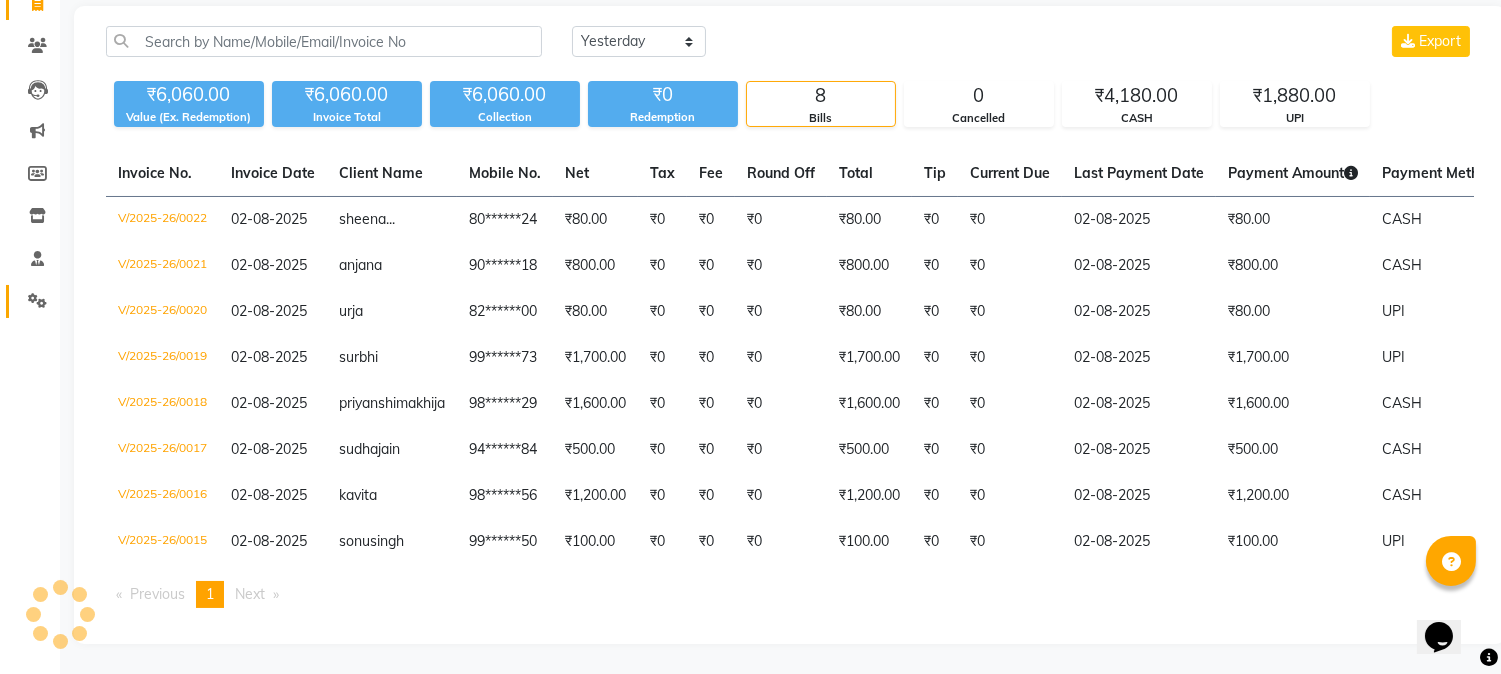 click on "Settings" 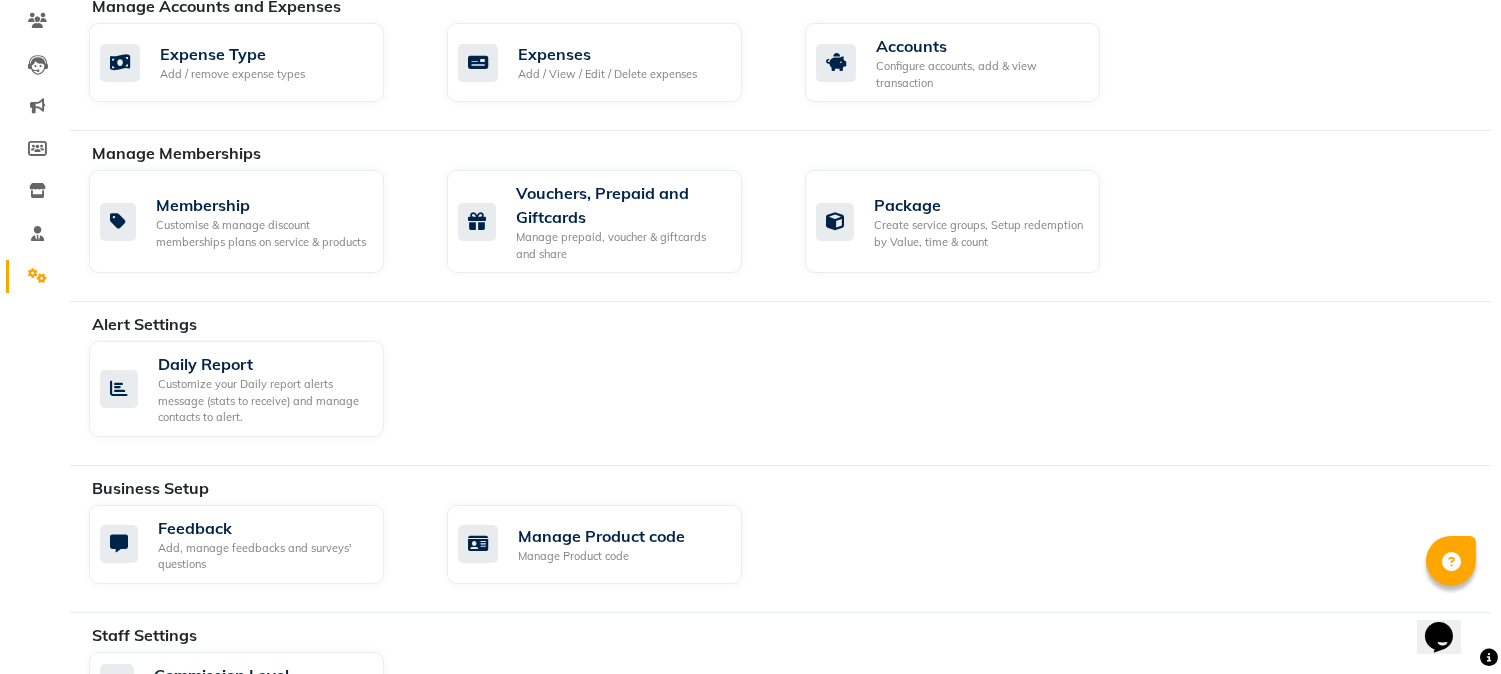 scroll, scrollTop: 408, scrollLeft: 0, axis: vertical 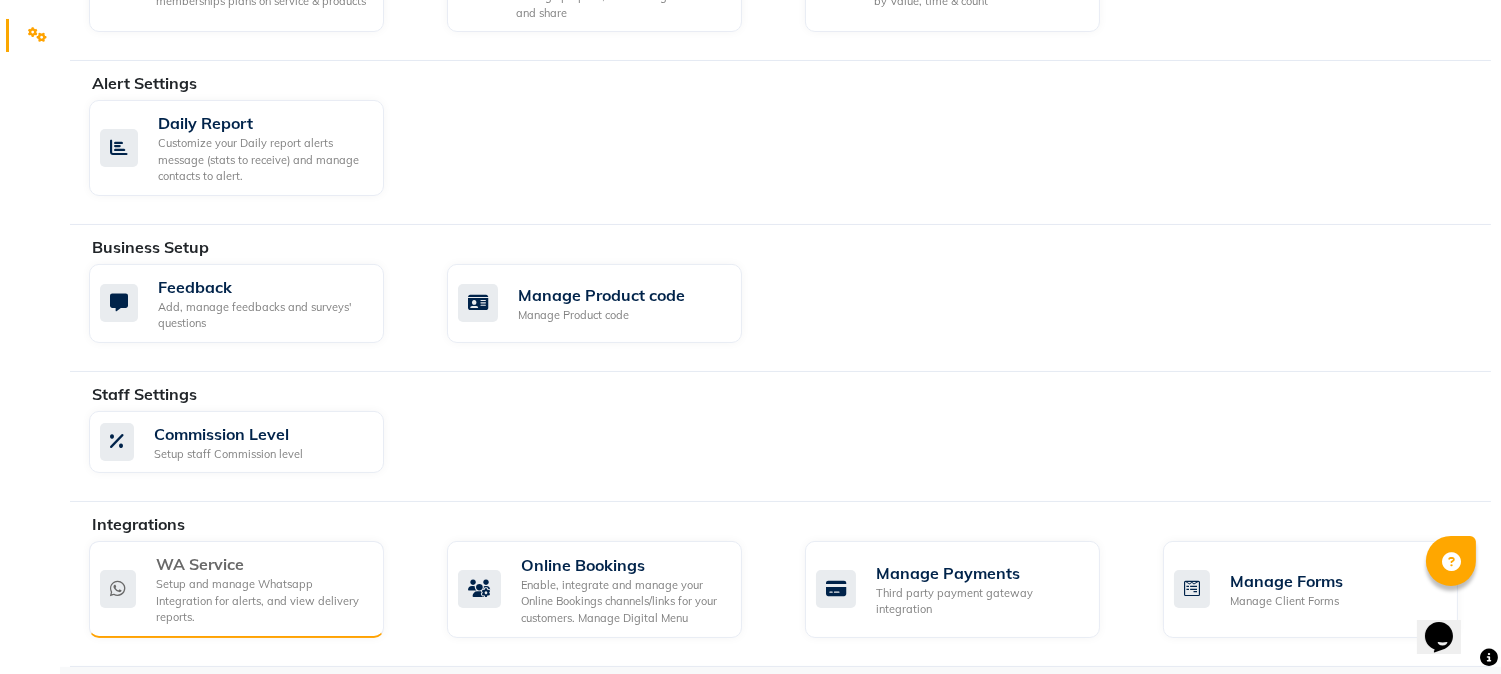 click on "Setup and manage Whatsapp Integration for alerts, and view delivery reports." 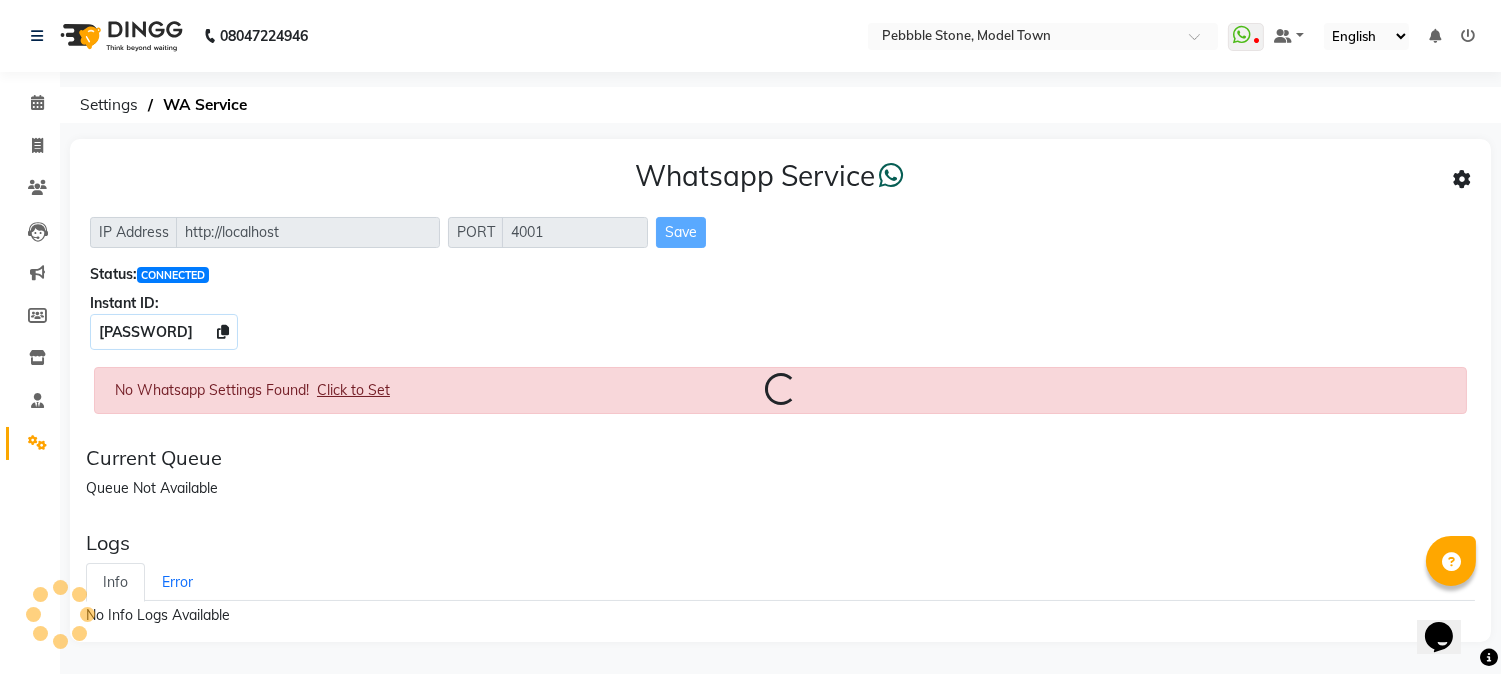 scroll, scrollTop: 0, scrollLeft: 0, axis: both 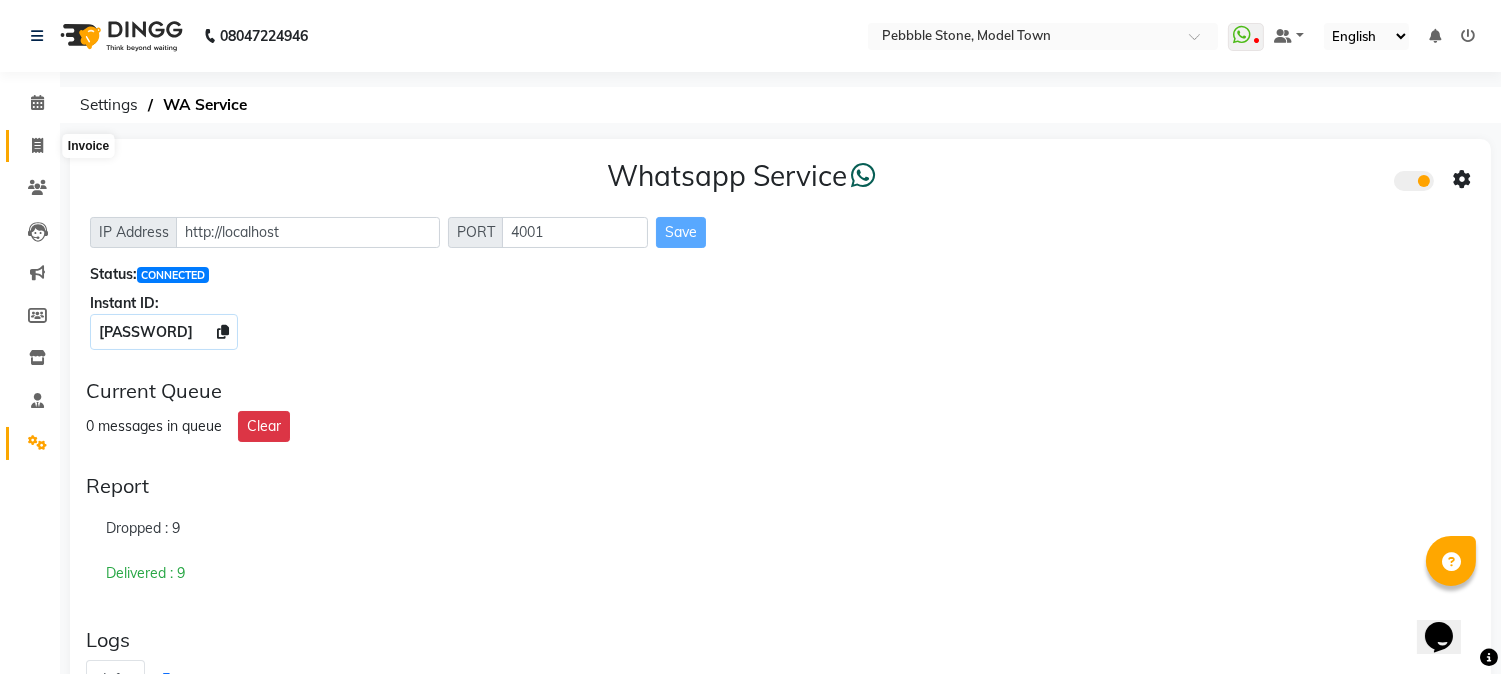click 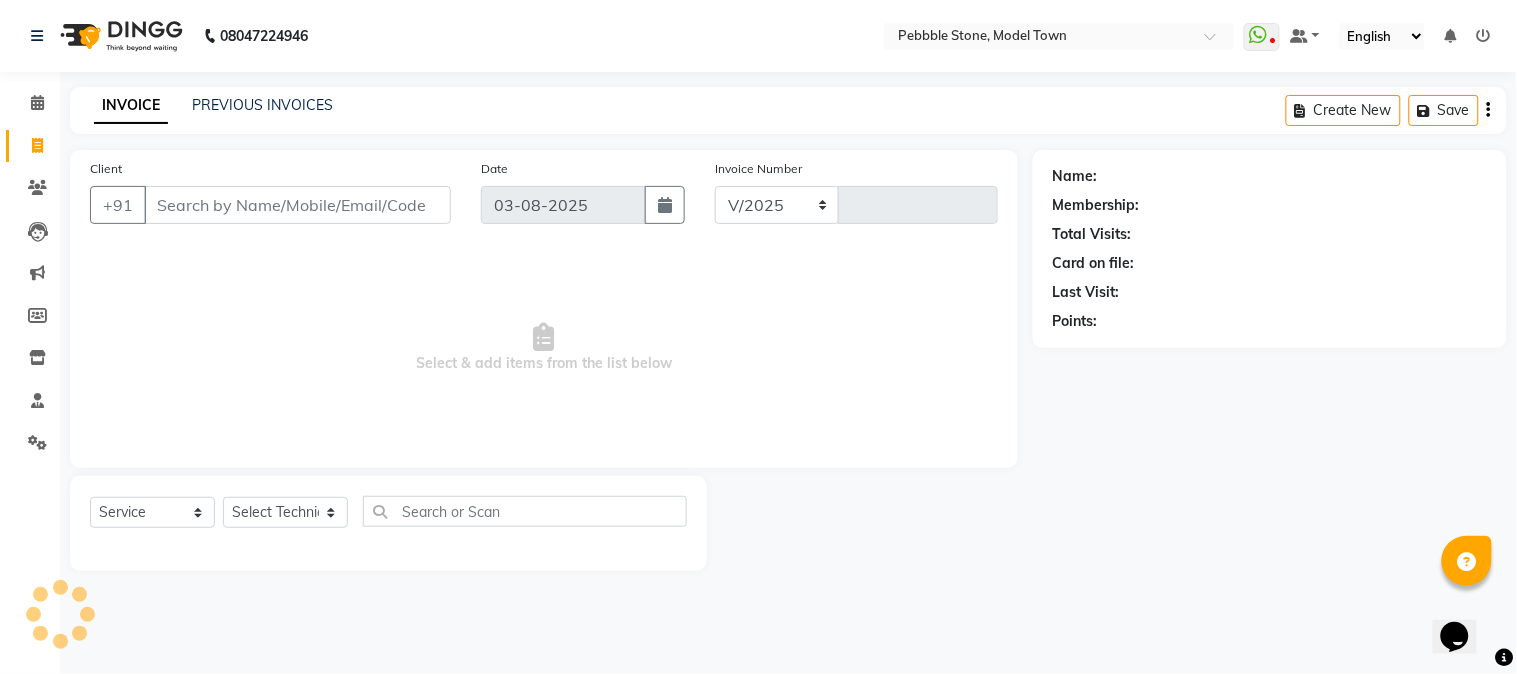 select on "8684" 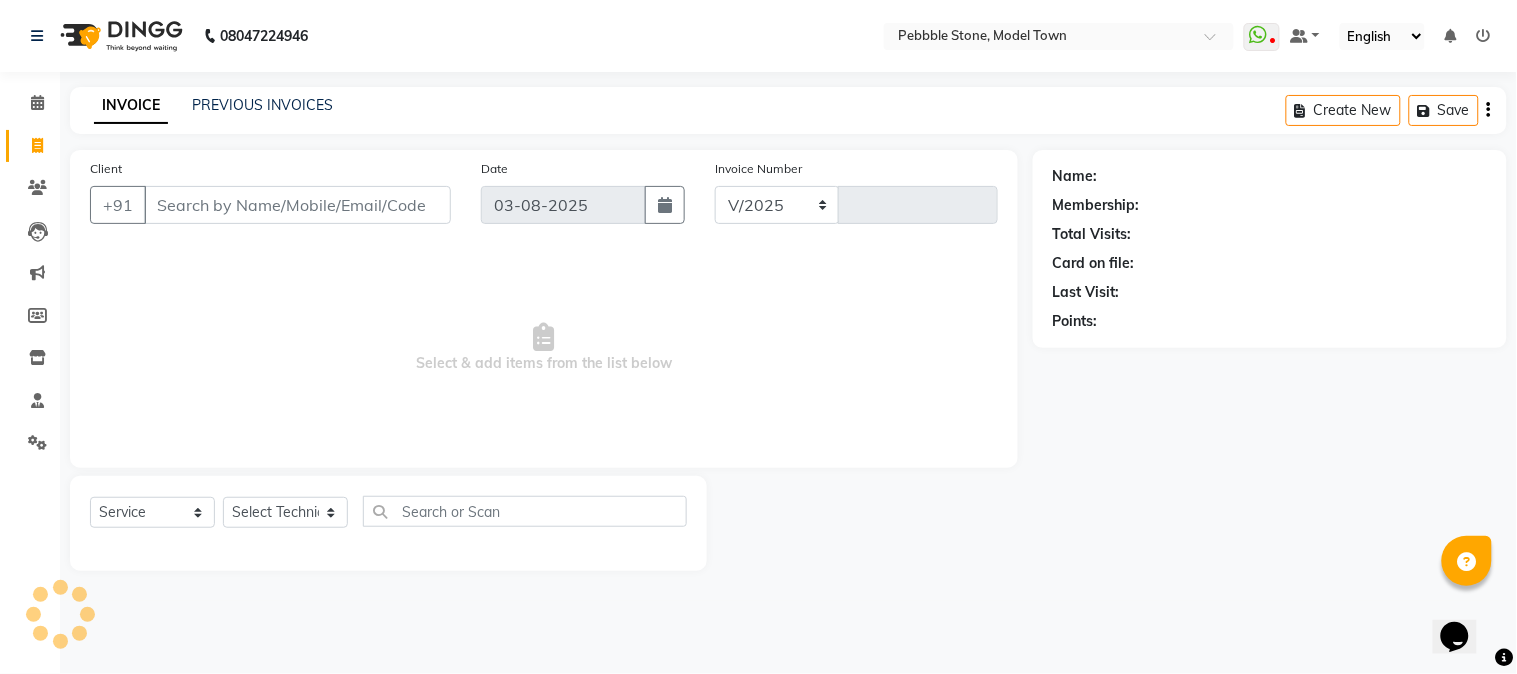 type on "[NUMBER]" 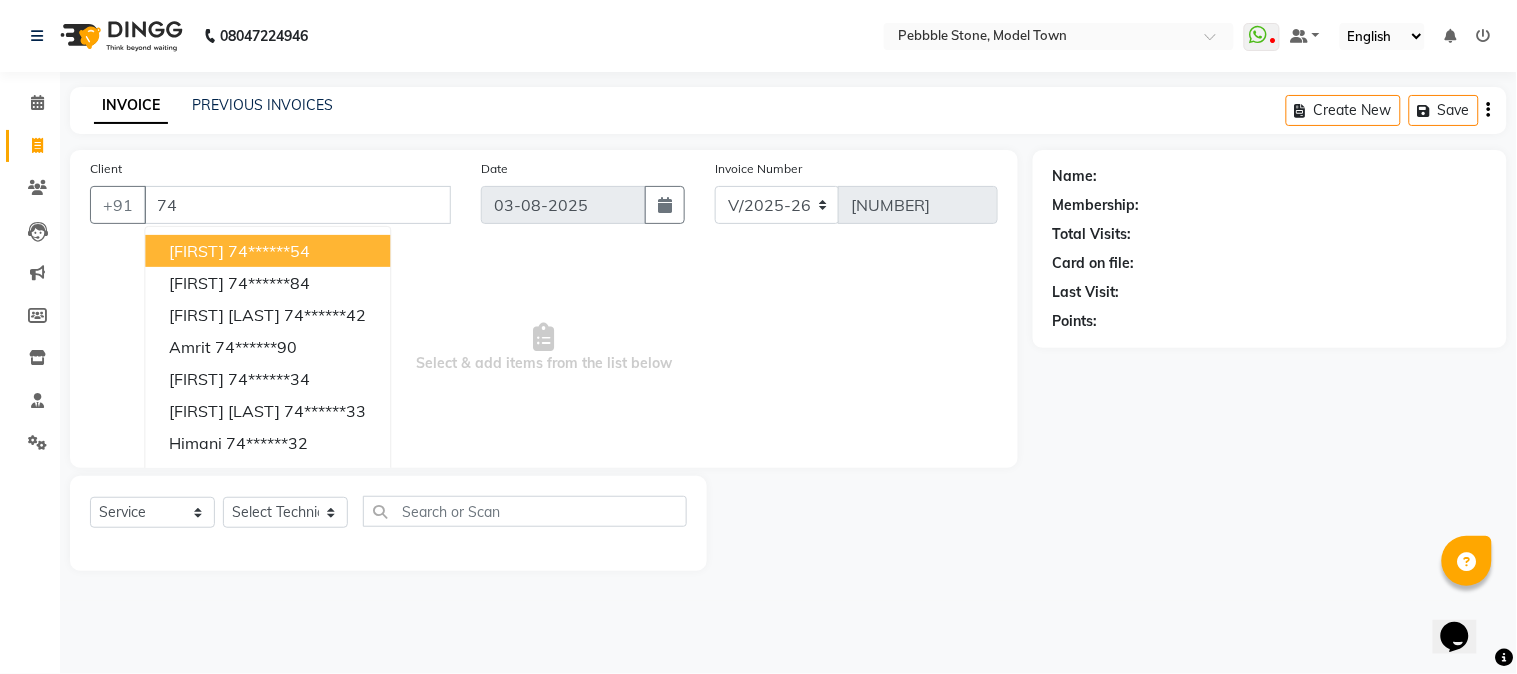 type on "7" 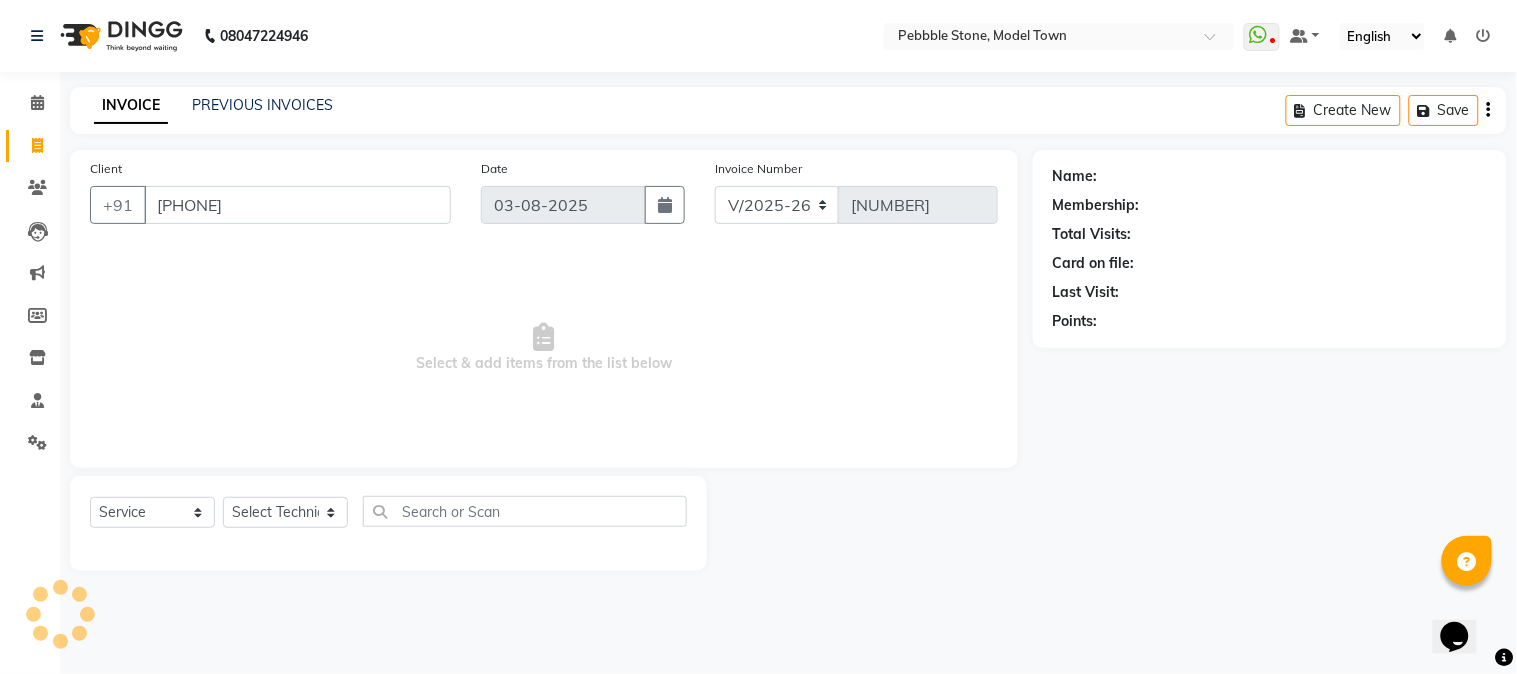 type on "[PHONE]" 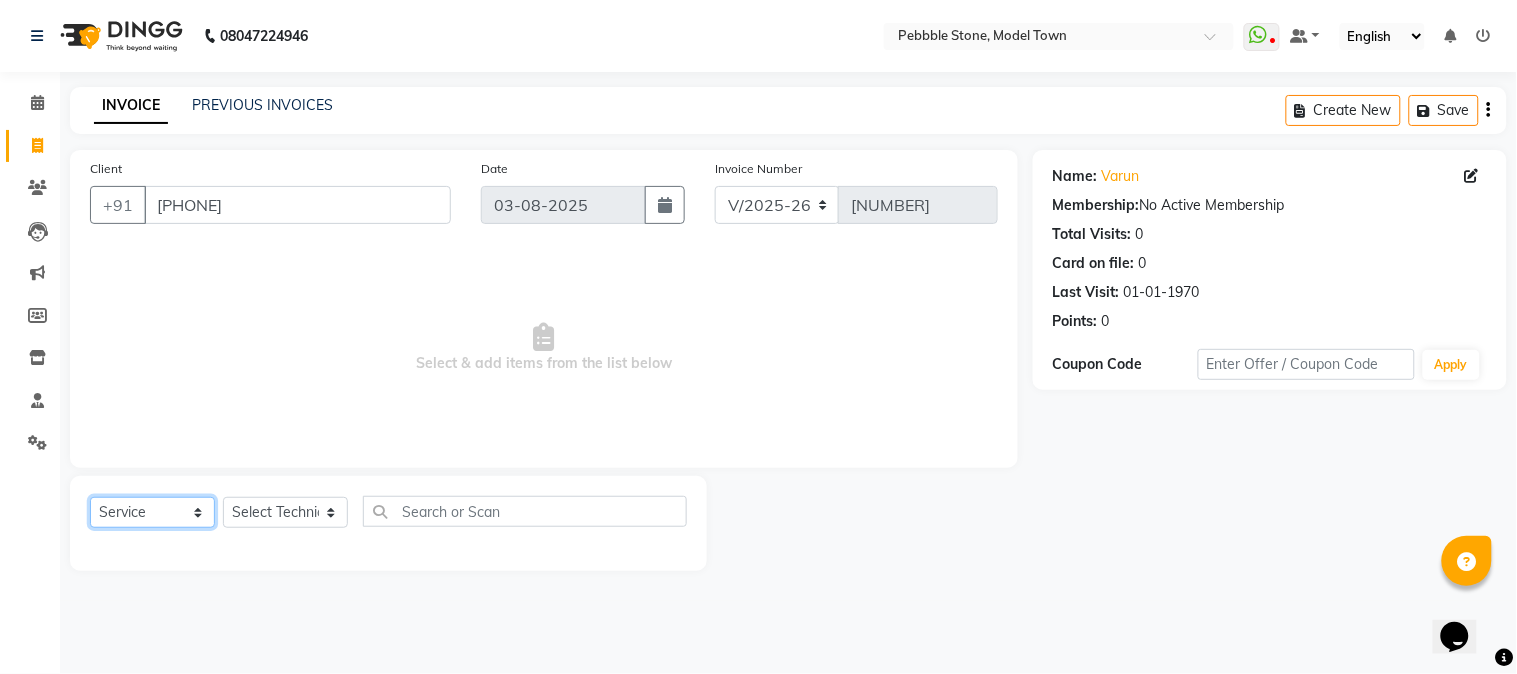 click on "Select  Service  Product  Membership  Package Voucher Prepaid Gift Card" 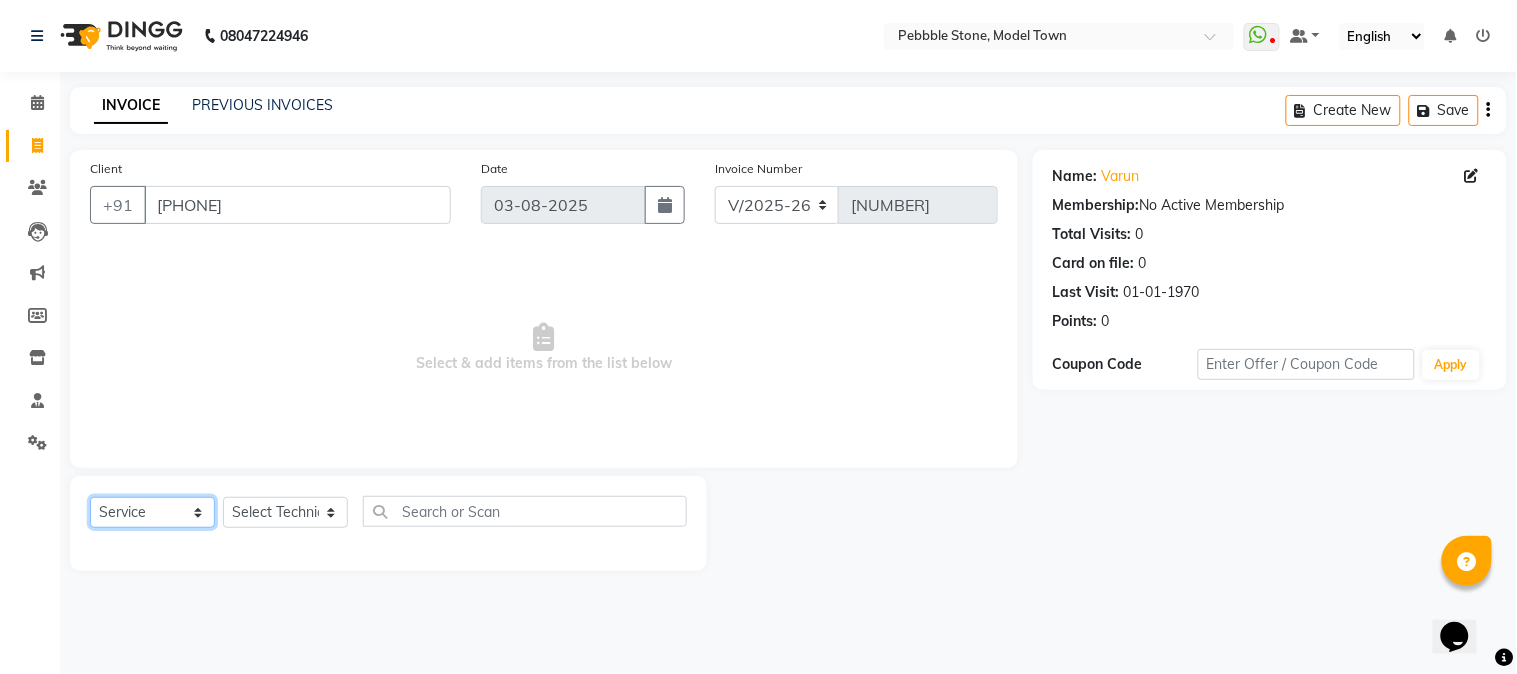 click on "Select  Service  Product  Membership  Package Voucher Prepaid Gift Card" 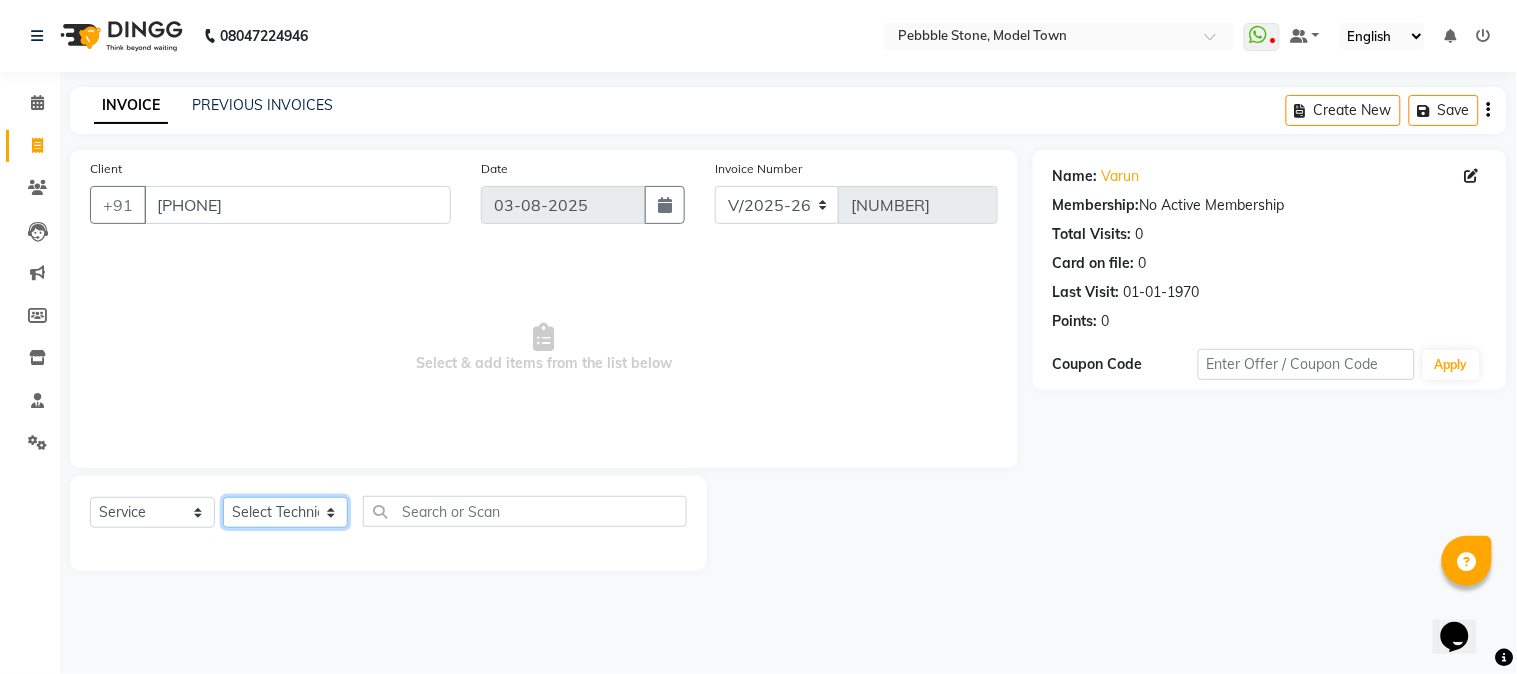 click on "Select Technician Ajay  Awdesh Kumar Fairy khan Goldy Saini Manager Manjeet Omkar Varun" 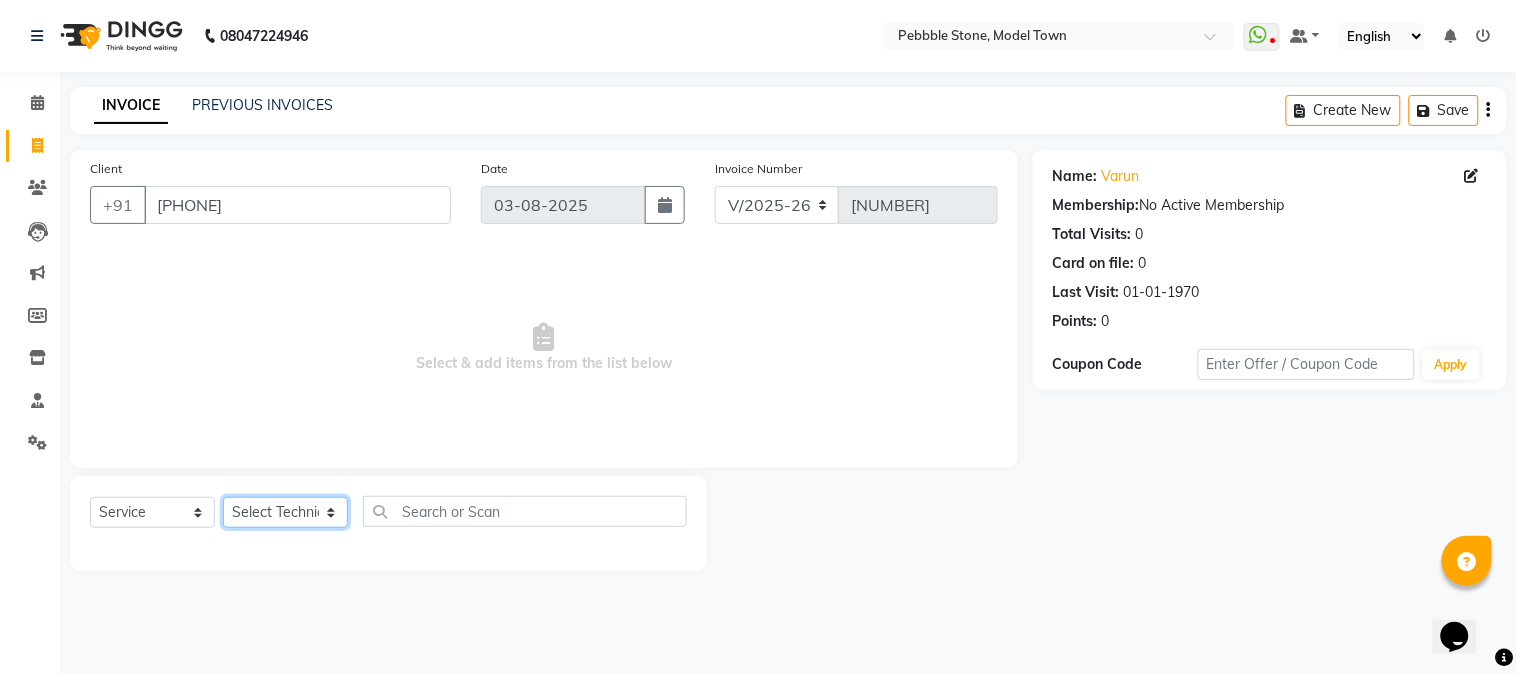 select on "87684" 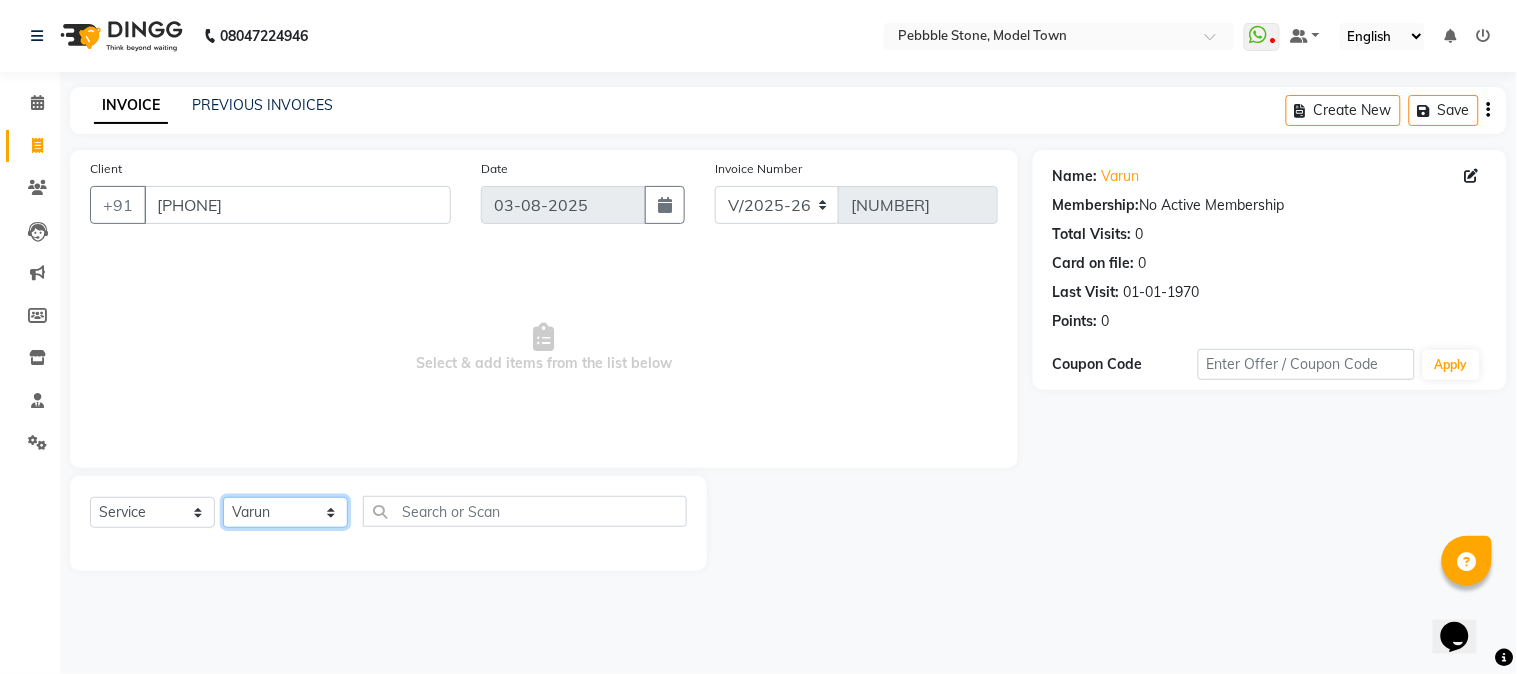click on "Select Technician Ajay  Awdesh Kumar Fairy khan Goldy Saini Manager Manjeet Omkar Varun" 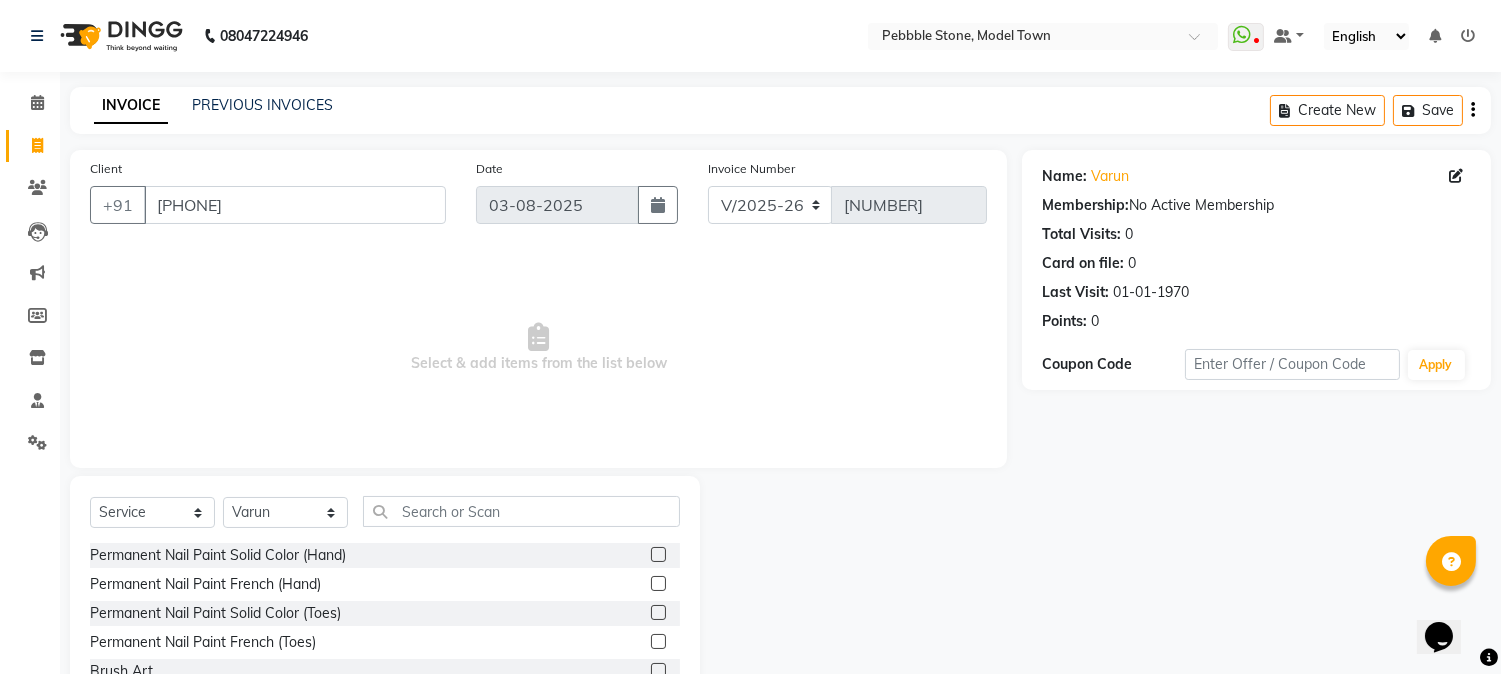 click 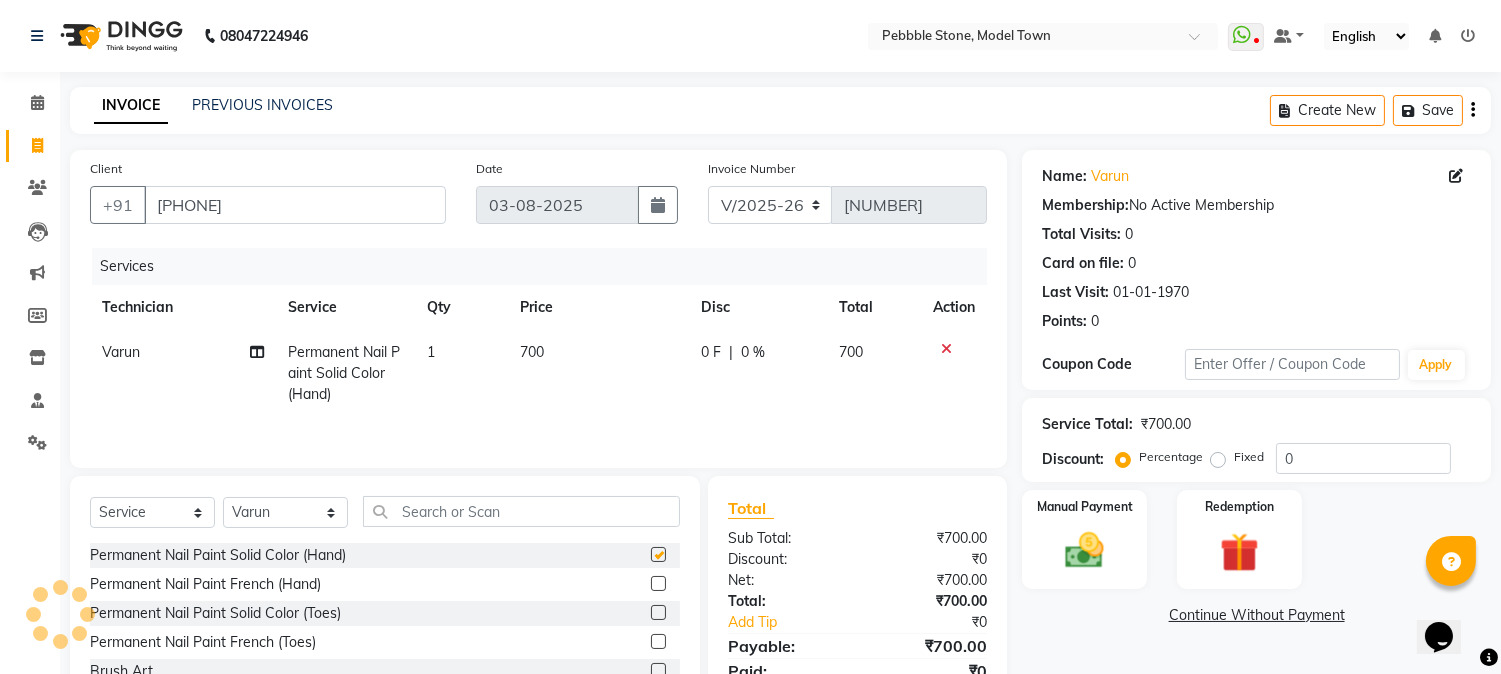 checkbox on "false" 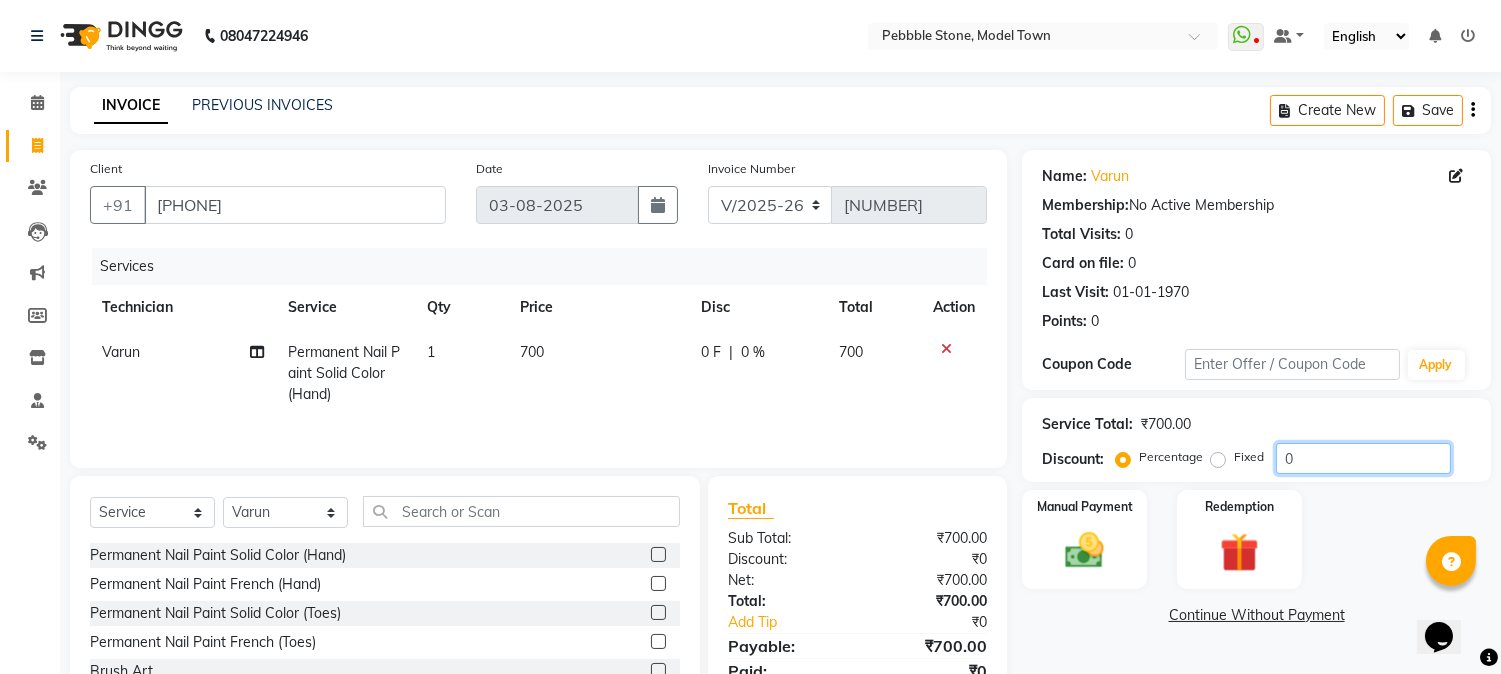 click on "0" 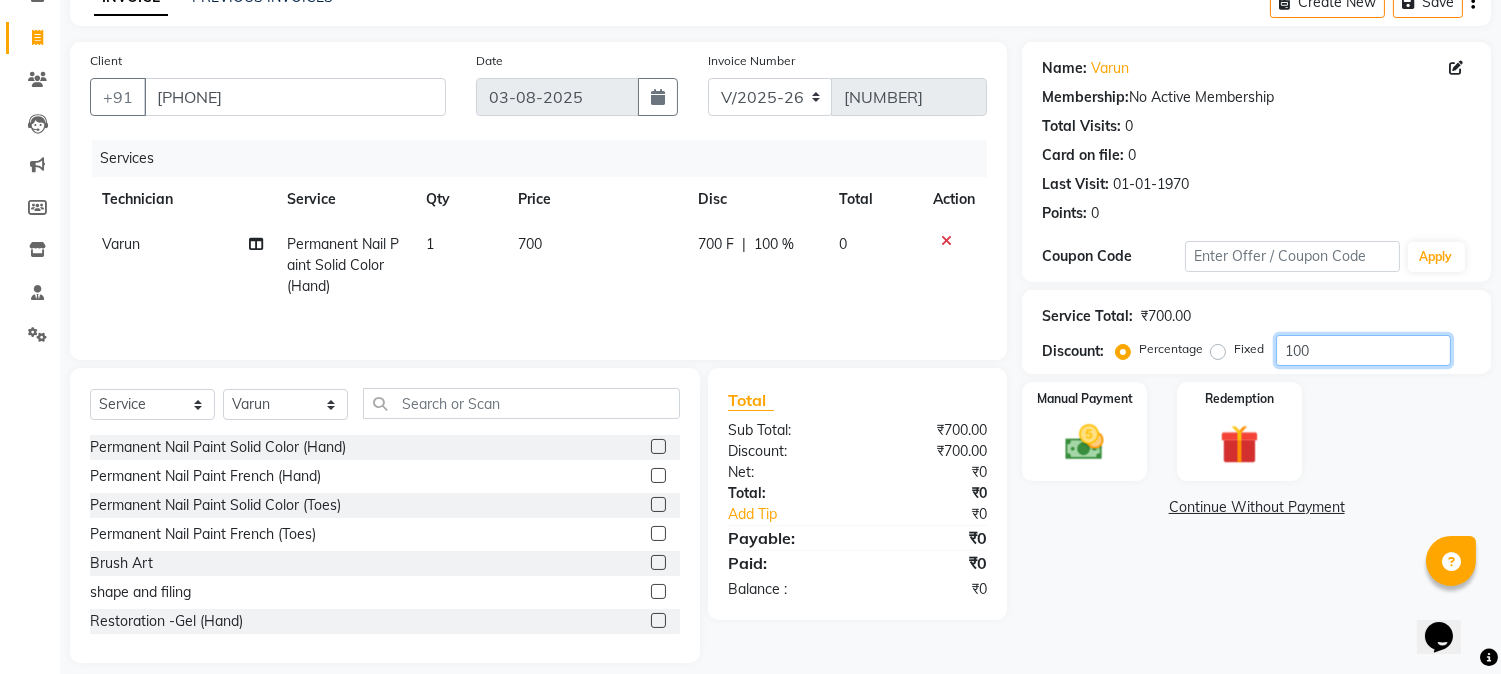 scroll, scrollTop: 128, scrollLeft: 0, axis: vertical 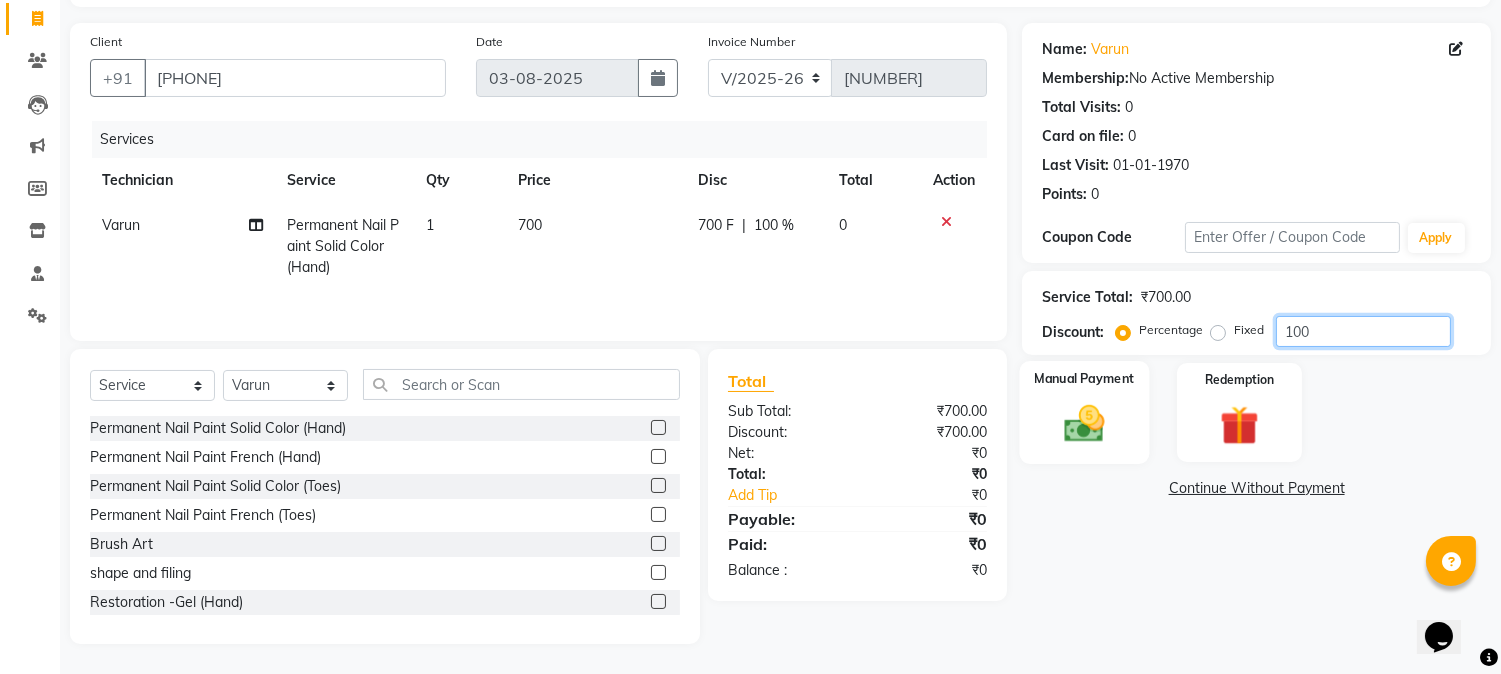 type on "100" 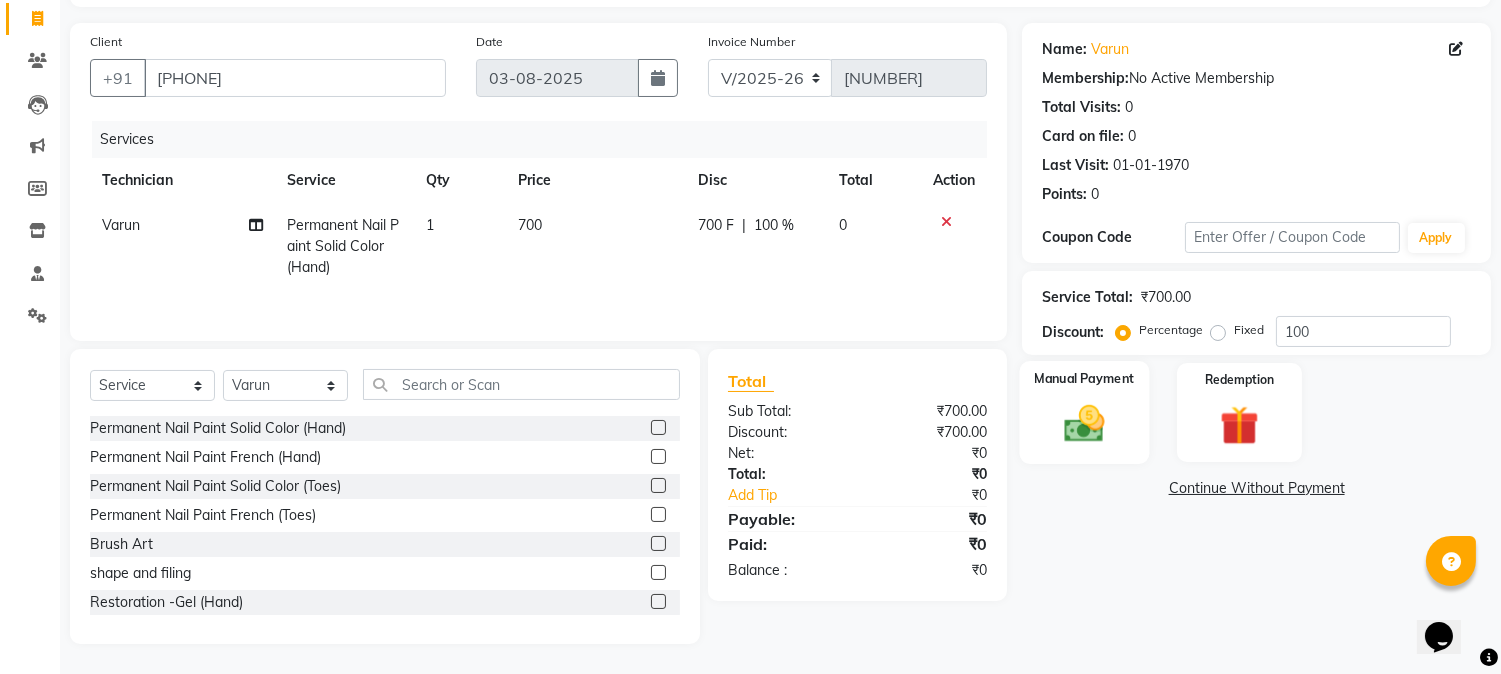 click 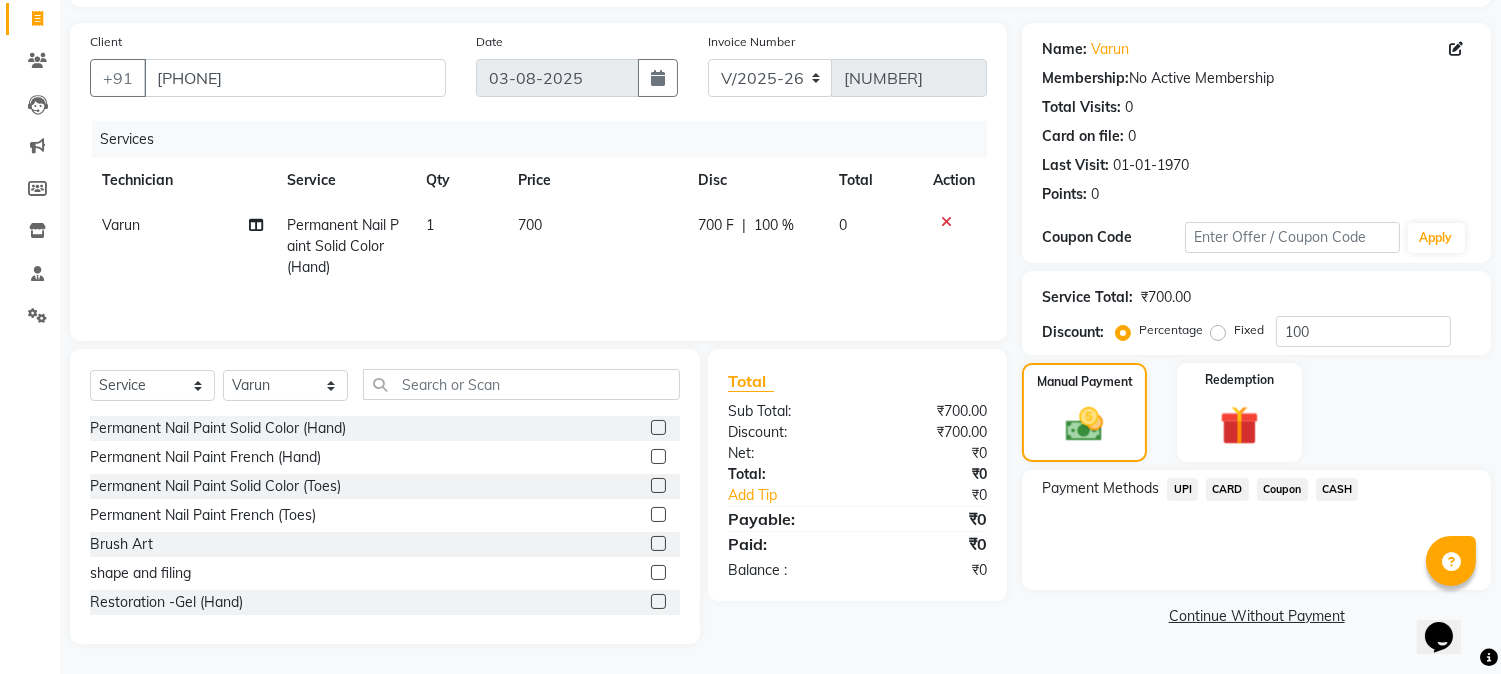 click on "CARD" 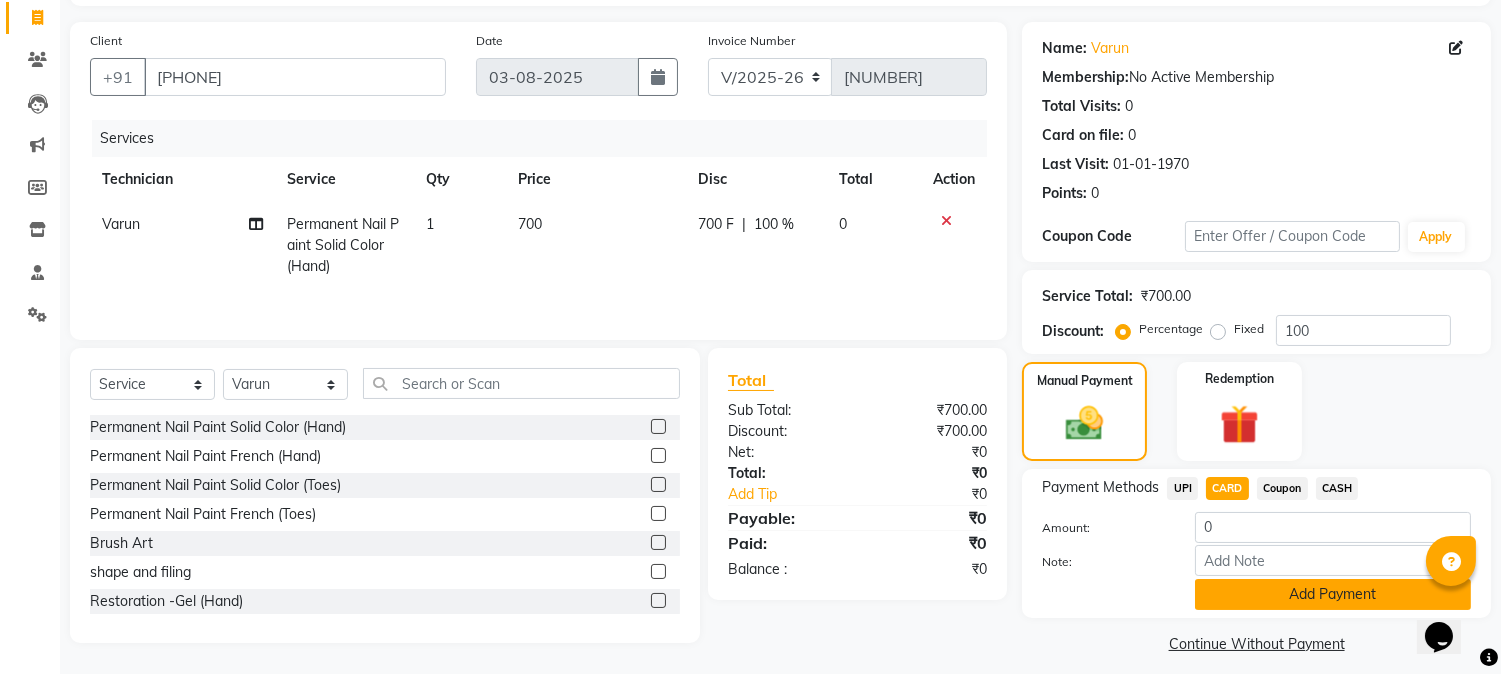 click on "Add Payment" 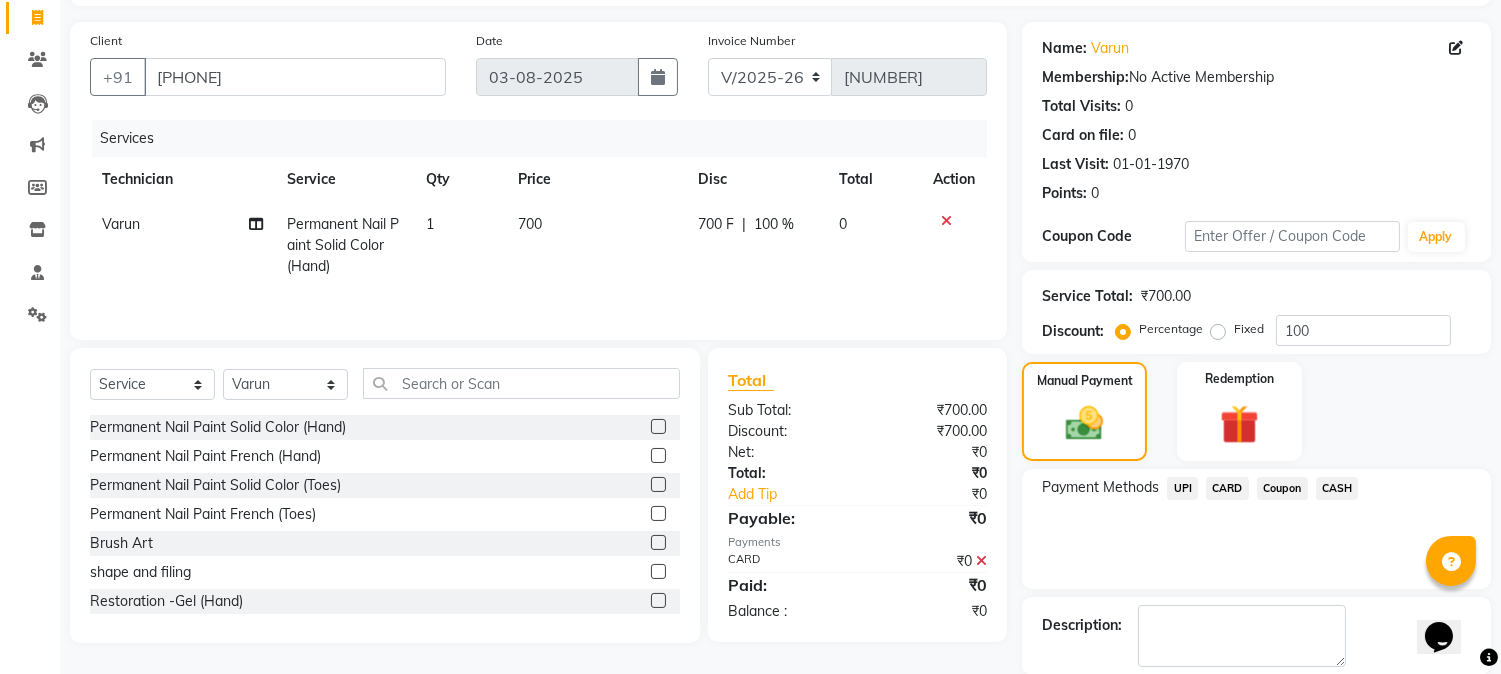 scroll, scrollTop: 225, scrollLeft: 0, axis: vertical 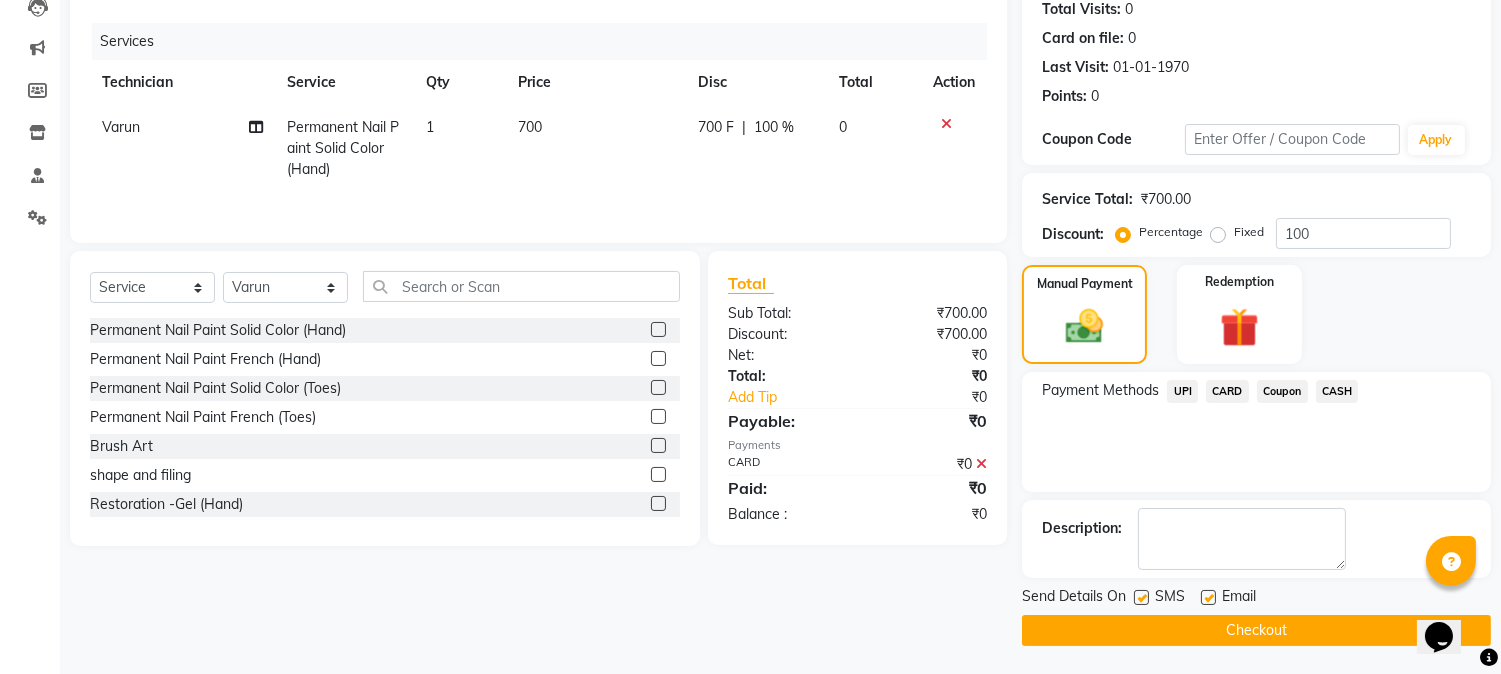 click on "Checkout" 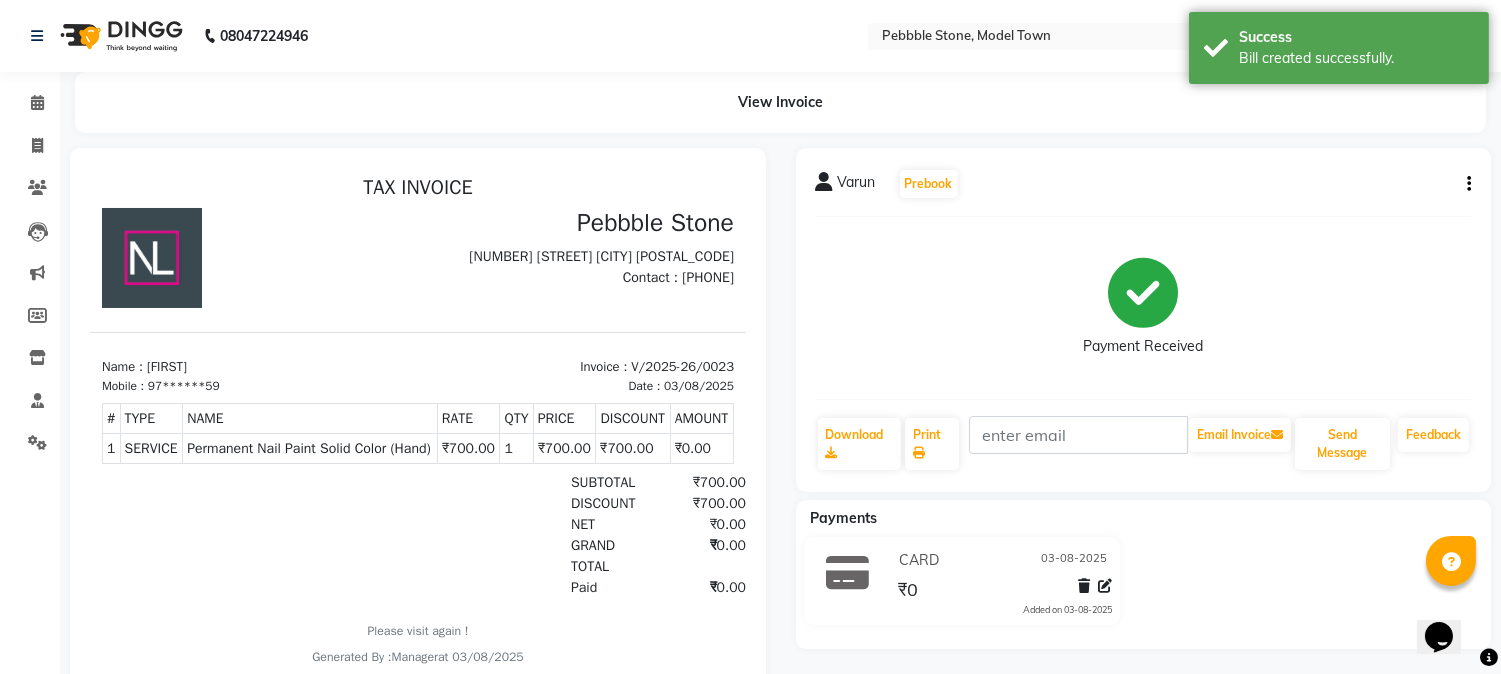 scroll, scrollTop: 0, scrollLeft: 0, axis: both 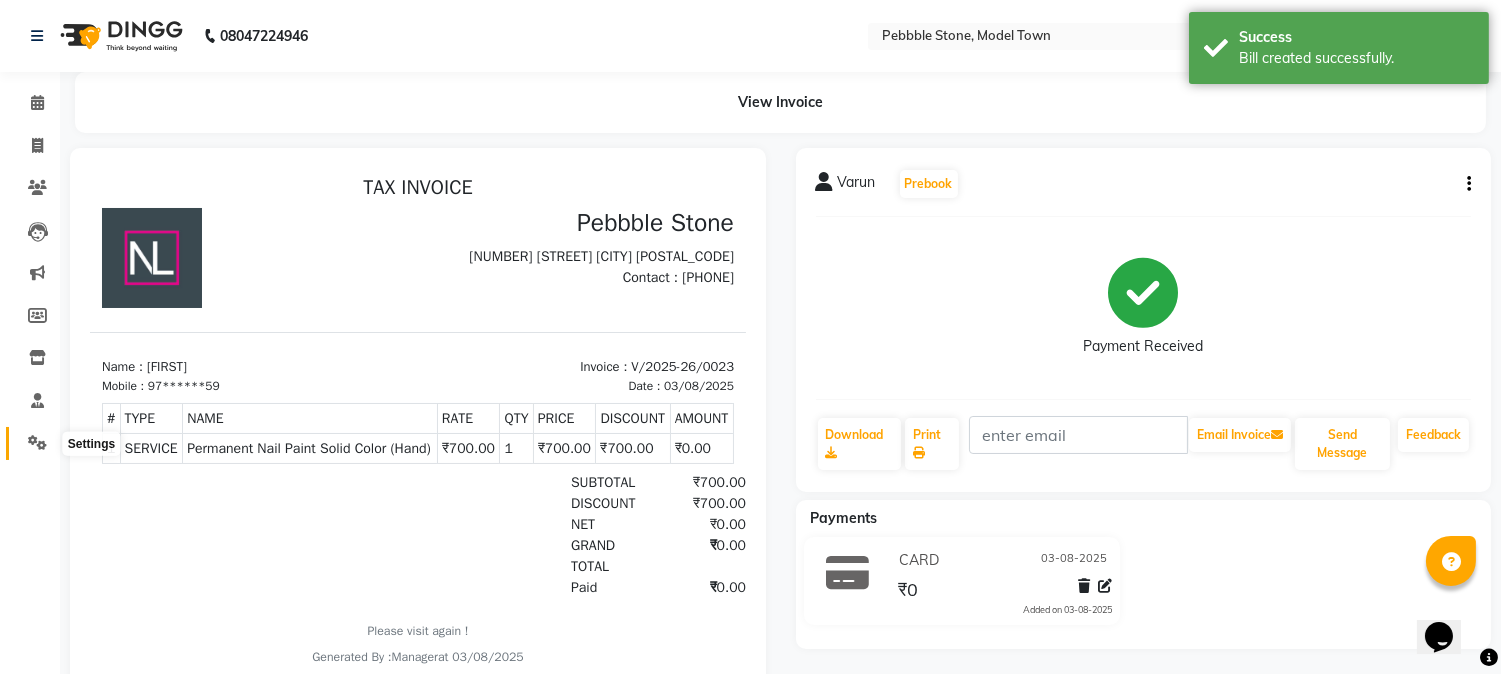 click 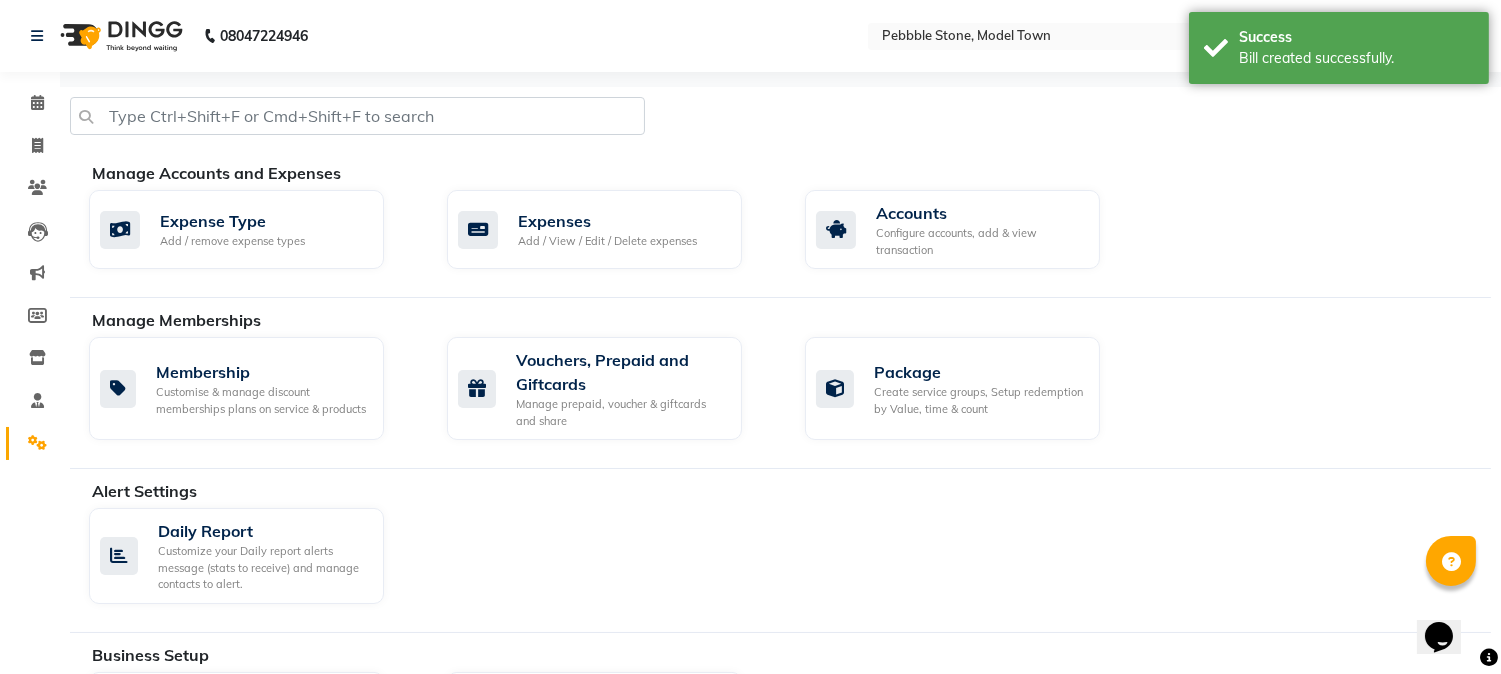 scroll, scrollTop: 408, scrollLeft: 0, axis: vertical 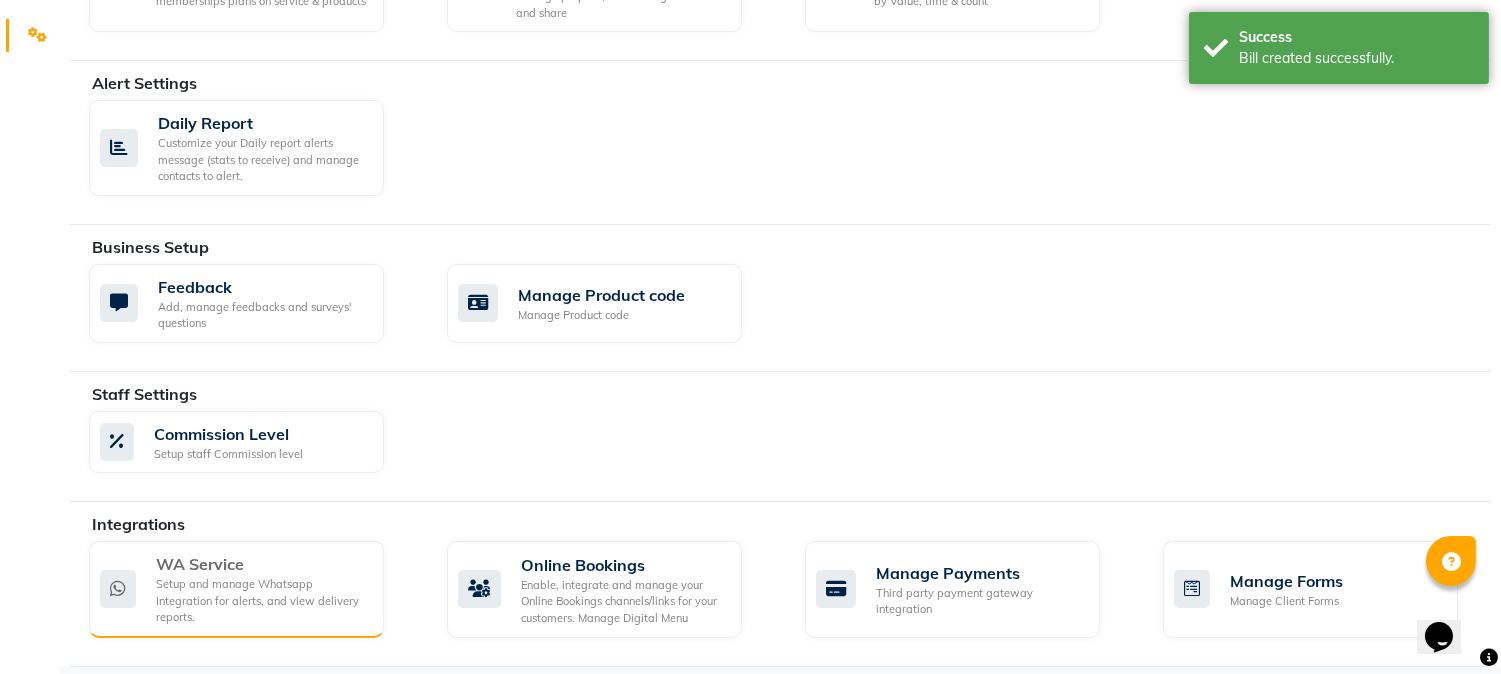 click on "Setup and manage Whatsapp Integration for alerts, and view delivery reports." 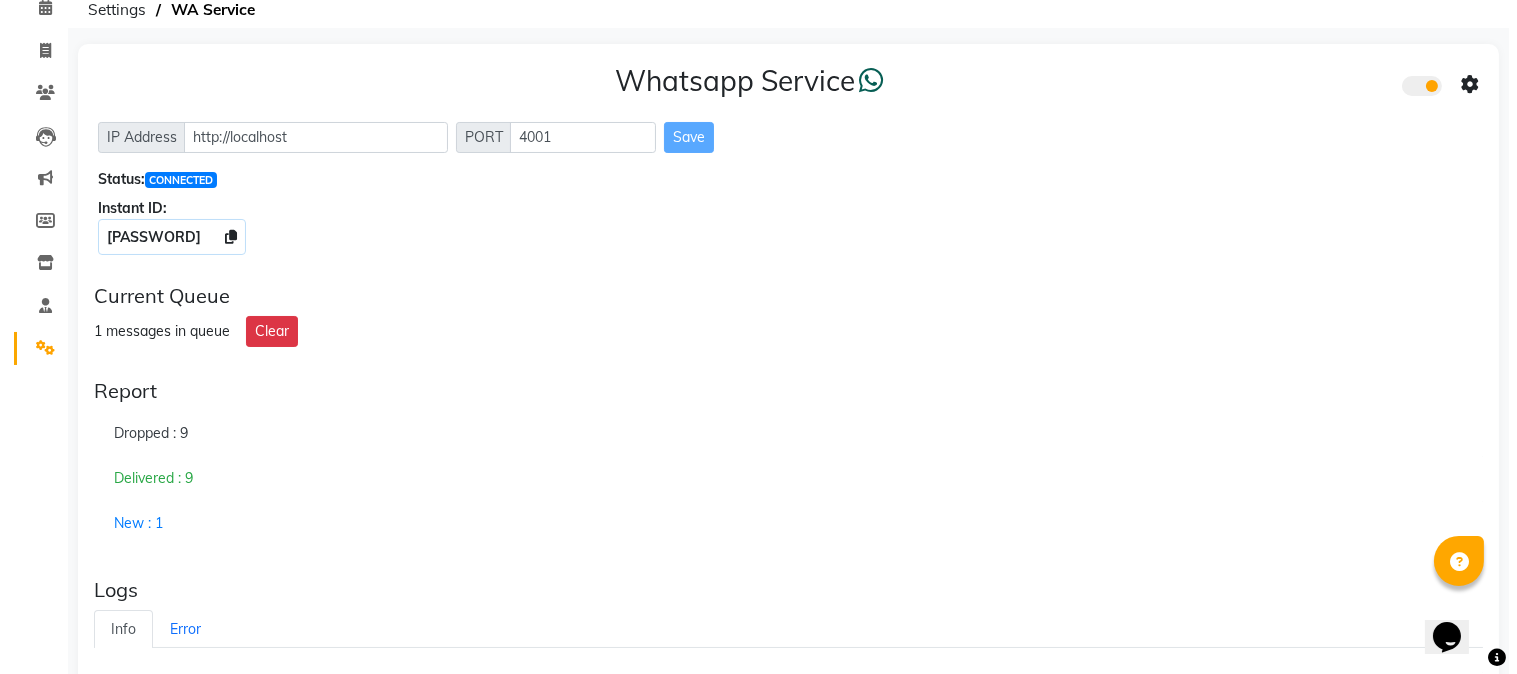 scroll, scrollTop: 0, scrollLeft: 0, axis: both 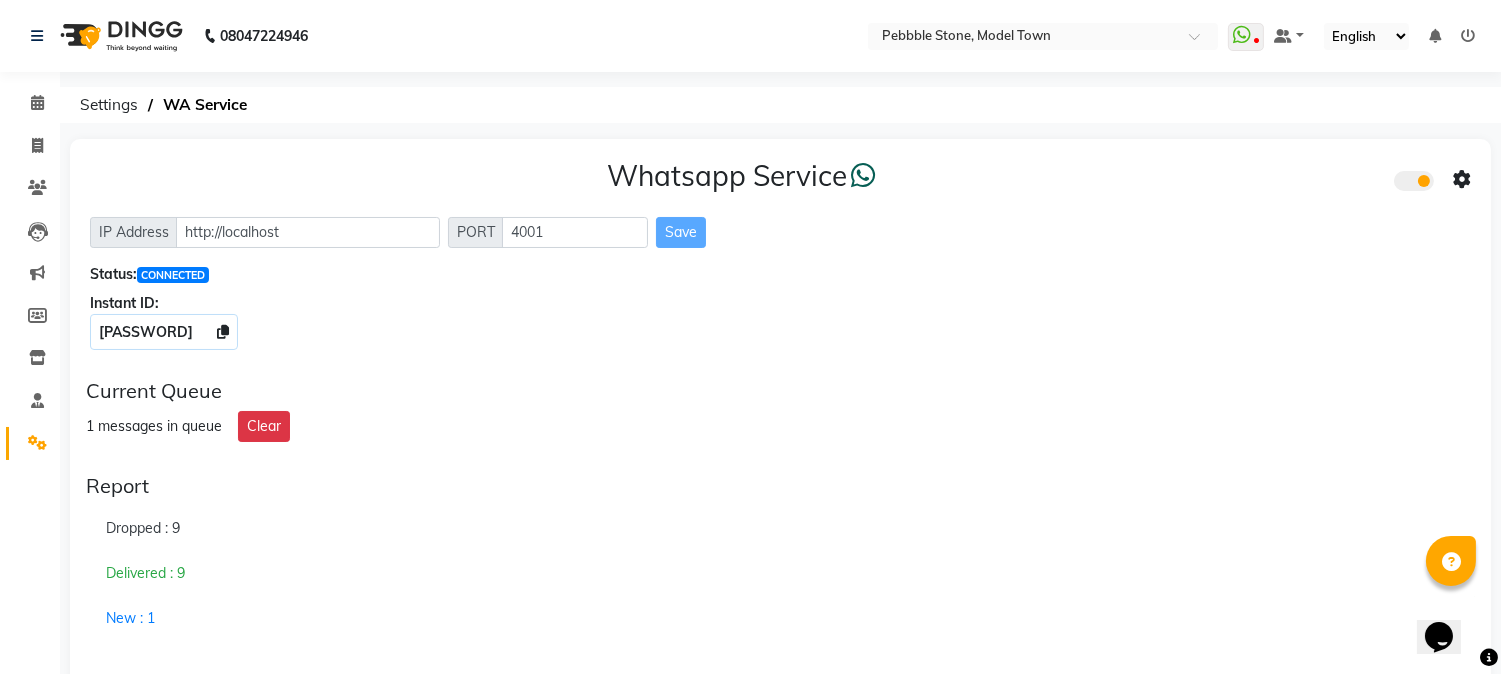 click on "[PASSWORD]" 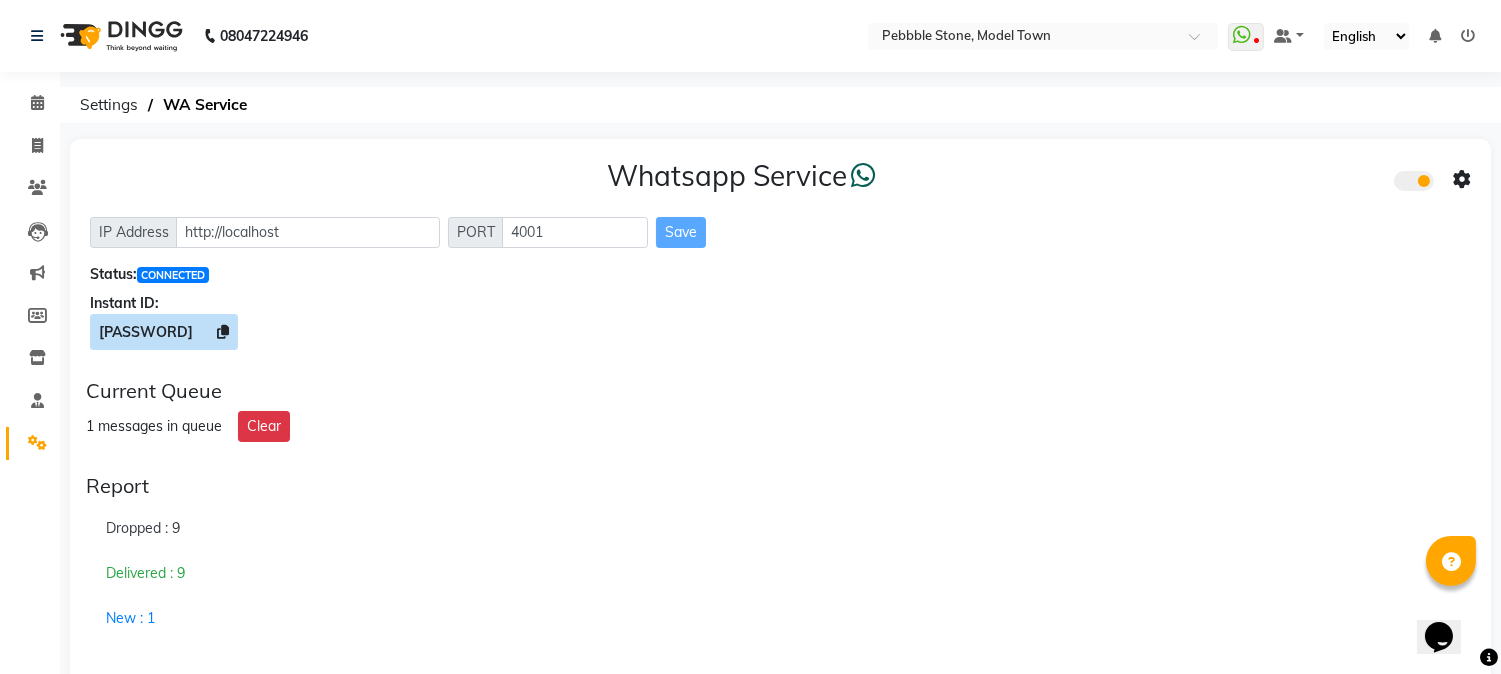 click 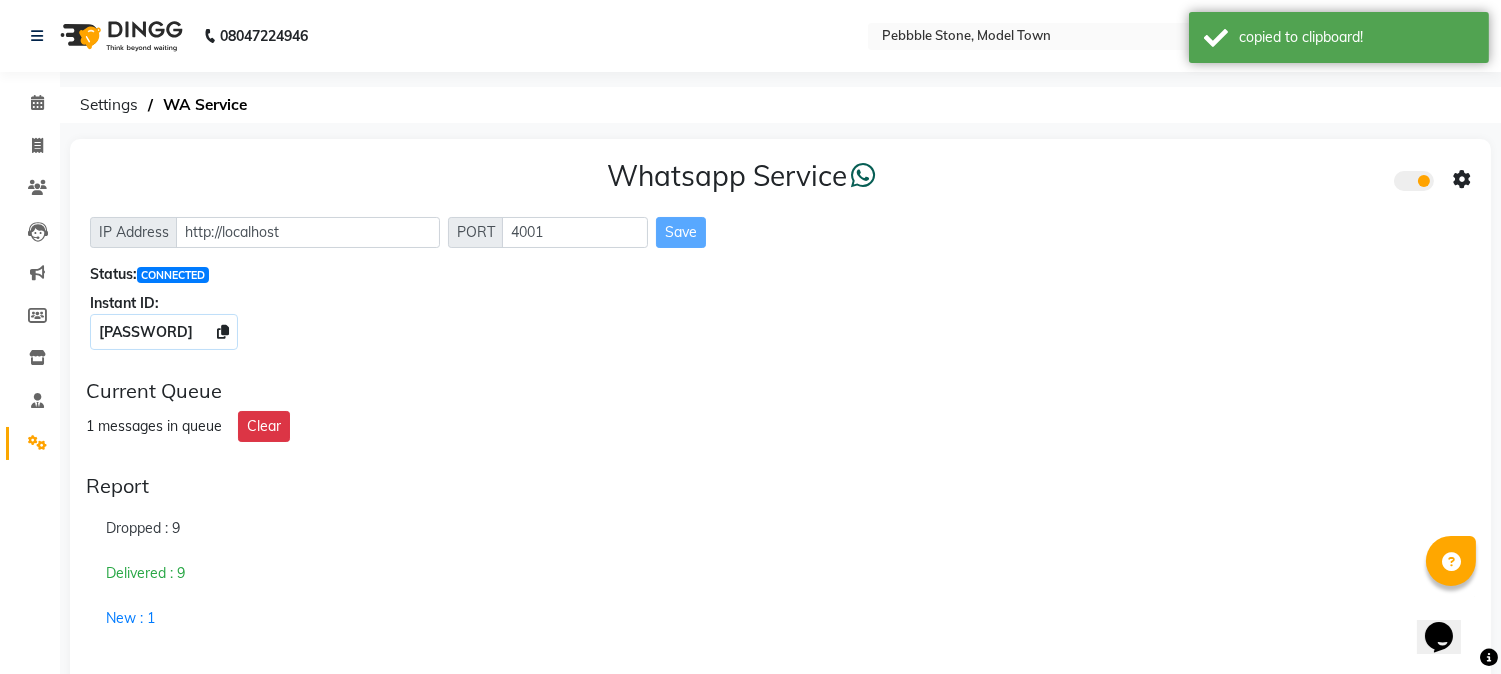 click 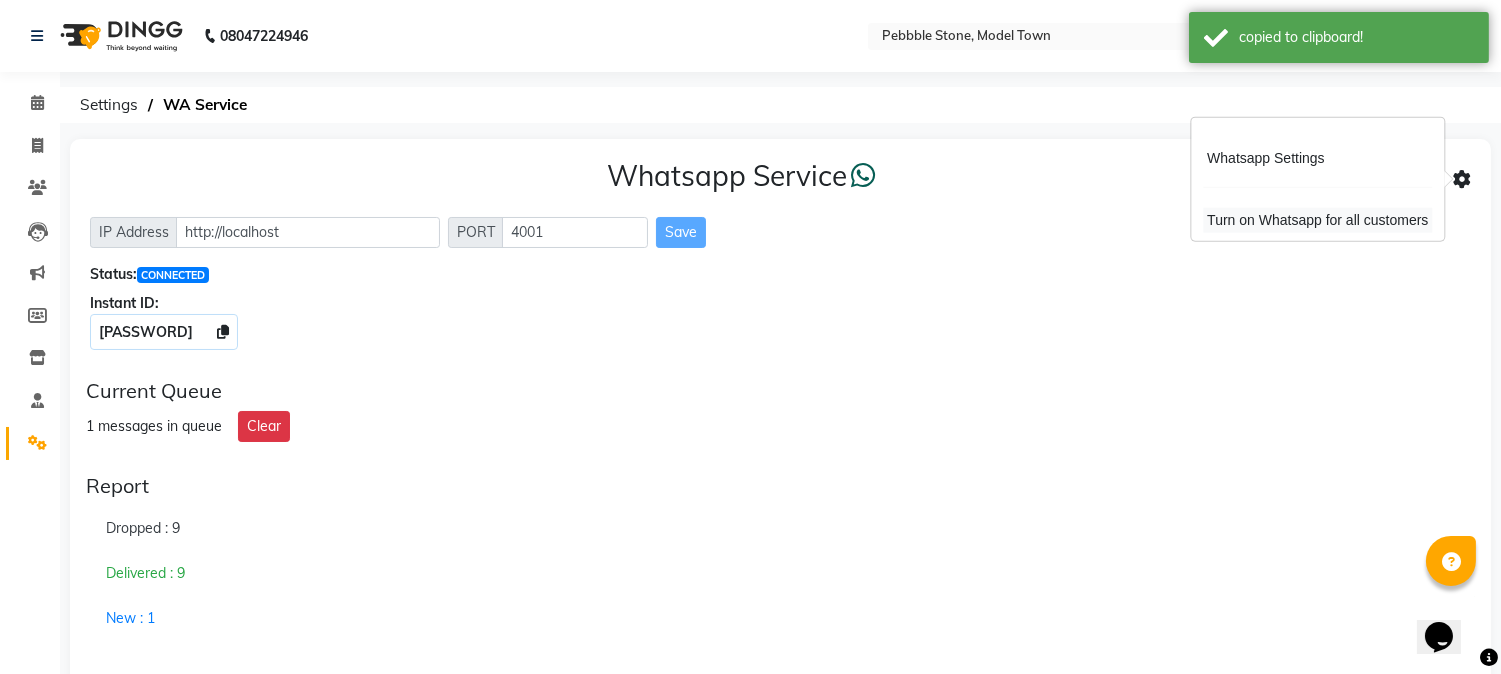 click on "Turn on Whatsapp for all customers" at bounding box center (1317, 220) 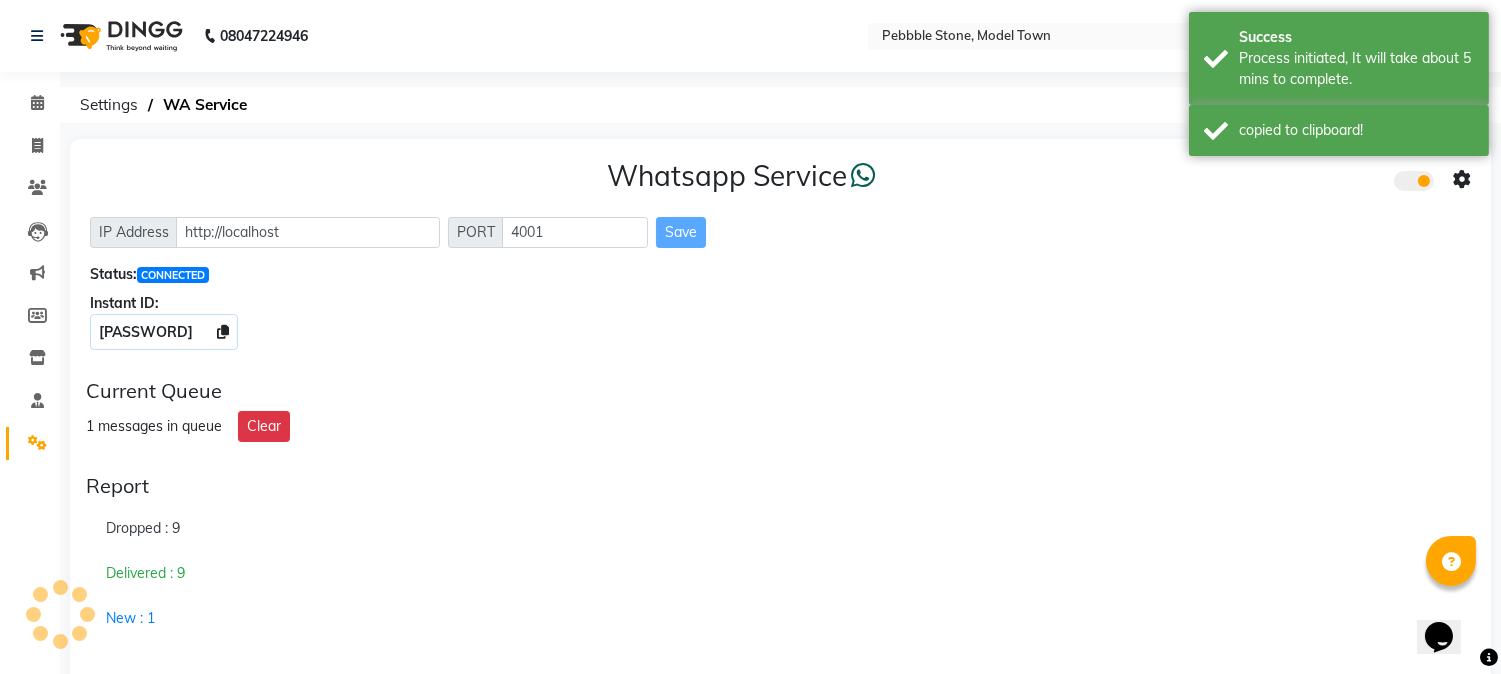 click 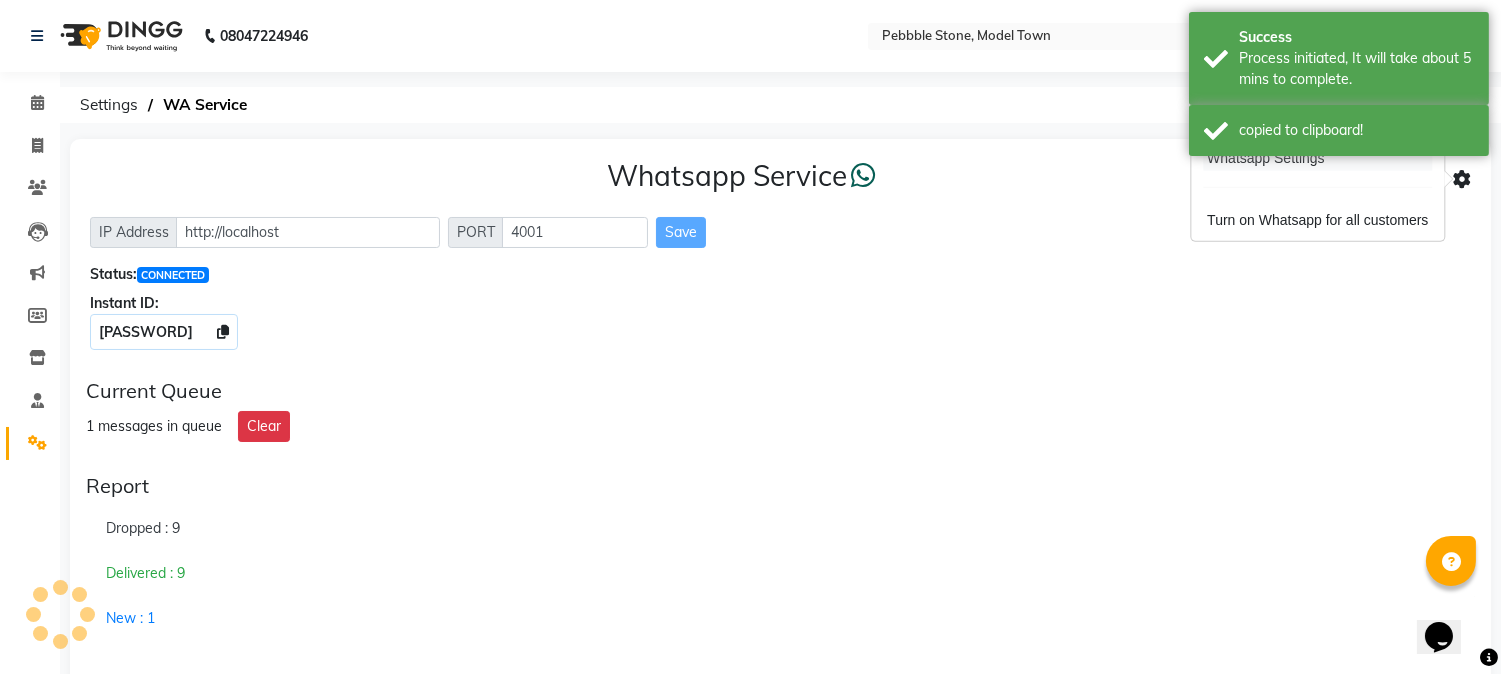 click on "Whatsapp Settings" at bounding box center (1317, 158) 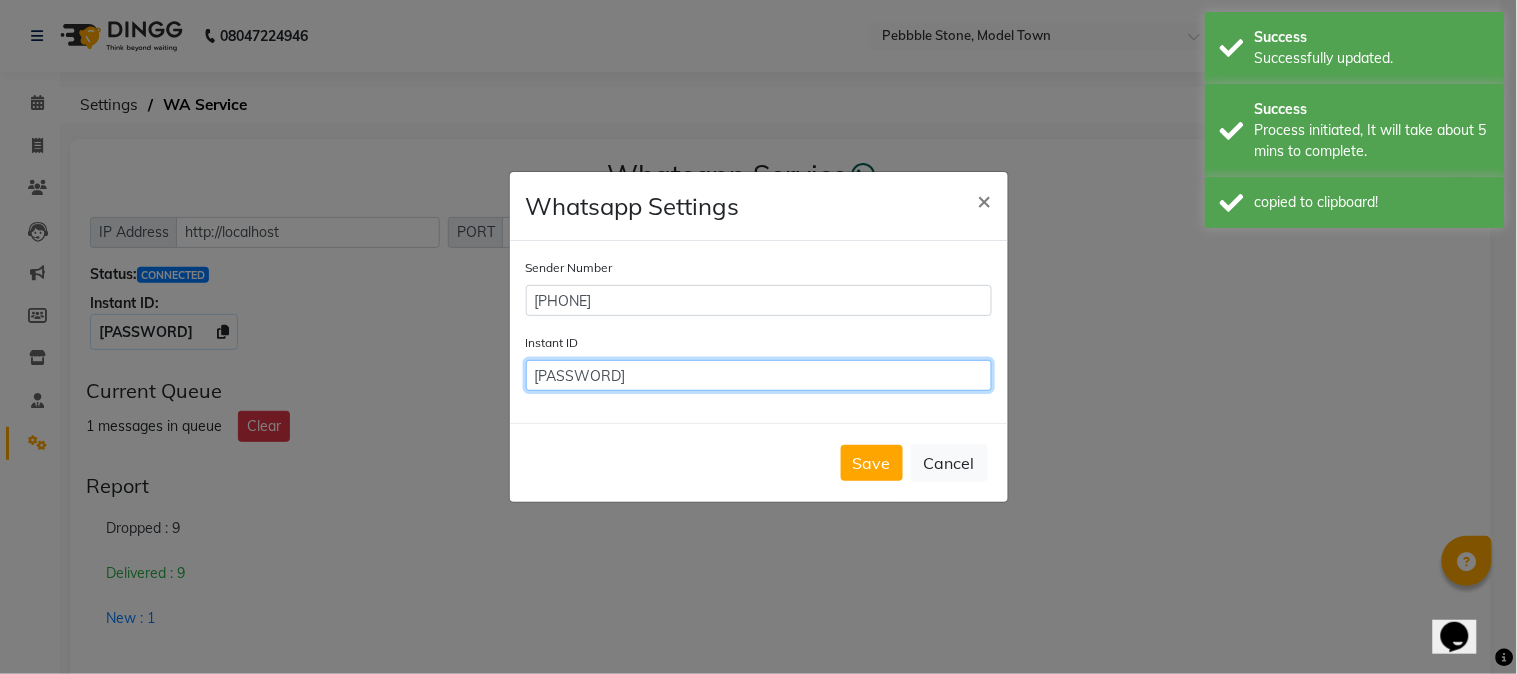 click on "[PASSWORD]" at bounding box center [759, 375] 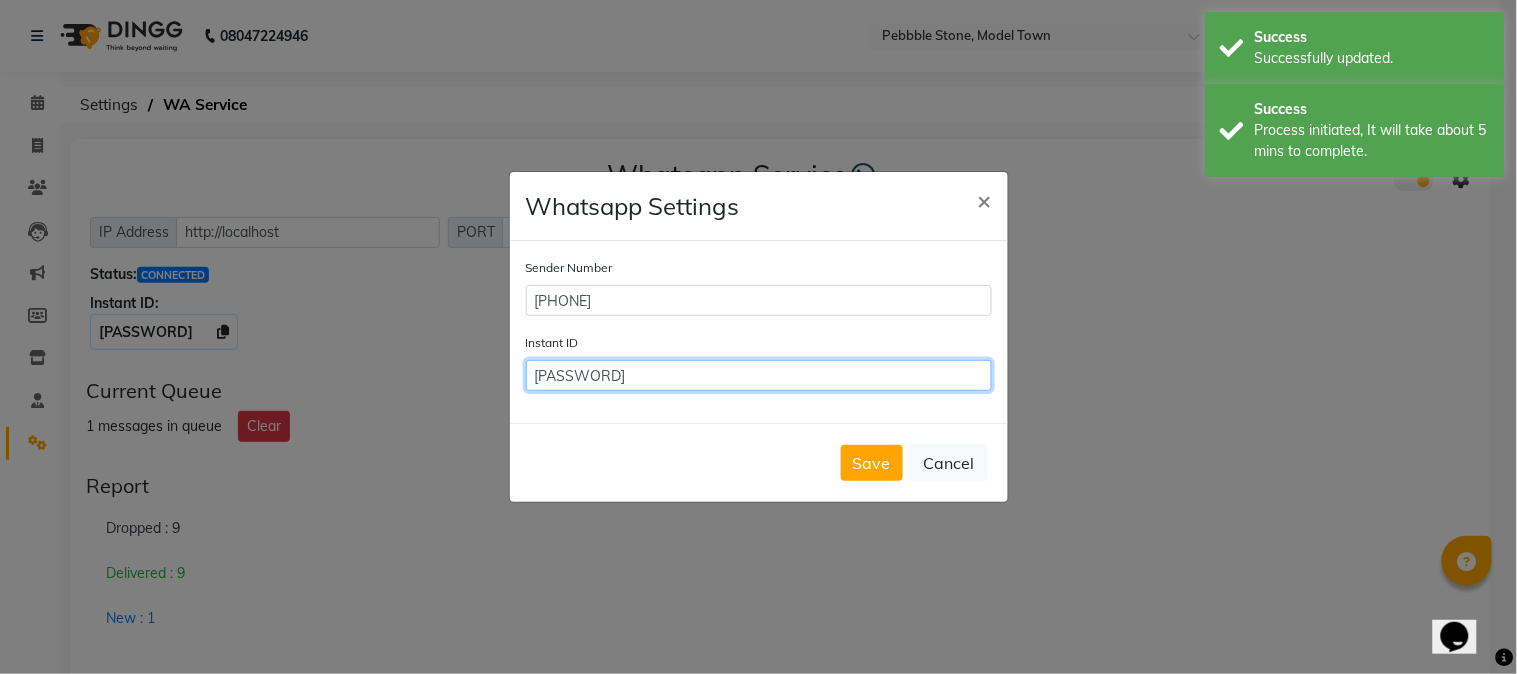 scroll, scrollTop: 0, scrollLeft: 58, axis: horizontal 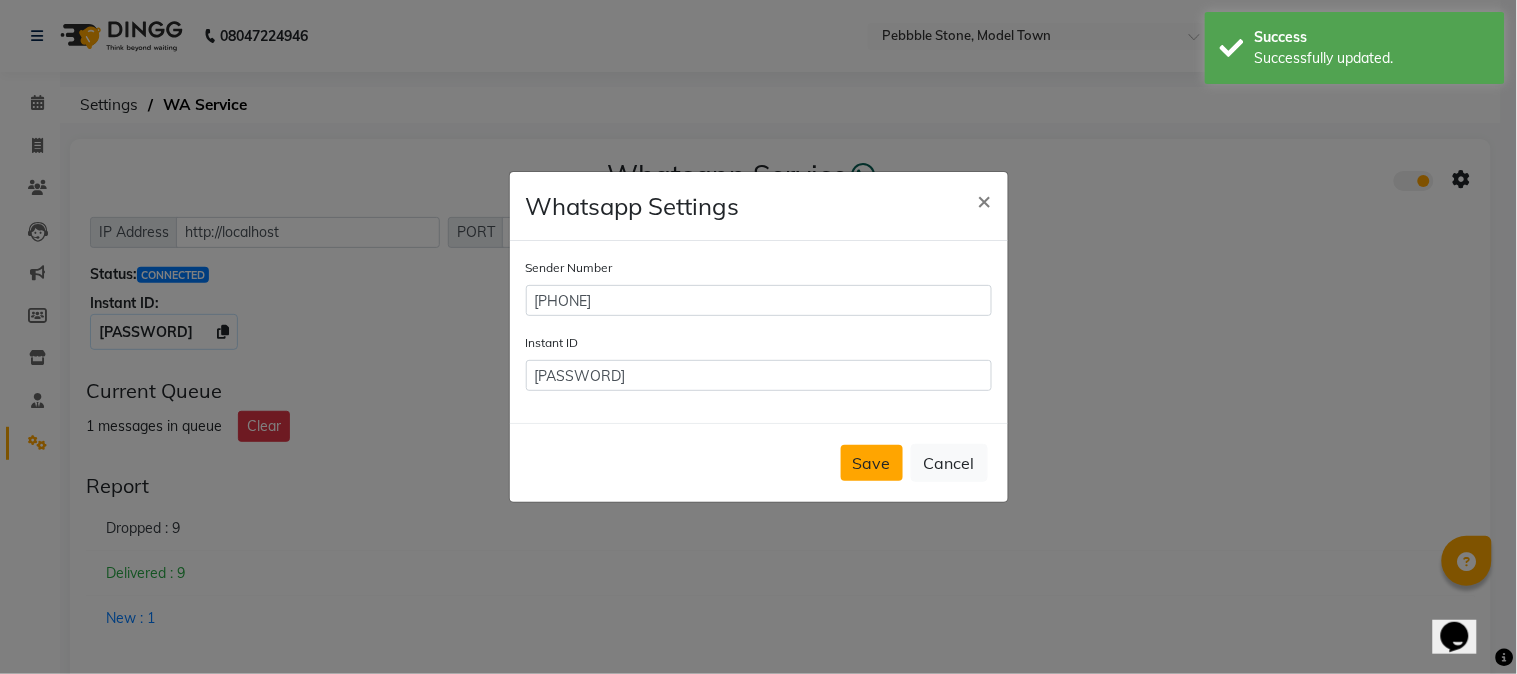 click on "Save" 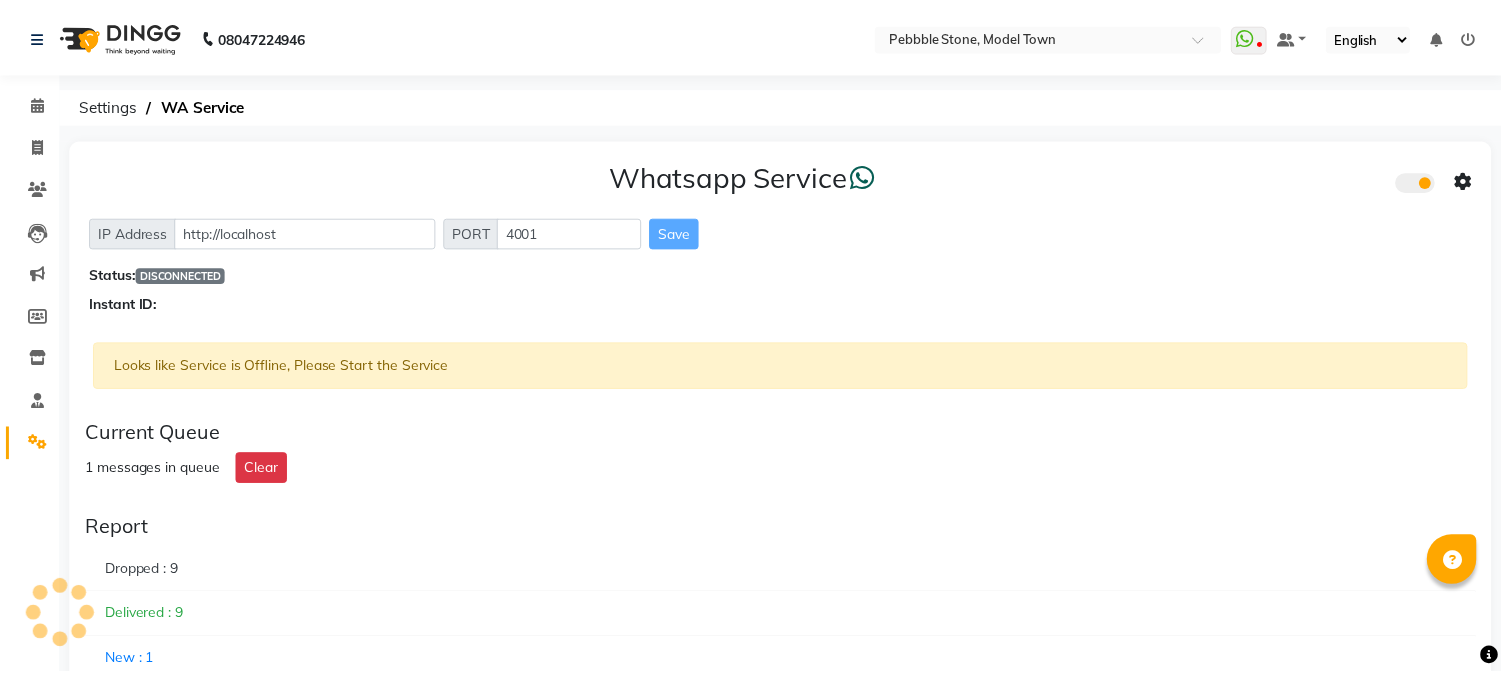 scroll, scrollTop: 0, scrollLeft: 0, axis: both 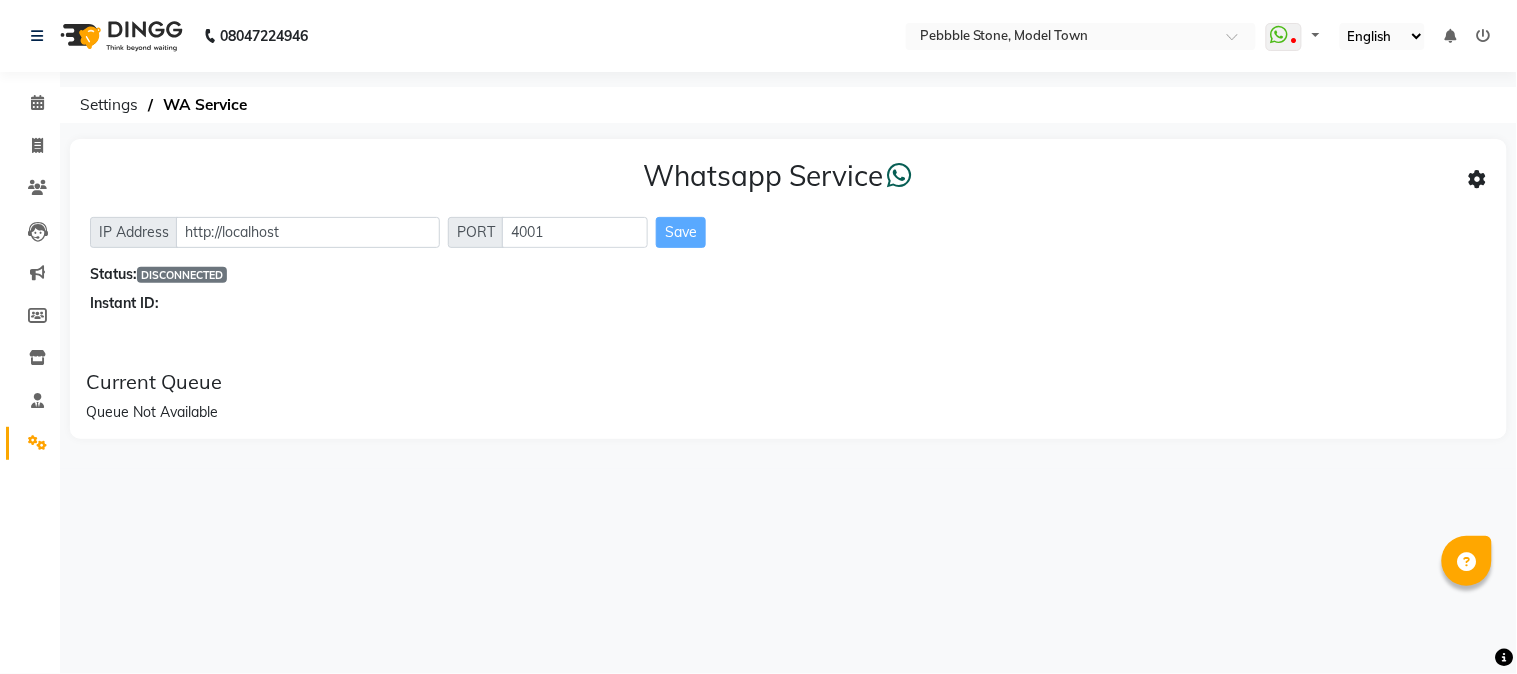 select on "en" 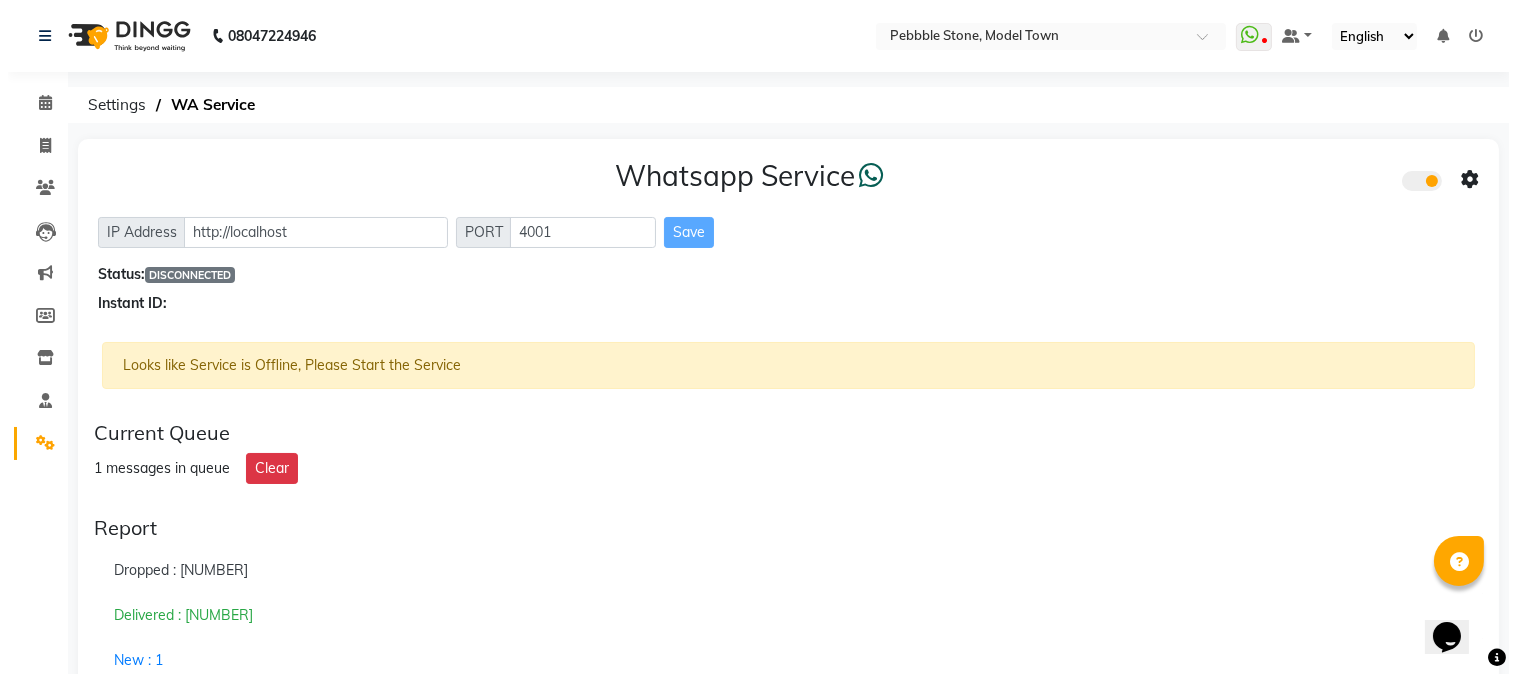 scroll, scrollTop: 0, scrollLeft: 0, axis: both 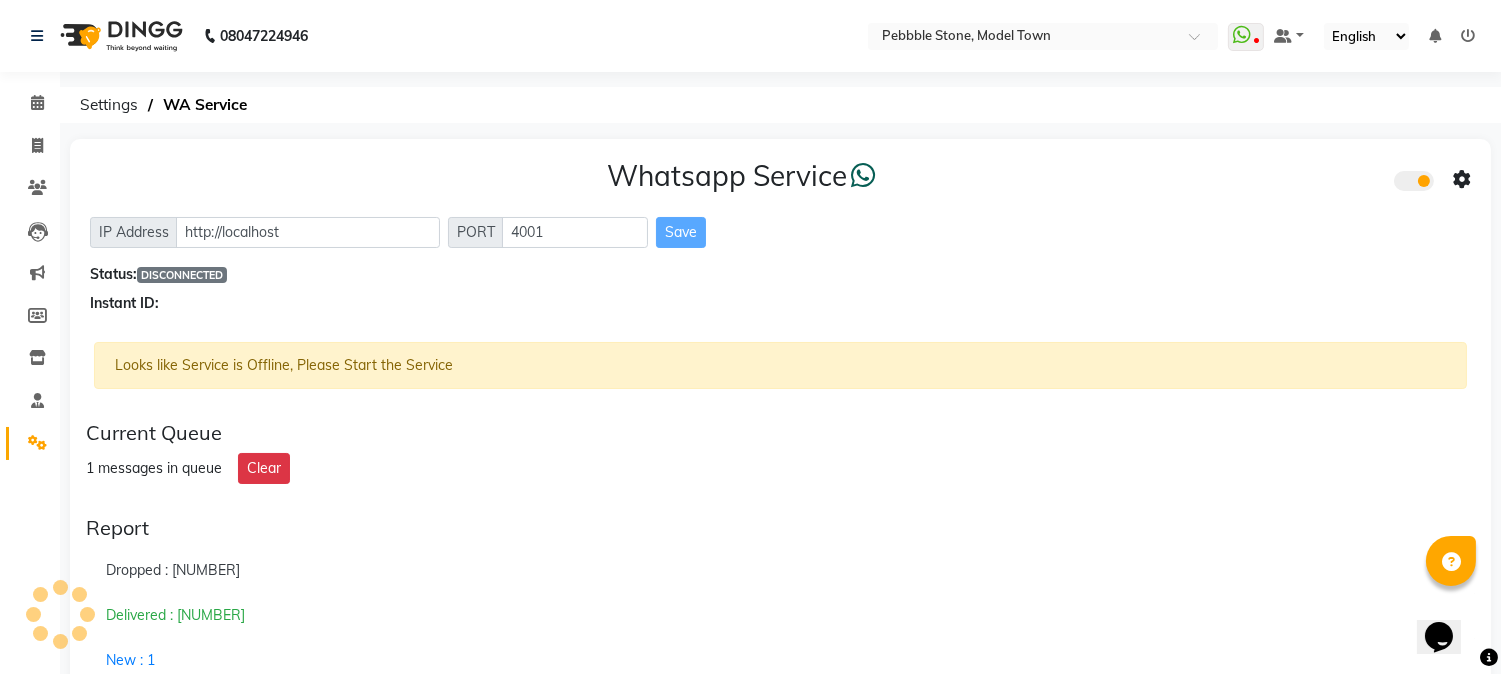 click on "Instant ID:" 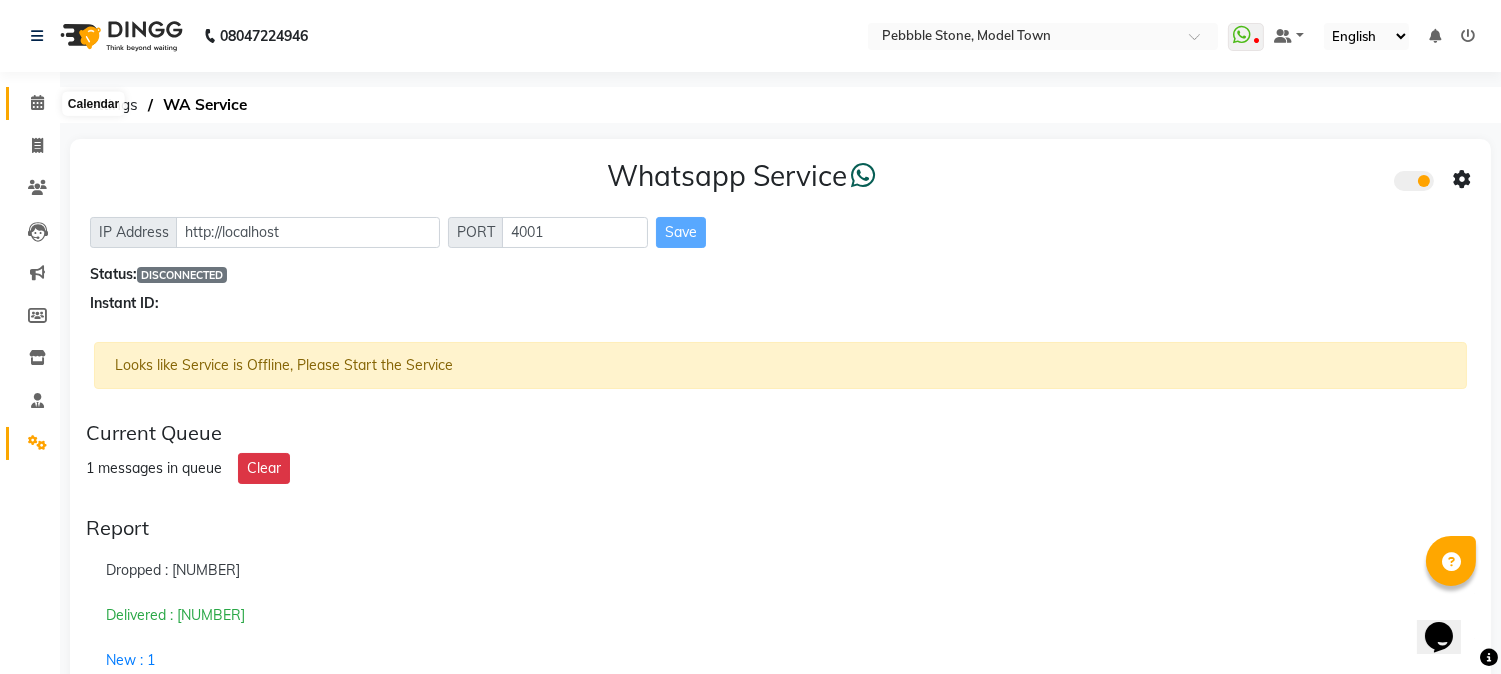 click 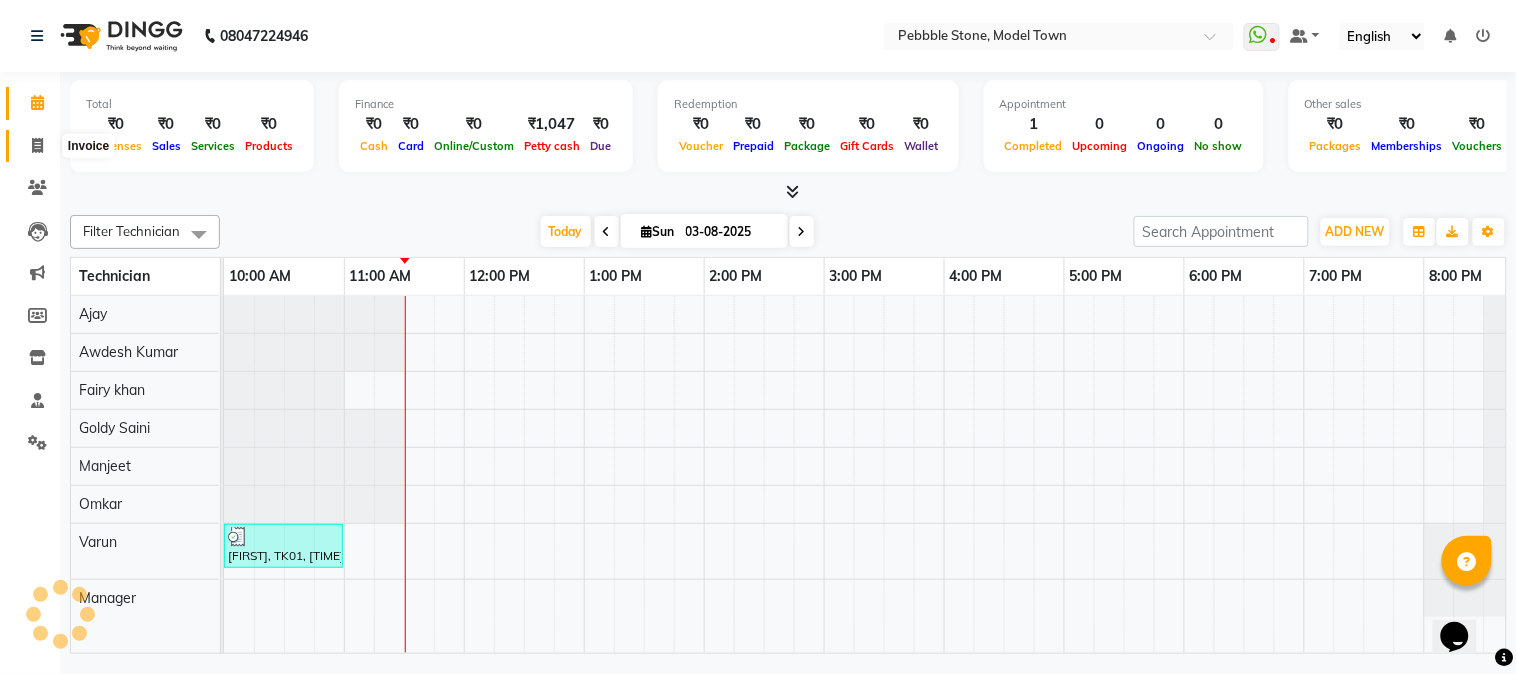 scroll, scrollTop: 0, scrollLeft: 37, axis: horizontal 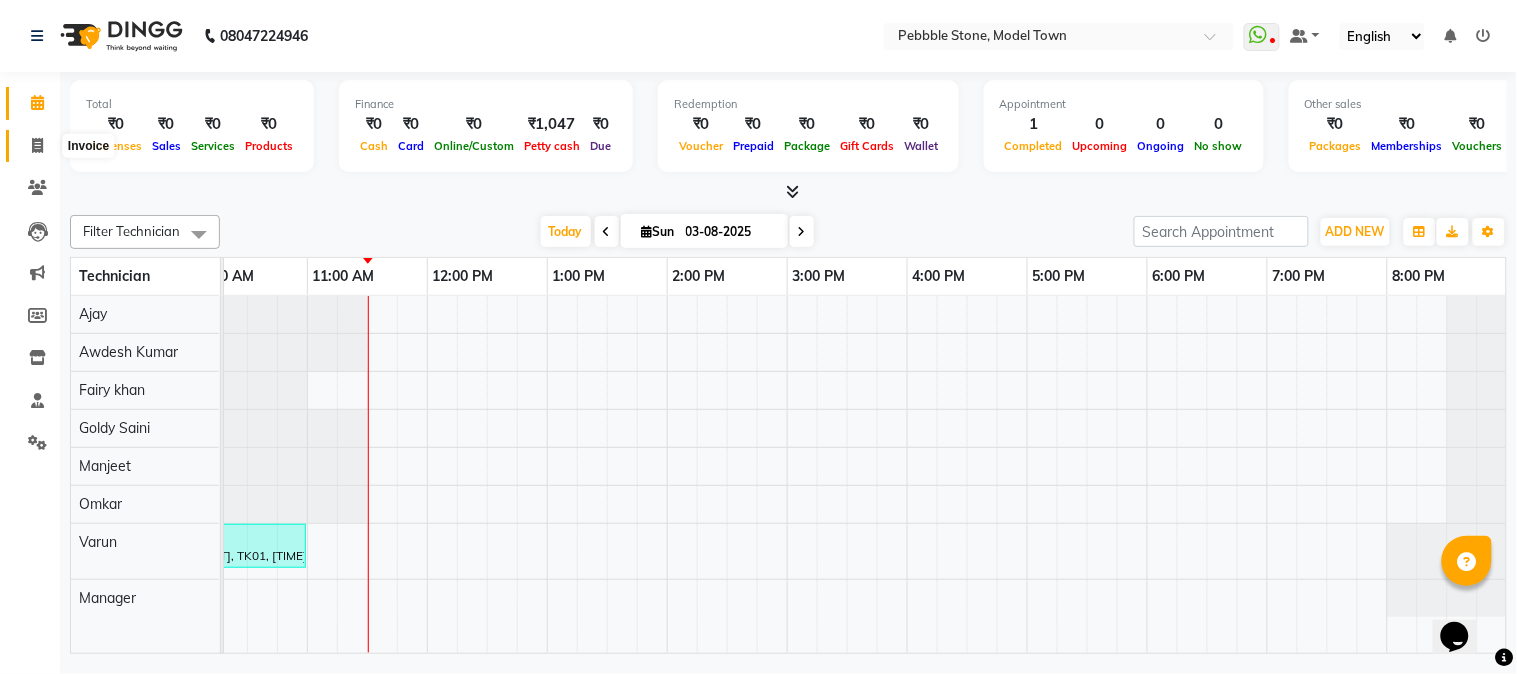 click 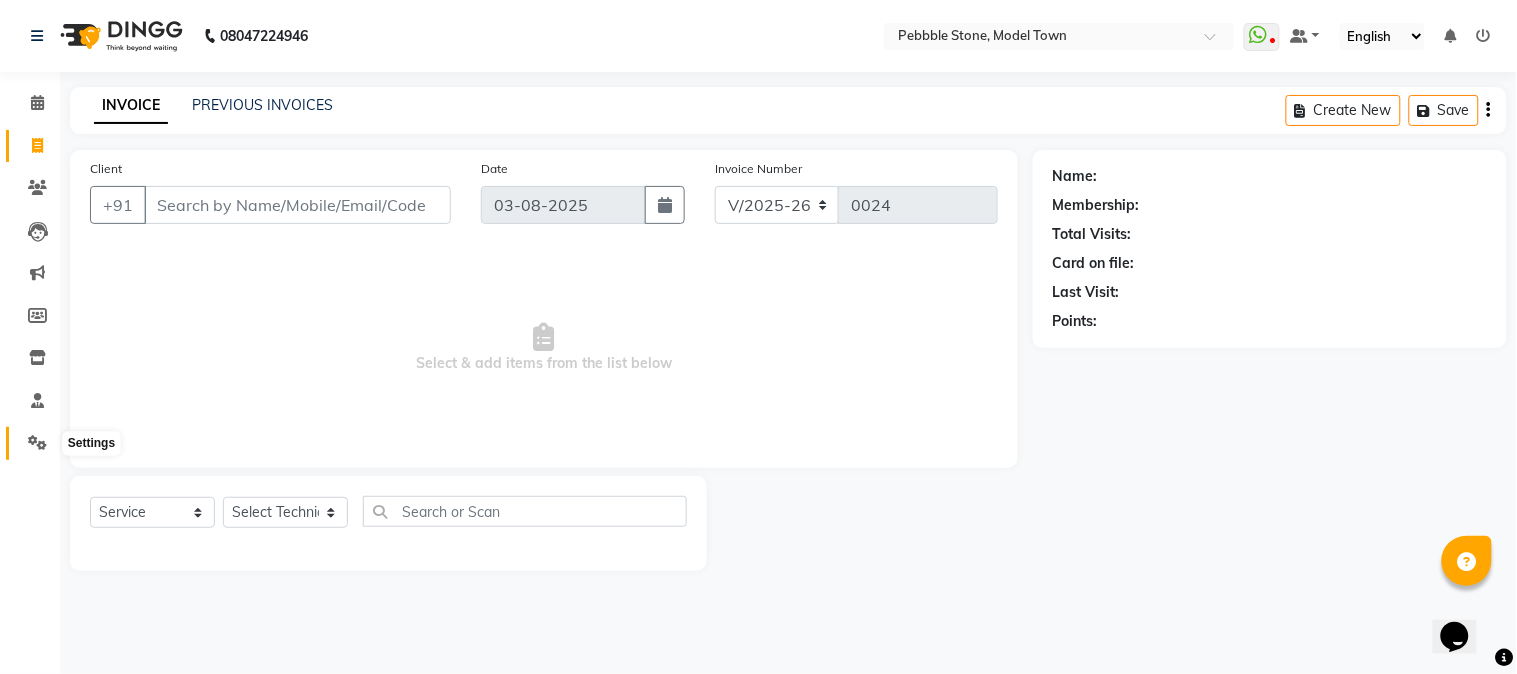 click 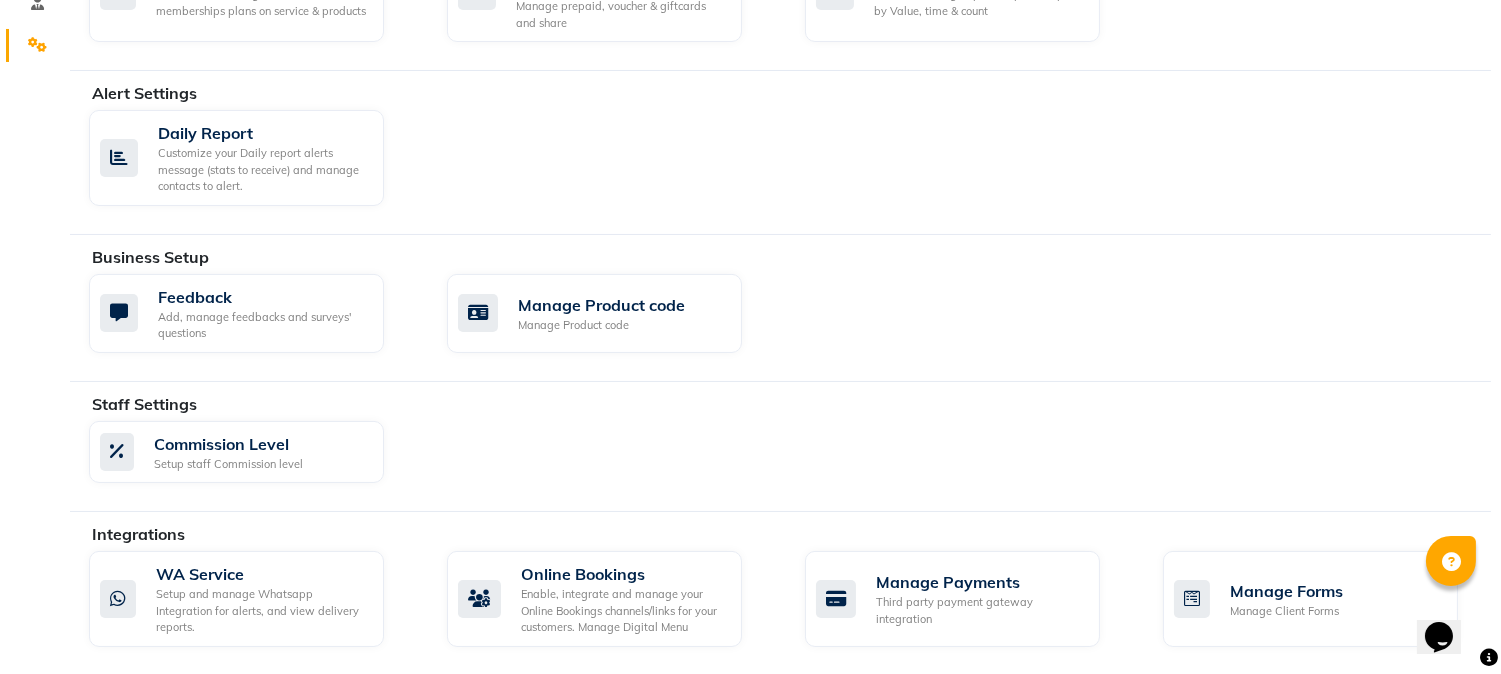 scroll, scrollTop: 408, scrollLeft: 0, axis: vertical 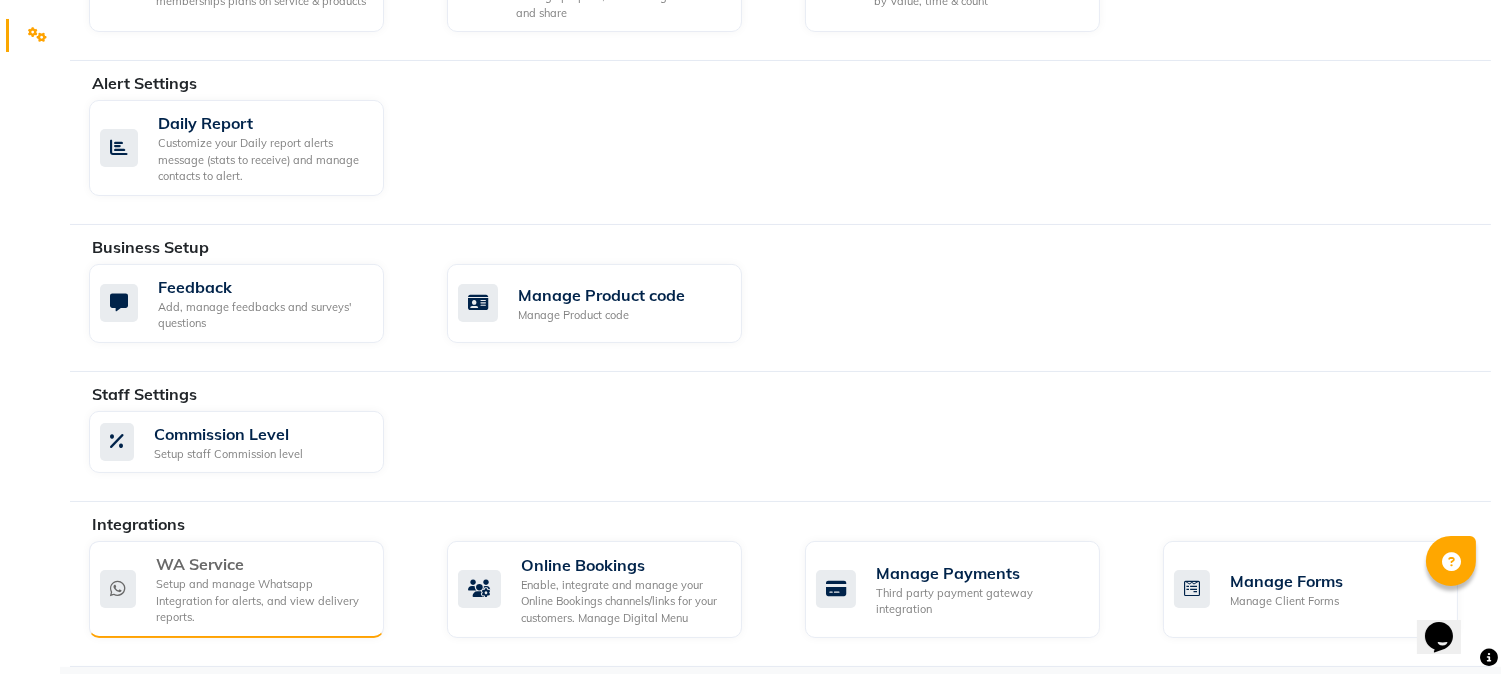click on "WA Service" 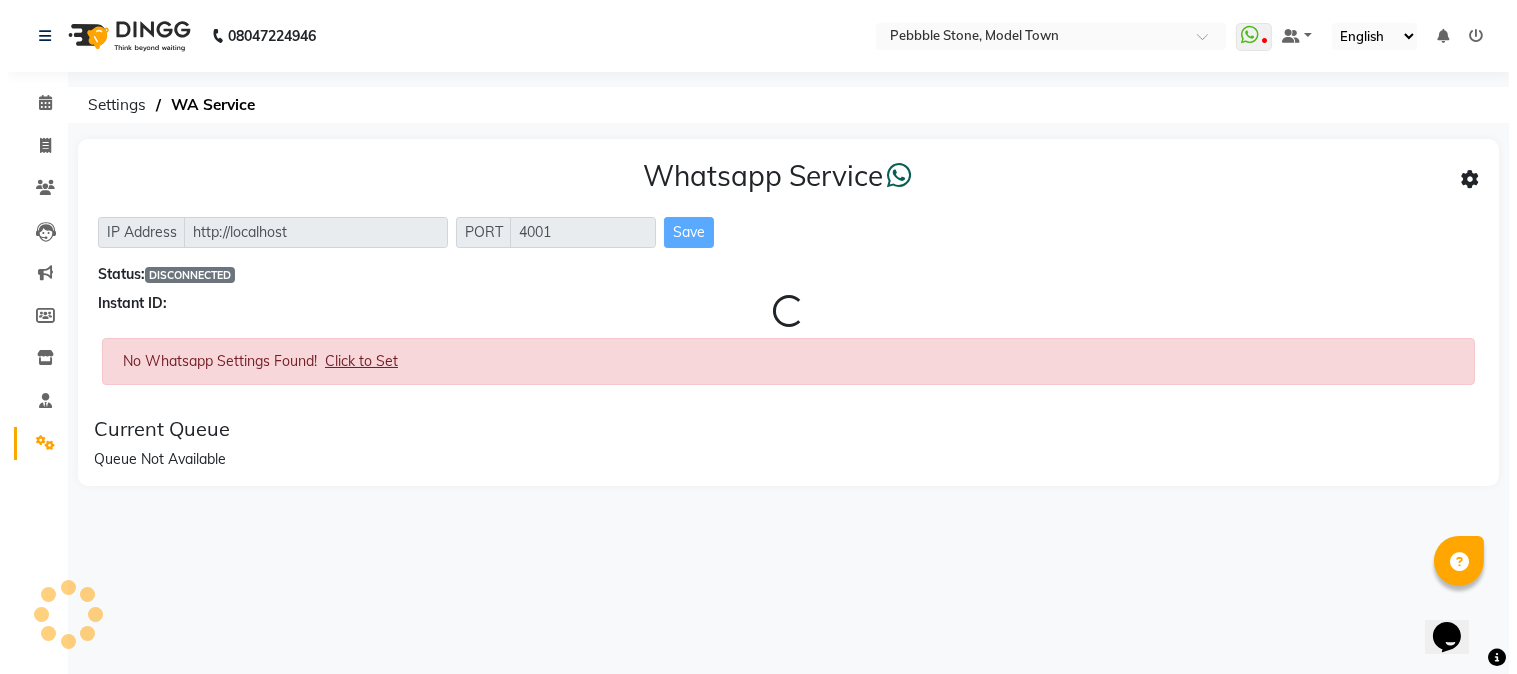 scroll, scrollTop: 0, scrollLeft: 0, axis: both 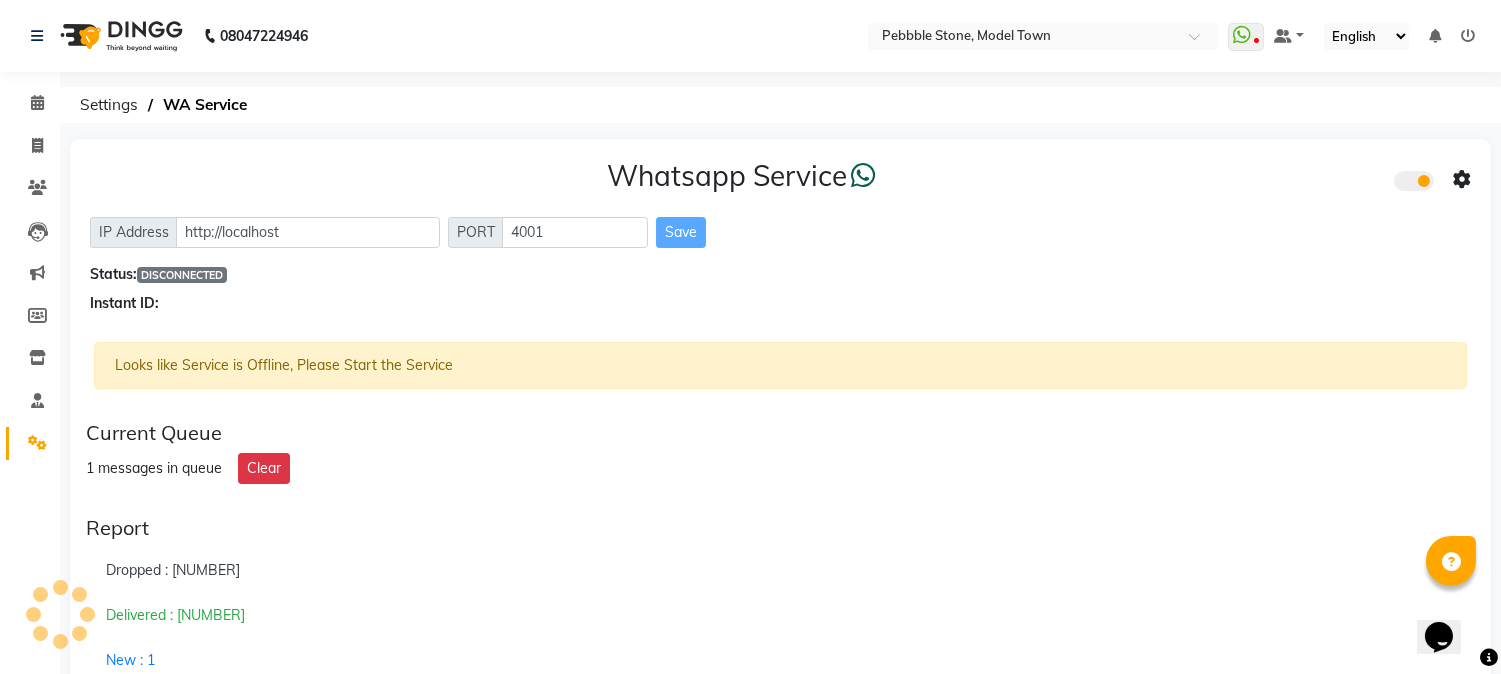 click 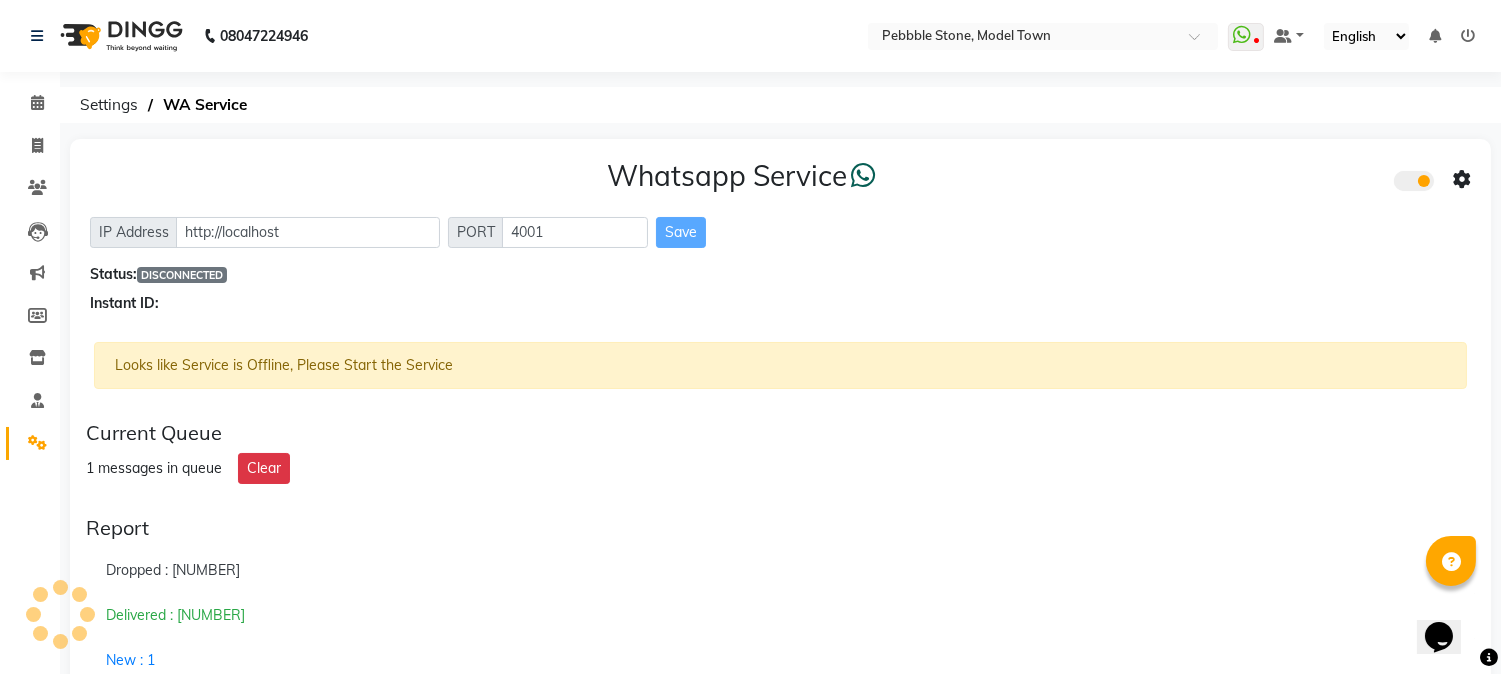 click 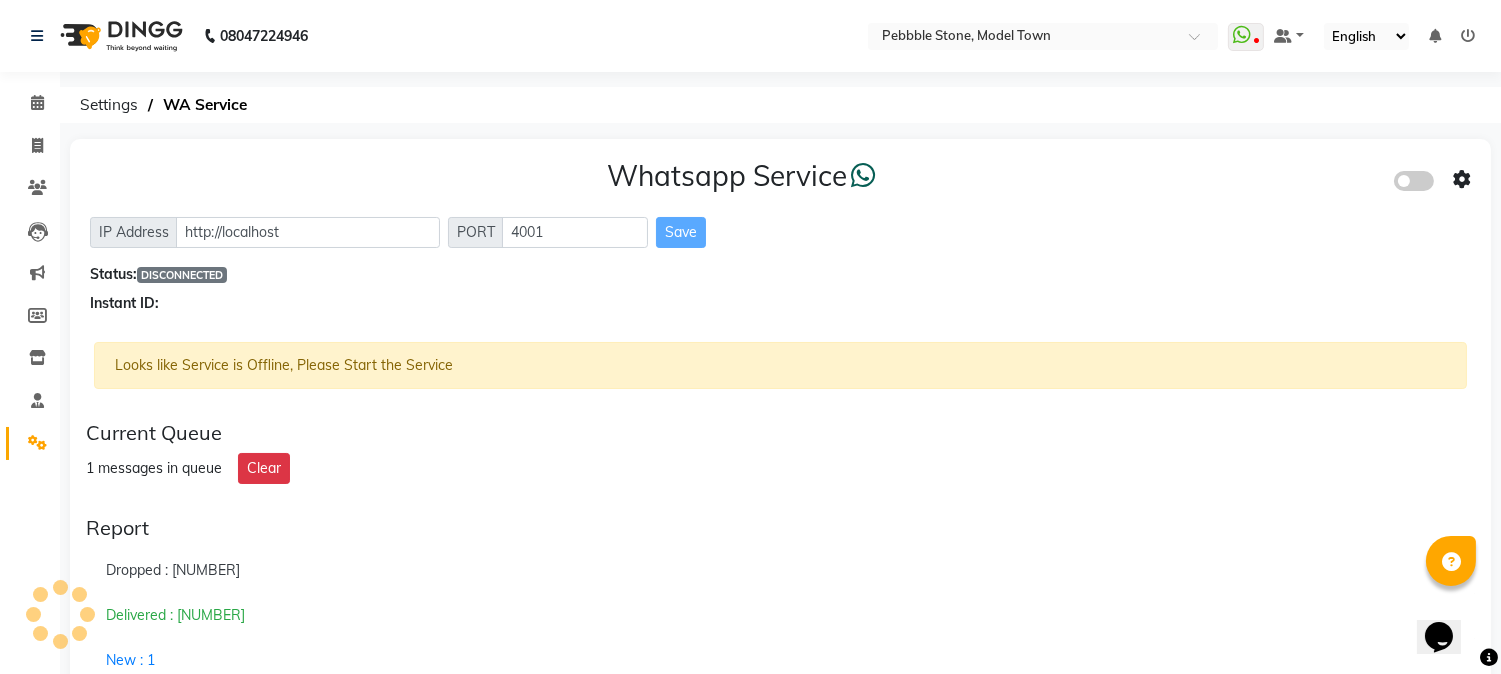 click 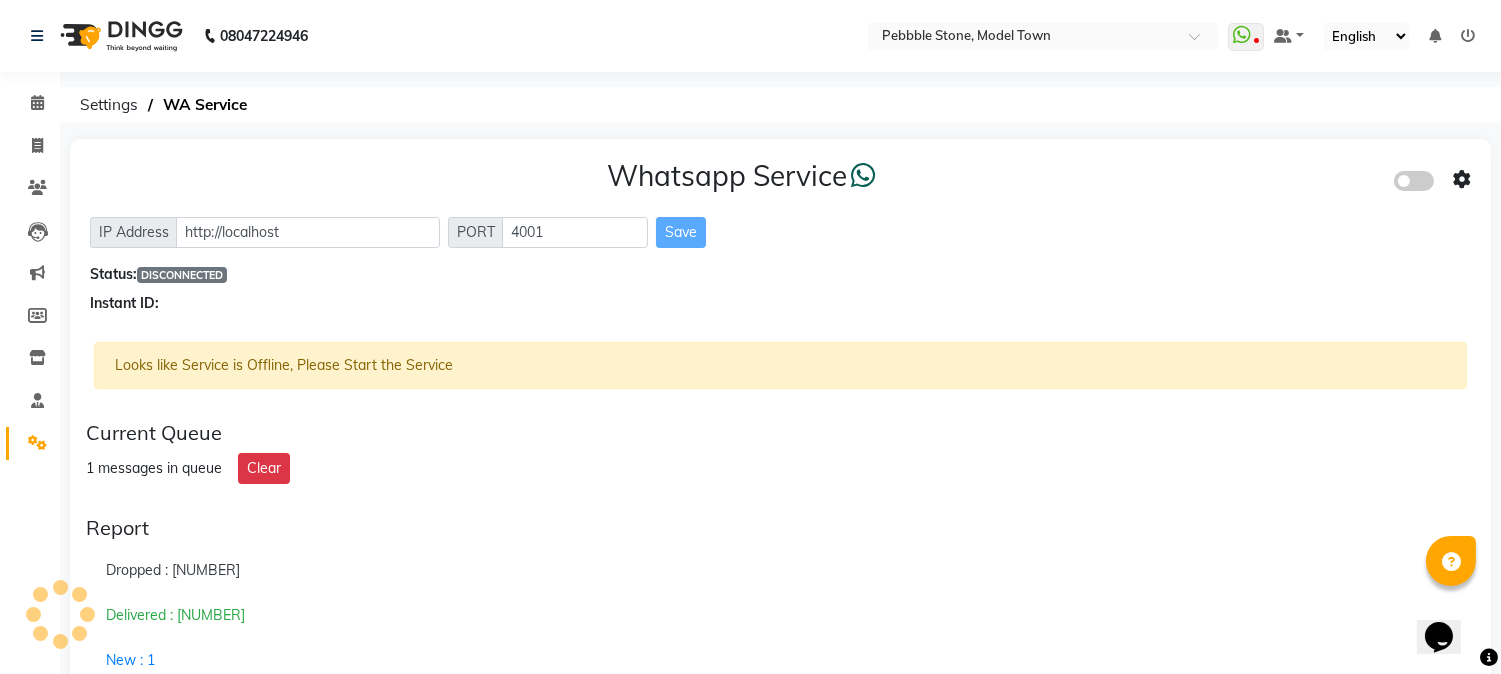 click 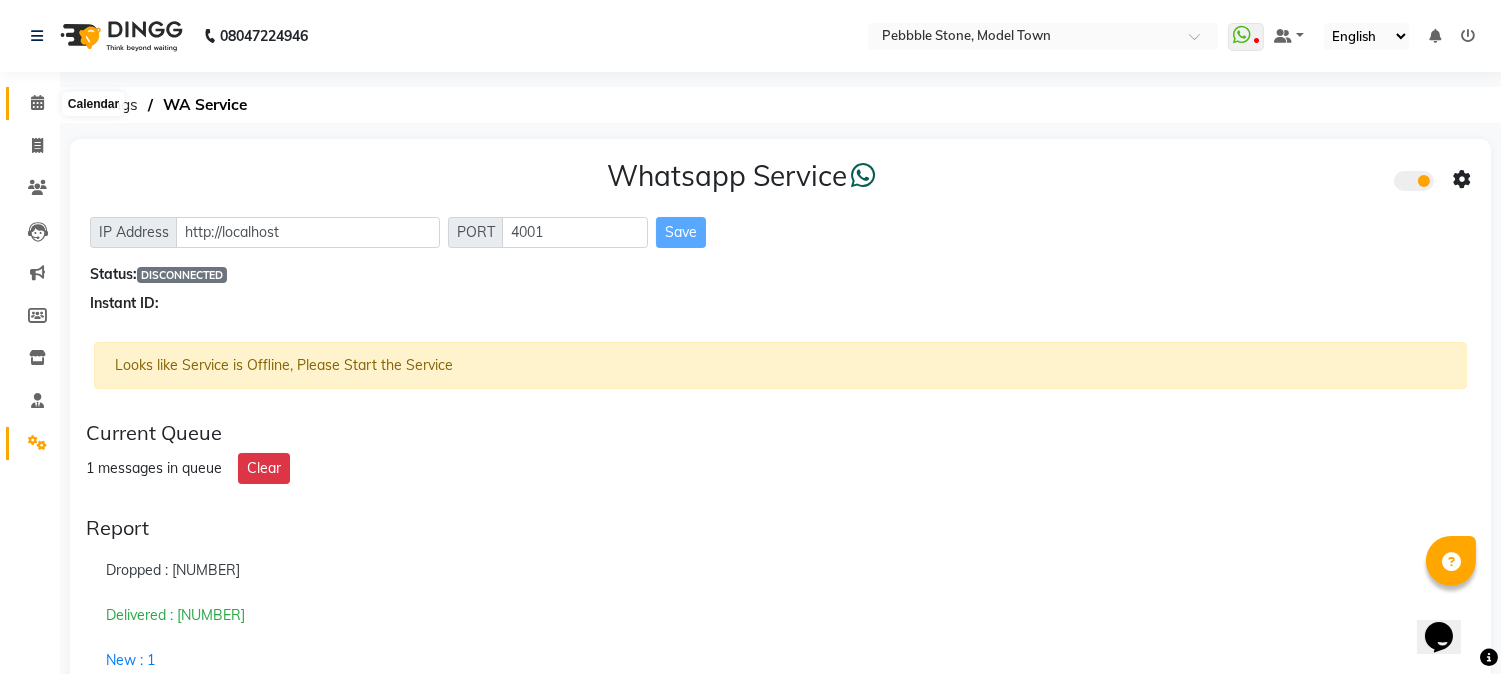 click 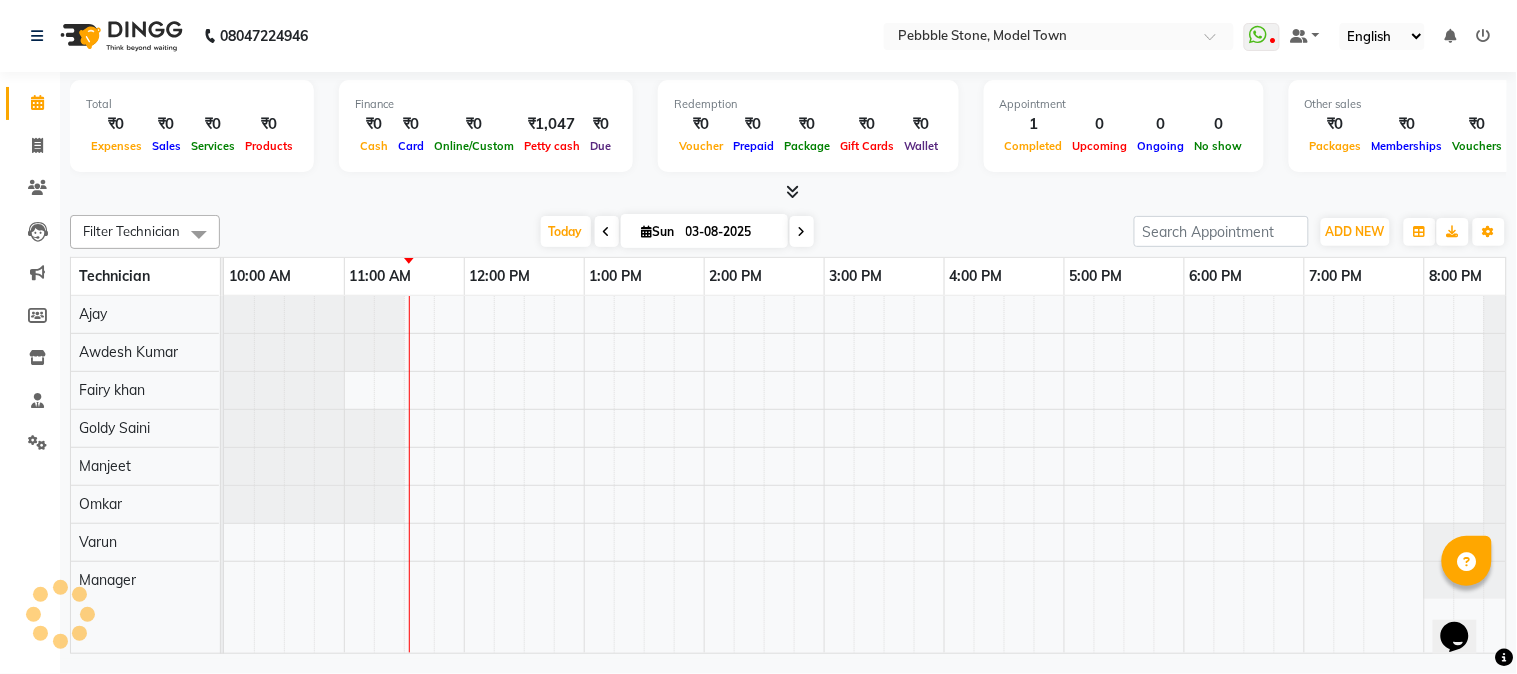 scroll, scrollTop: 0, scrollLeft: 0, axis: both 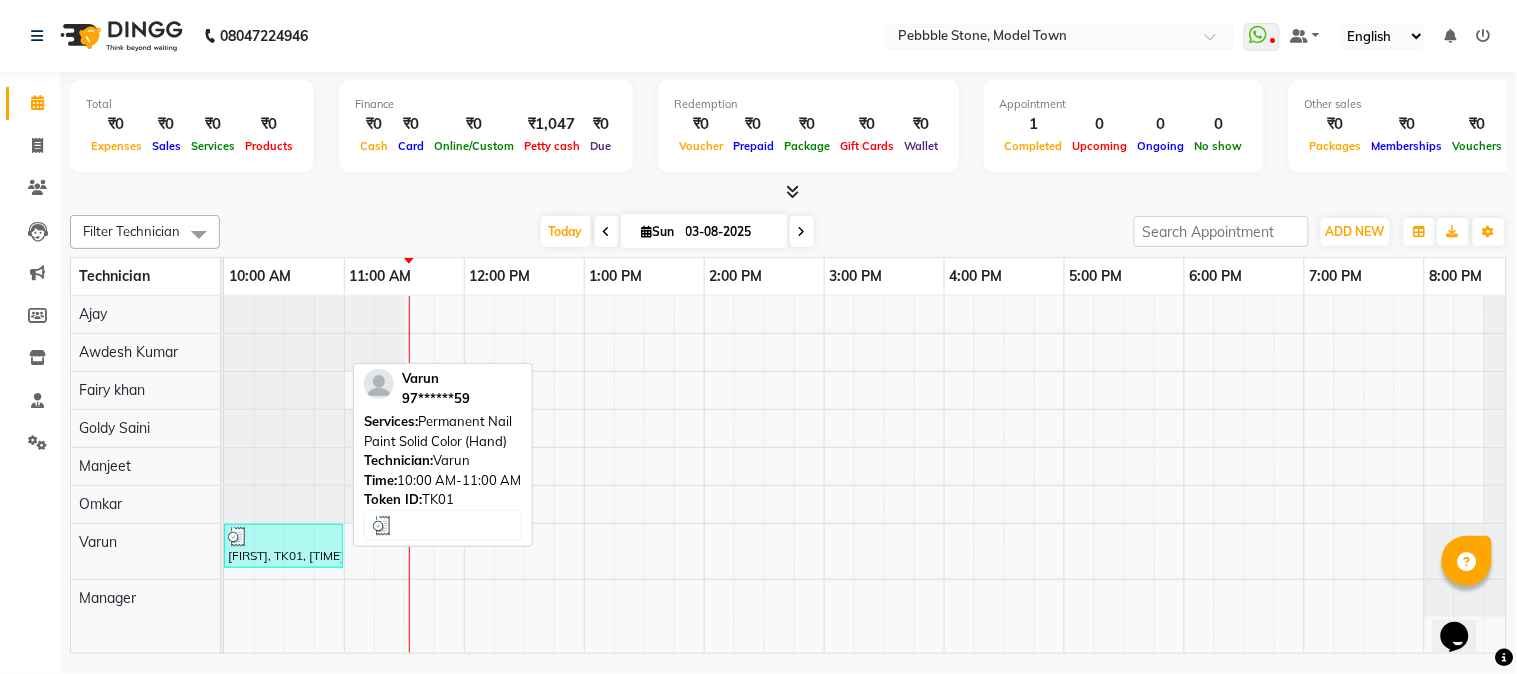 click on "Varun, TK01, 10:00 AM-11:00 AM, Permanent Nail Paint Solid Color (Hand)" at bounding box center (283, 546) 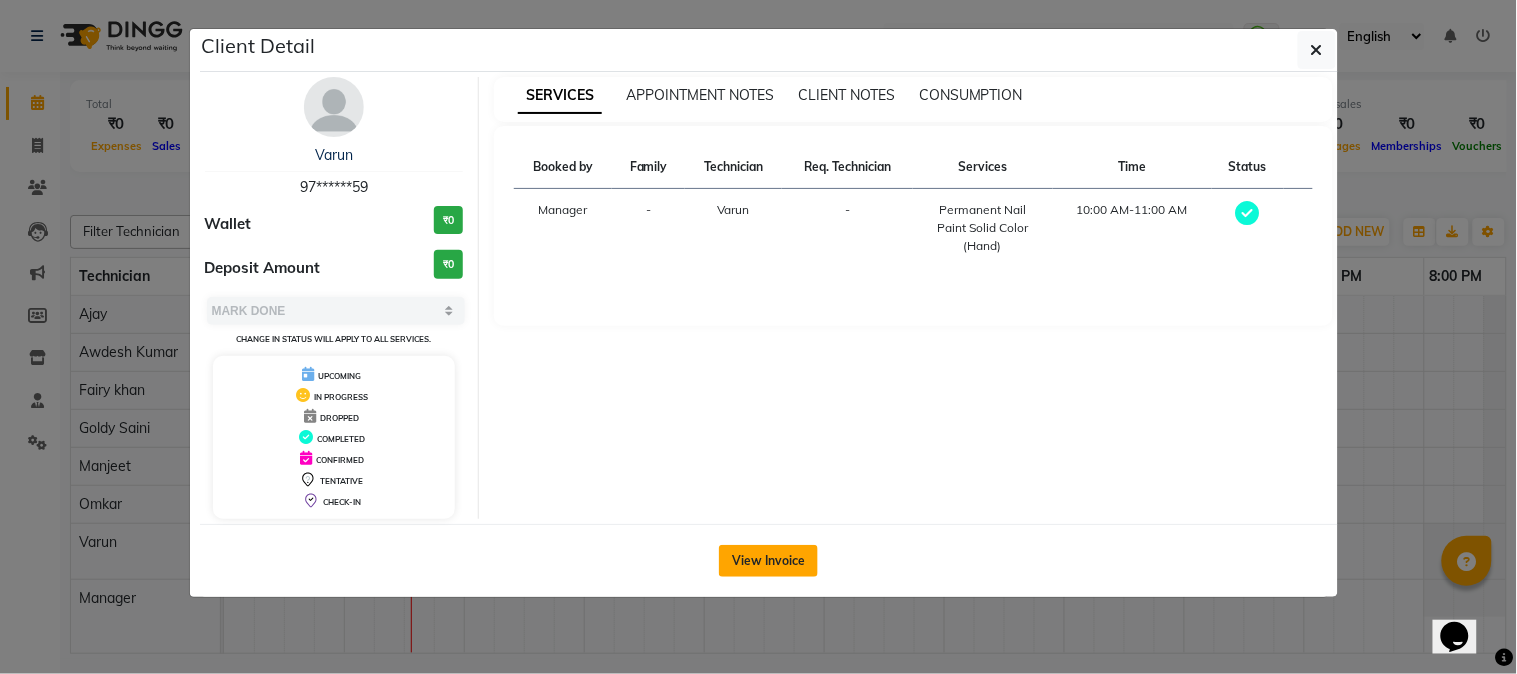 click on "View Invoice" 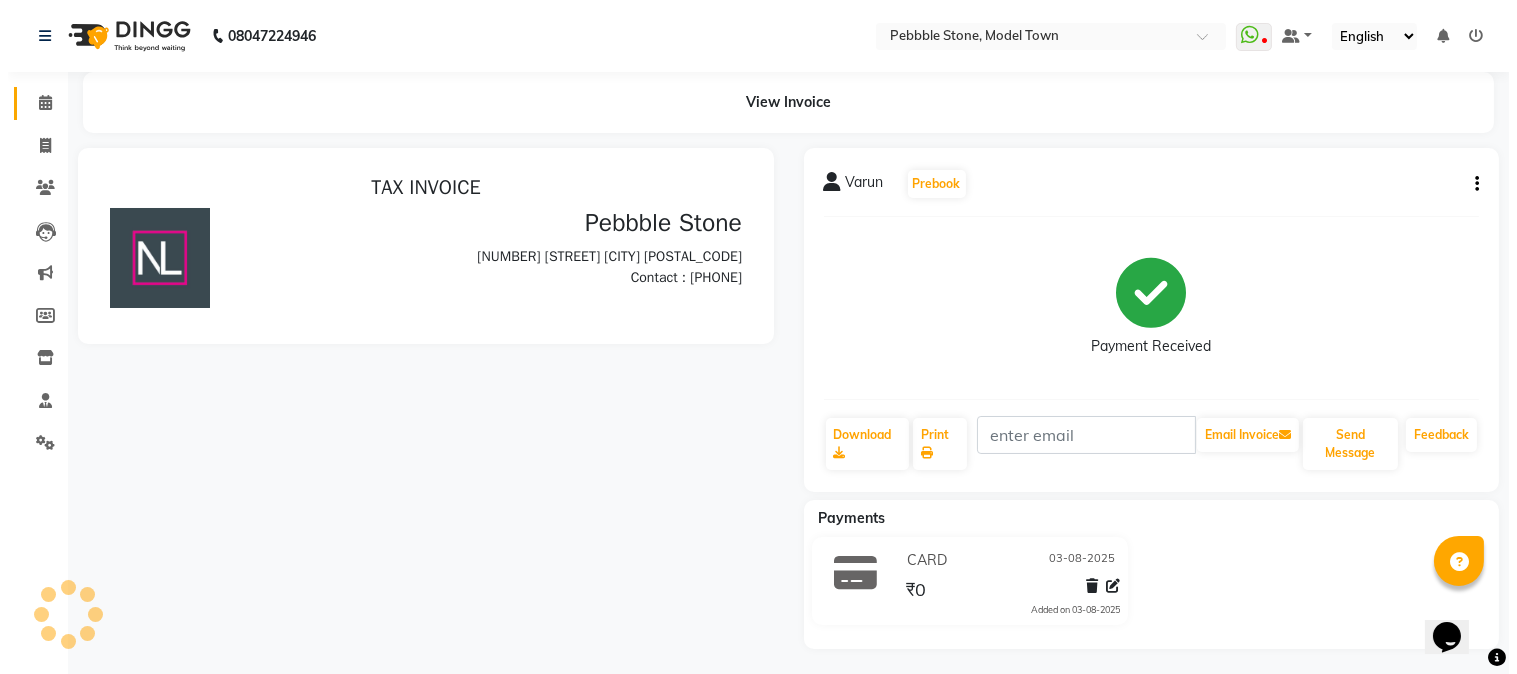 scroll, scrollTop: 0, scrollLeft: 0, axis: both 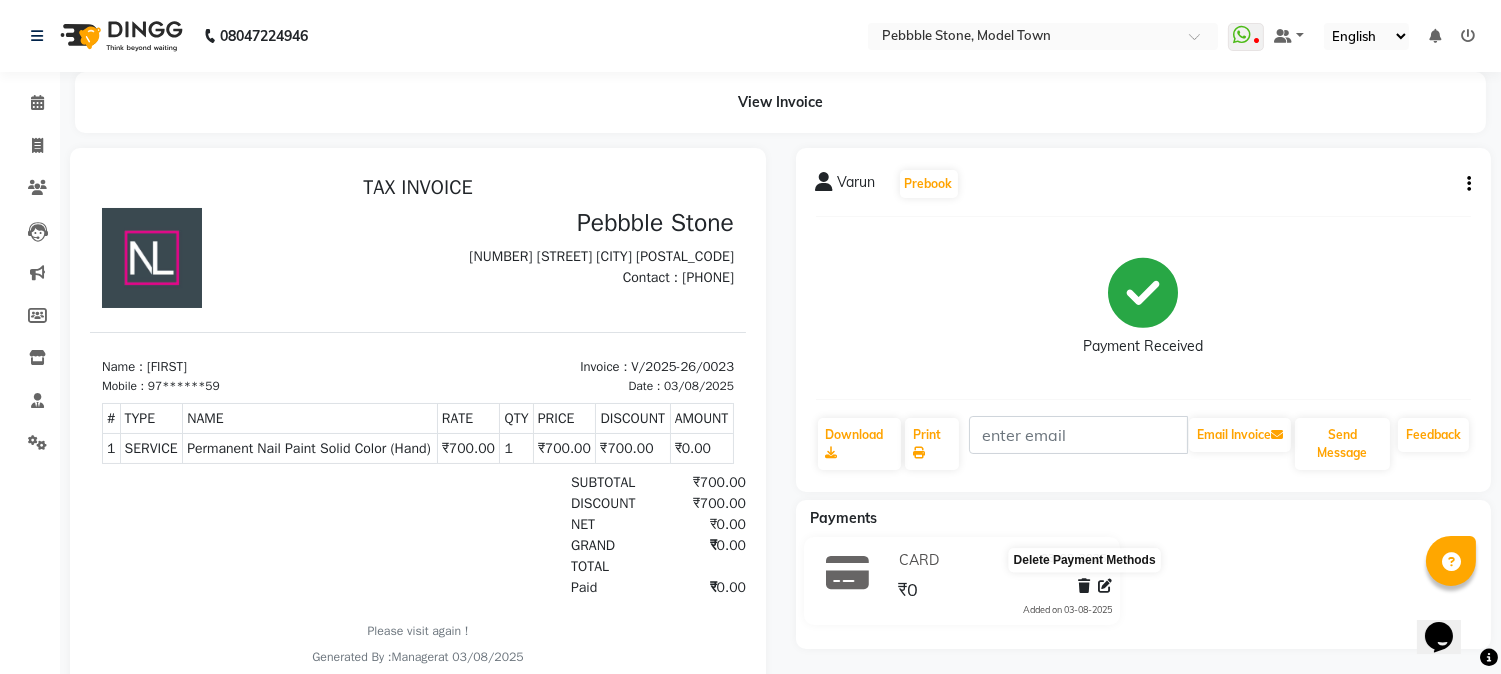 click 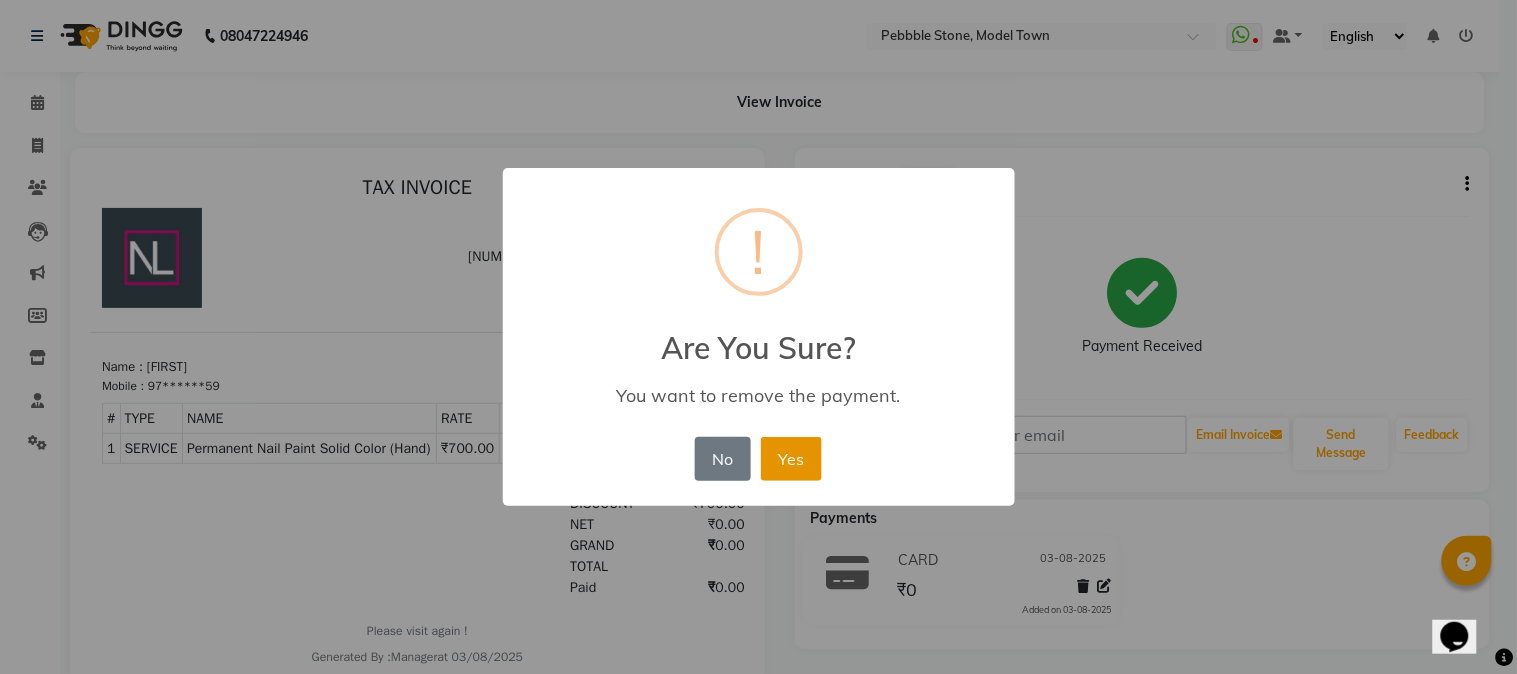 click on "Yes" at bounding box center (791, 459) 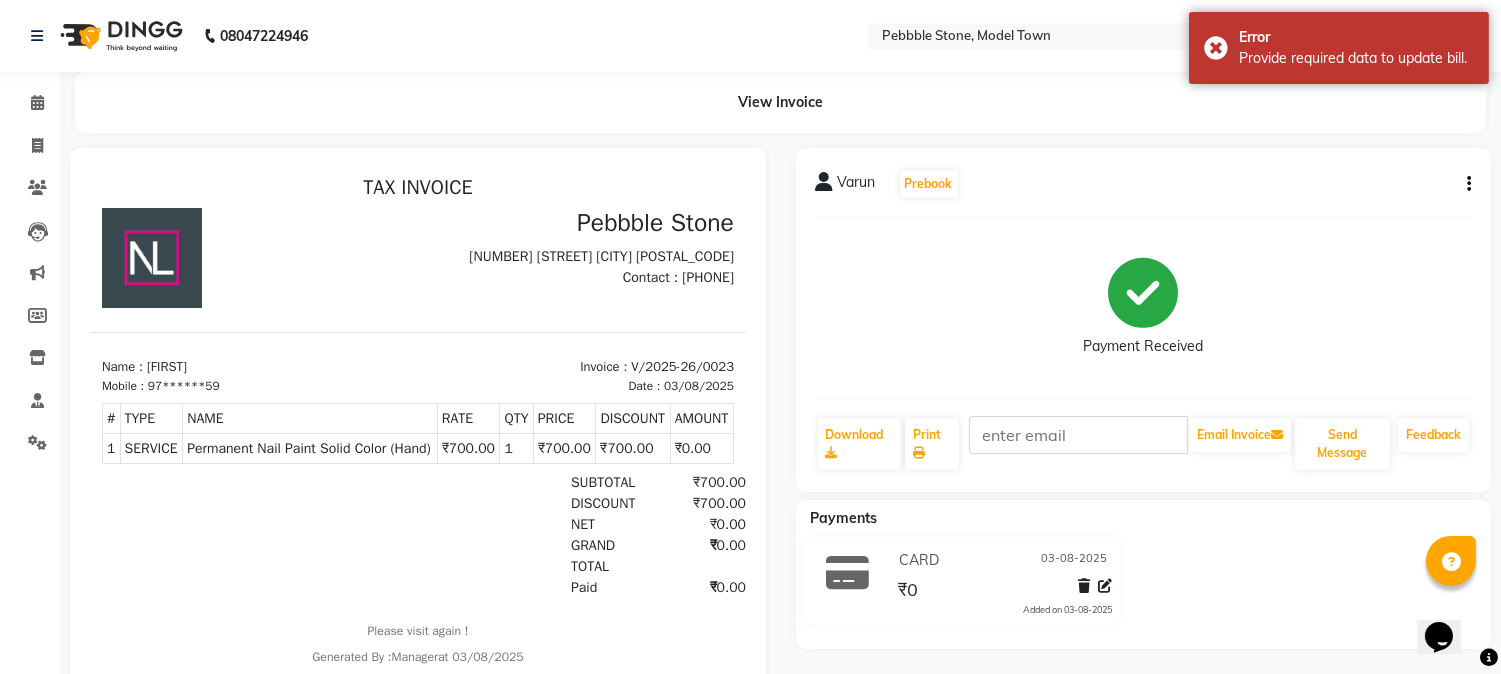 click 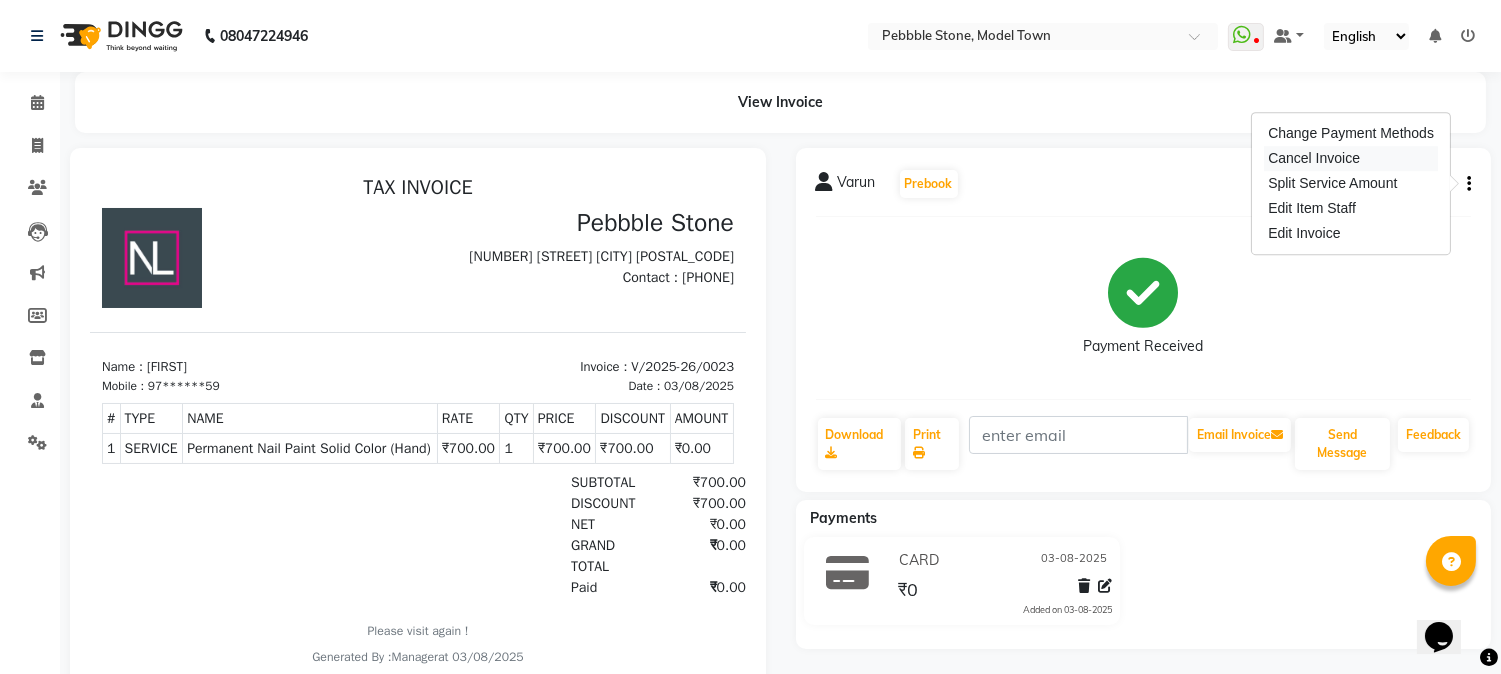 click on "Cancel Invoice" at bounding box center [1351, 158] 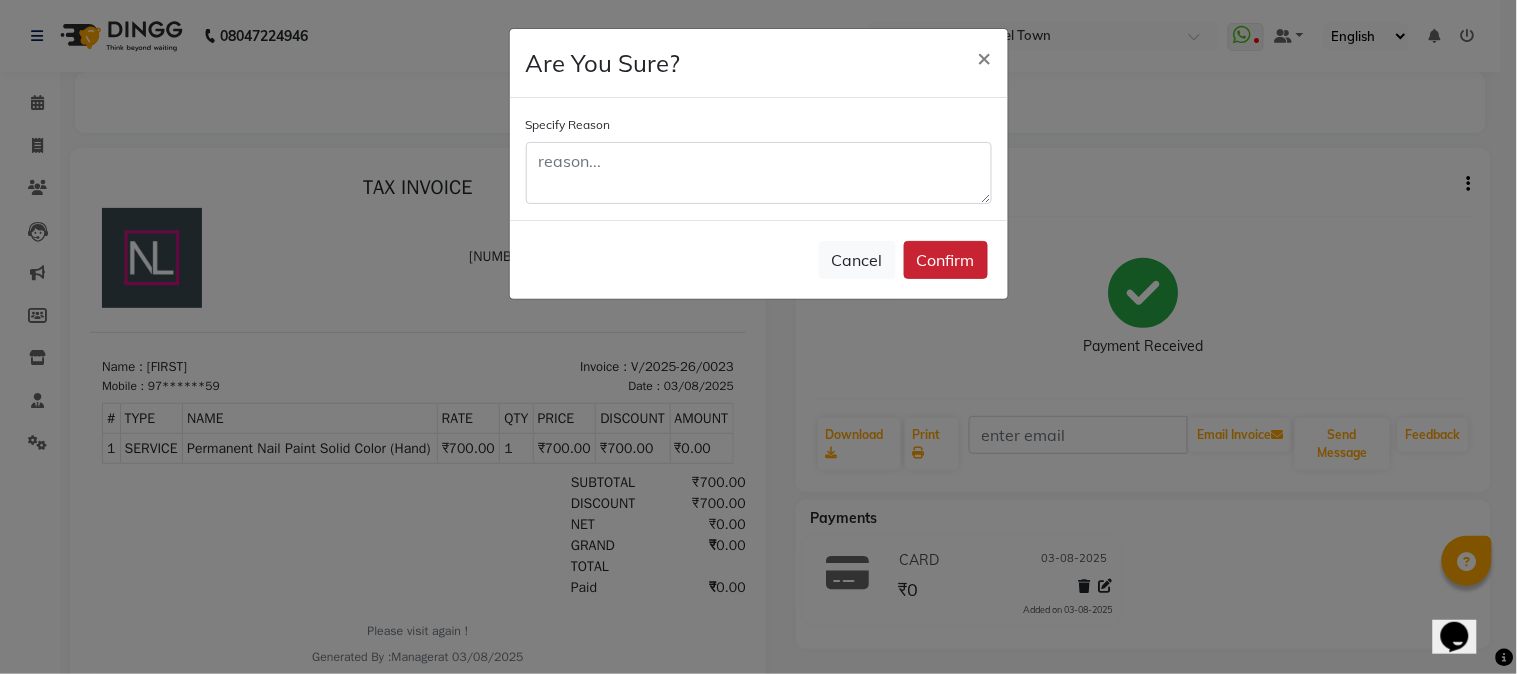 click on "Confirm" 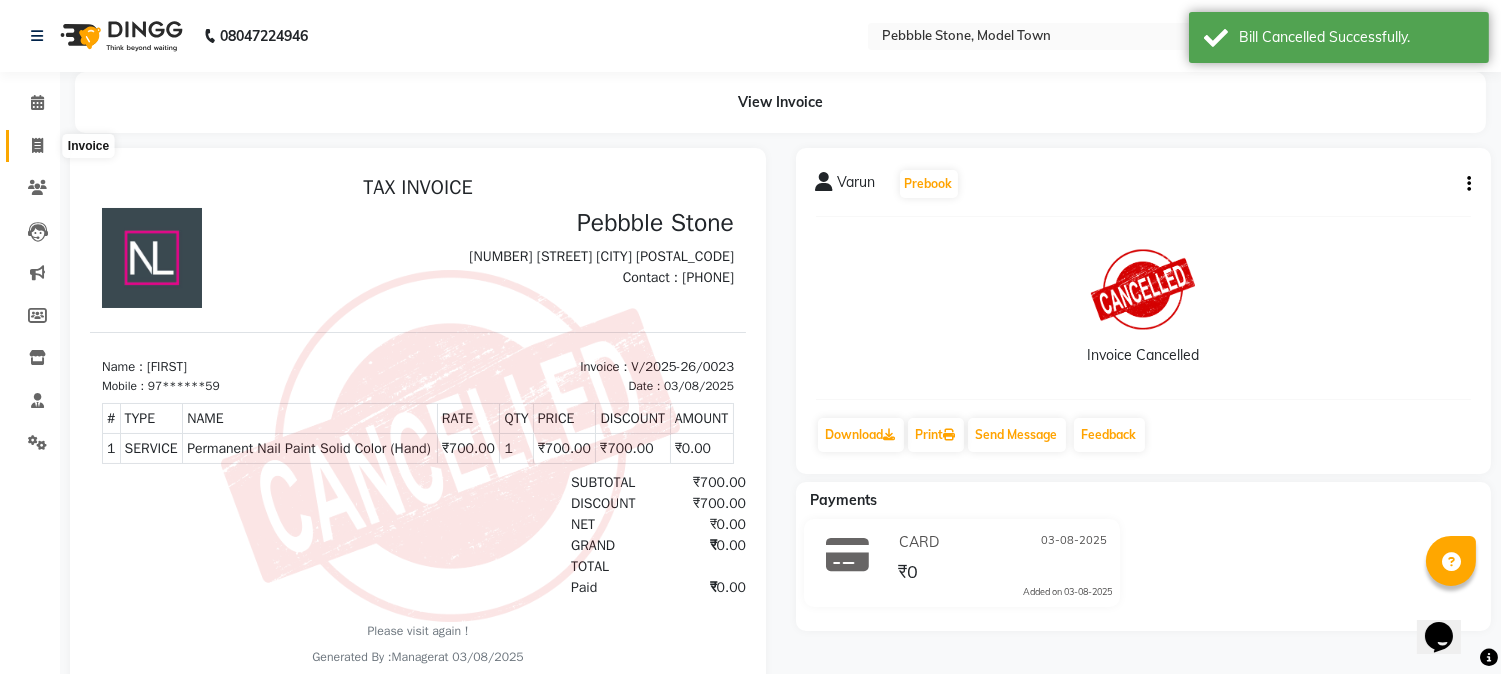 click 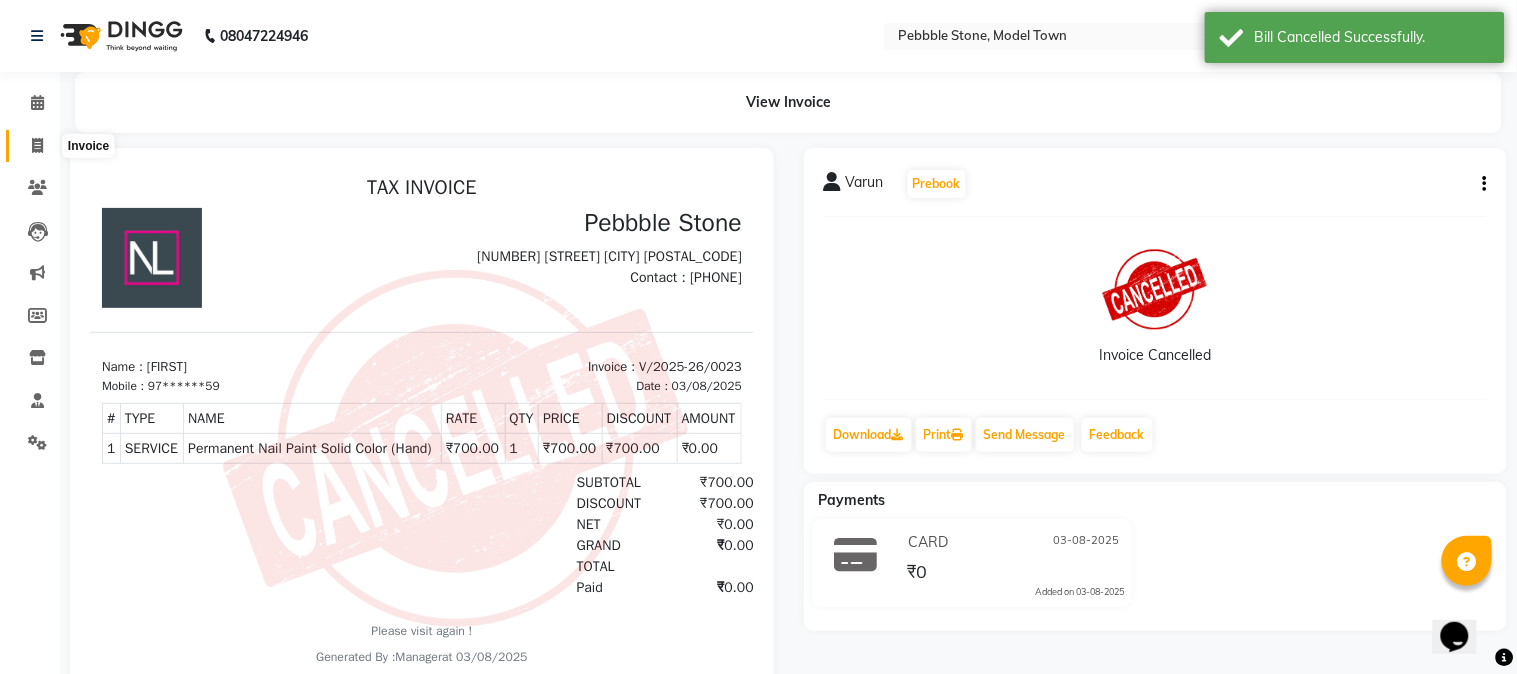 select on "service" 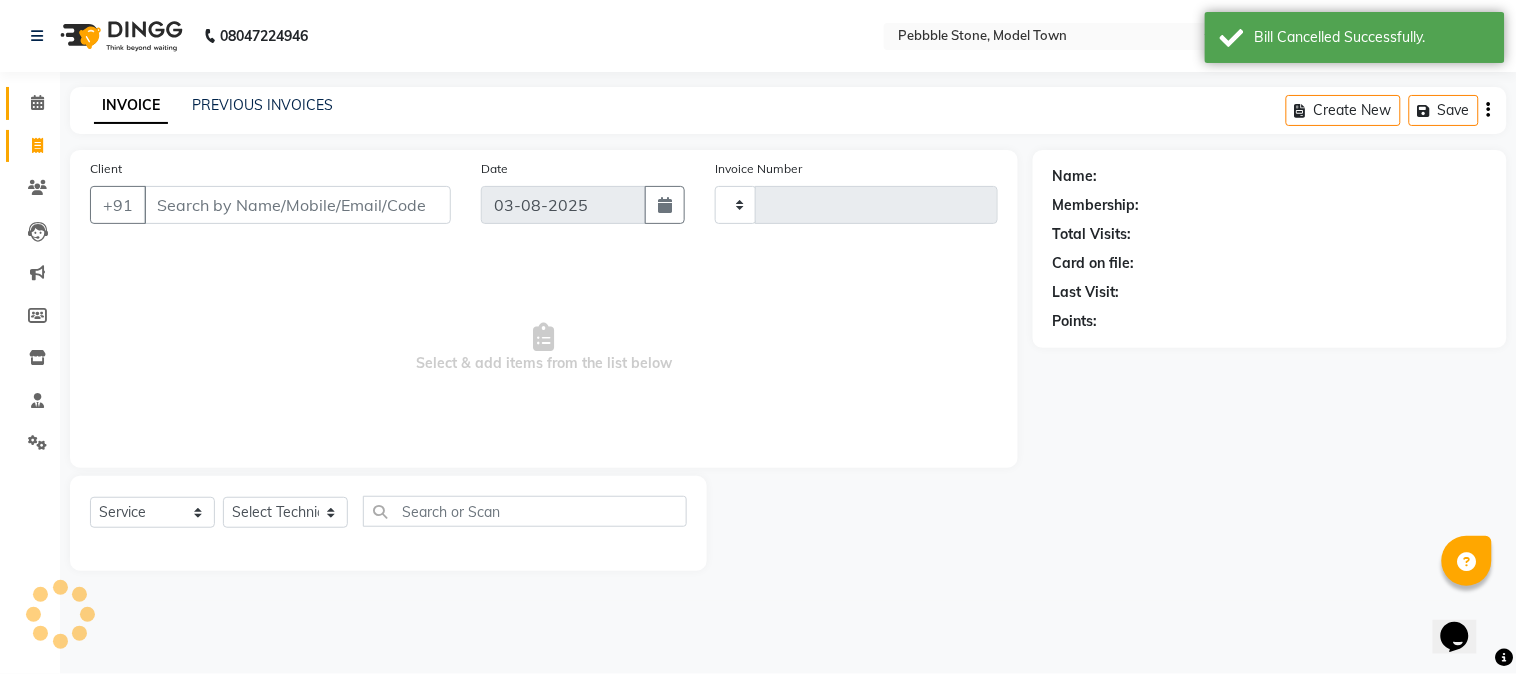 type on "0024" 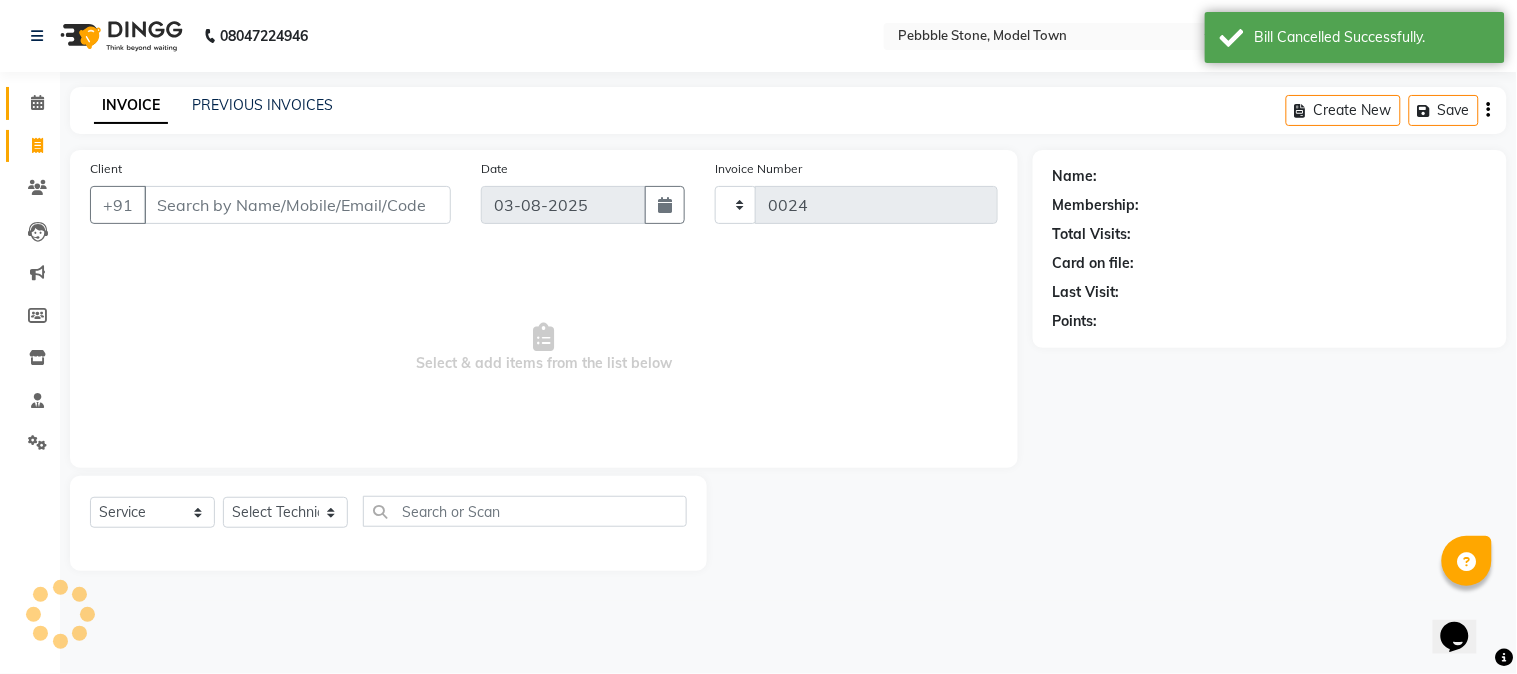 select on "8684" 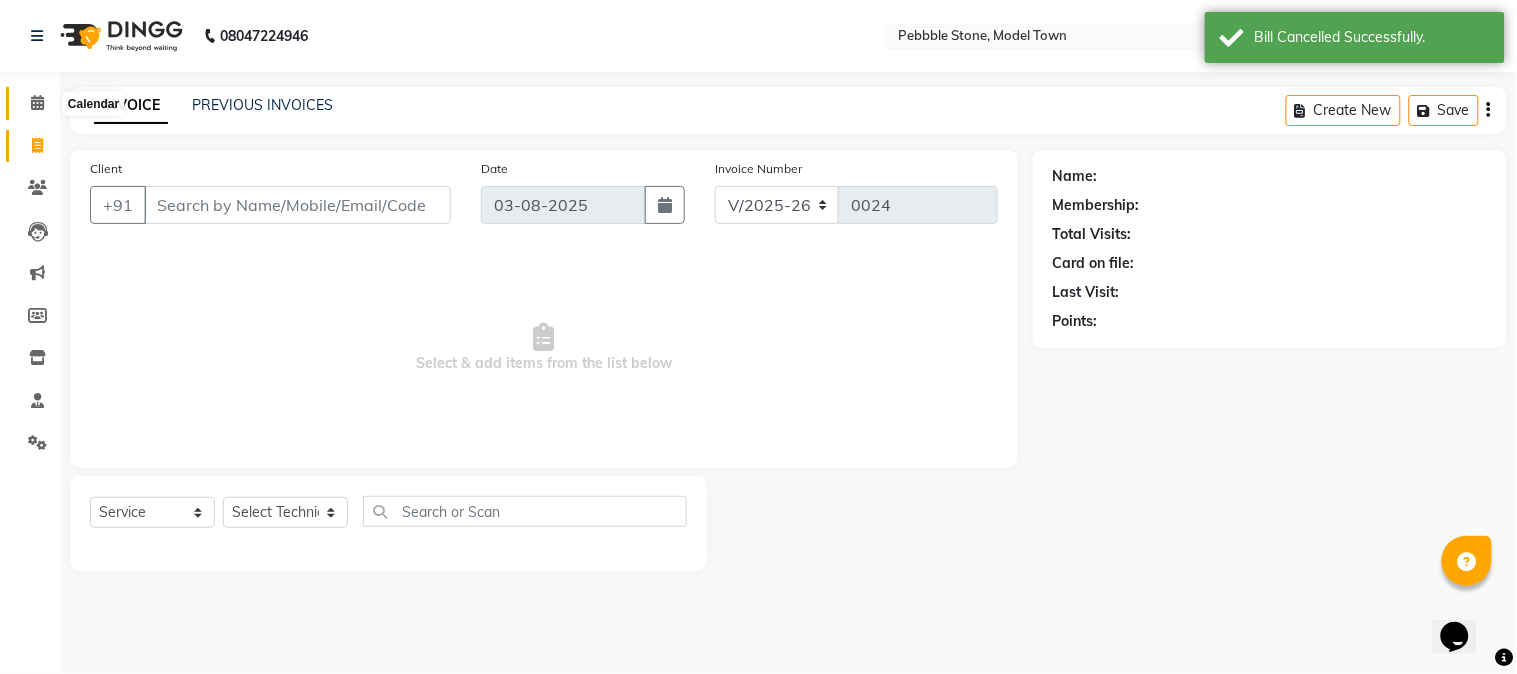 click 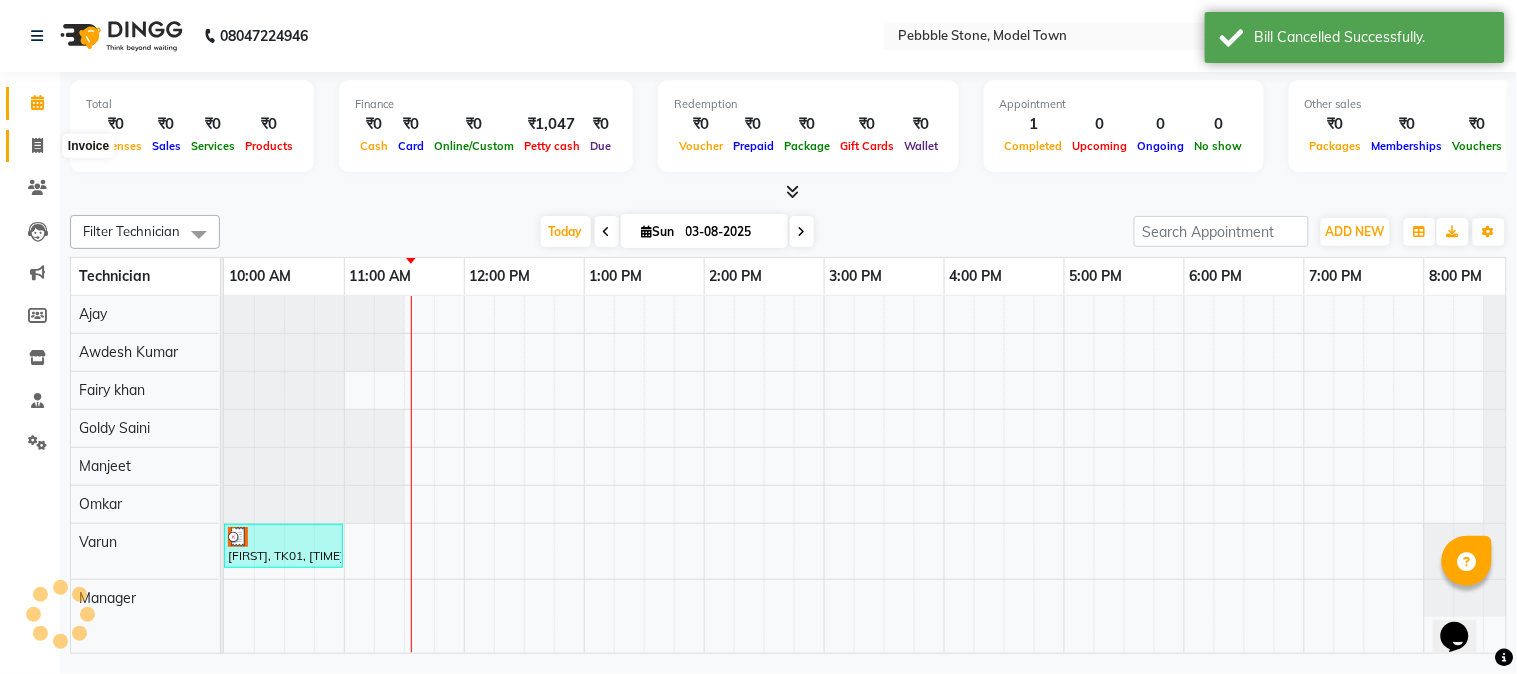 scroll, scrollTop: 0, scrollLeft: 0, axis: both 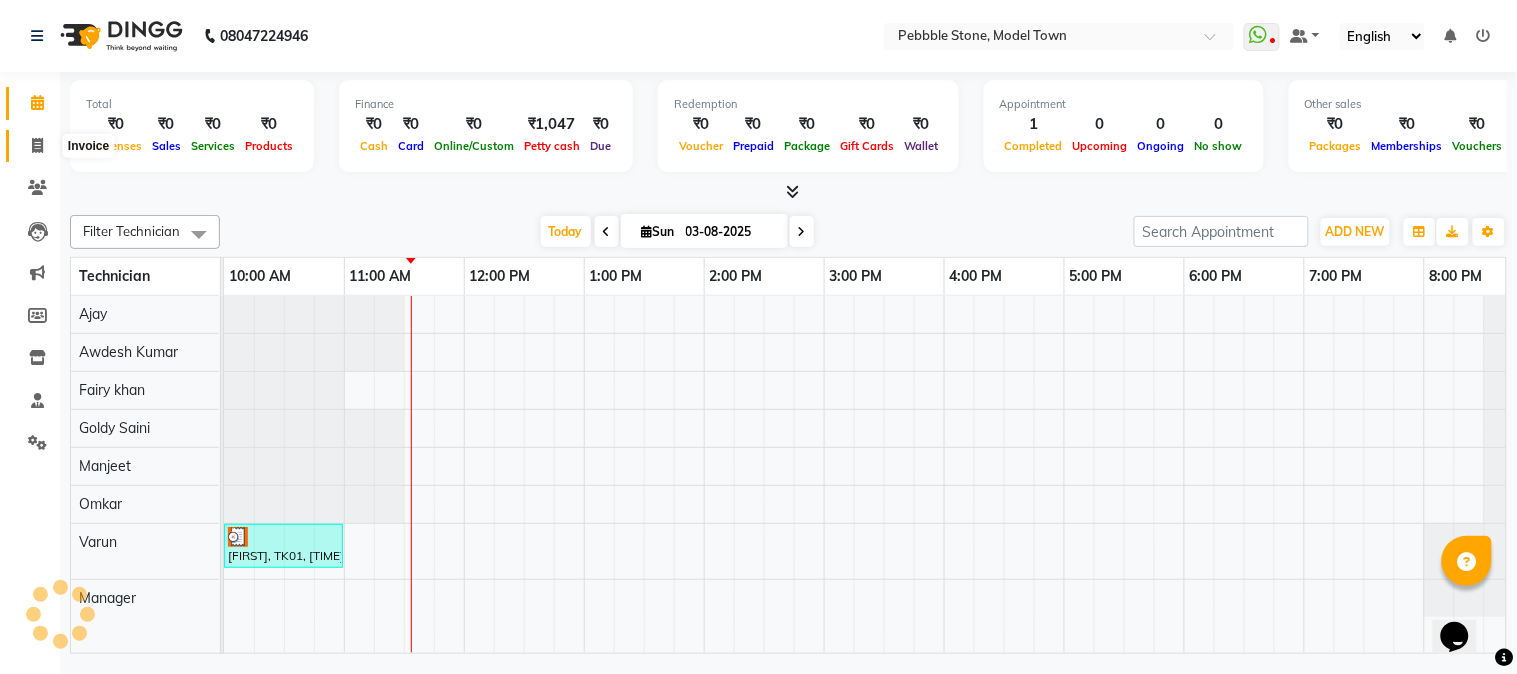 select on "service" 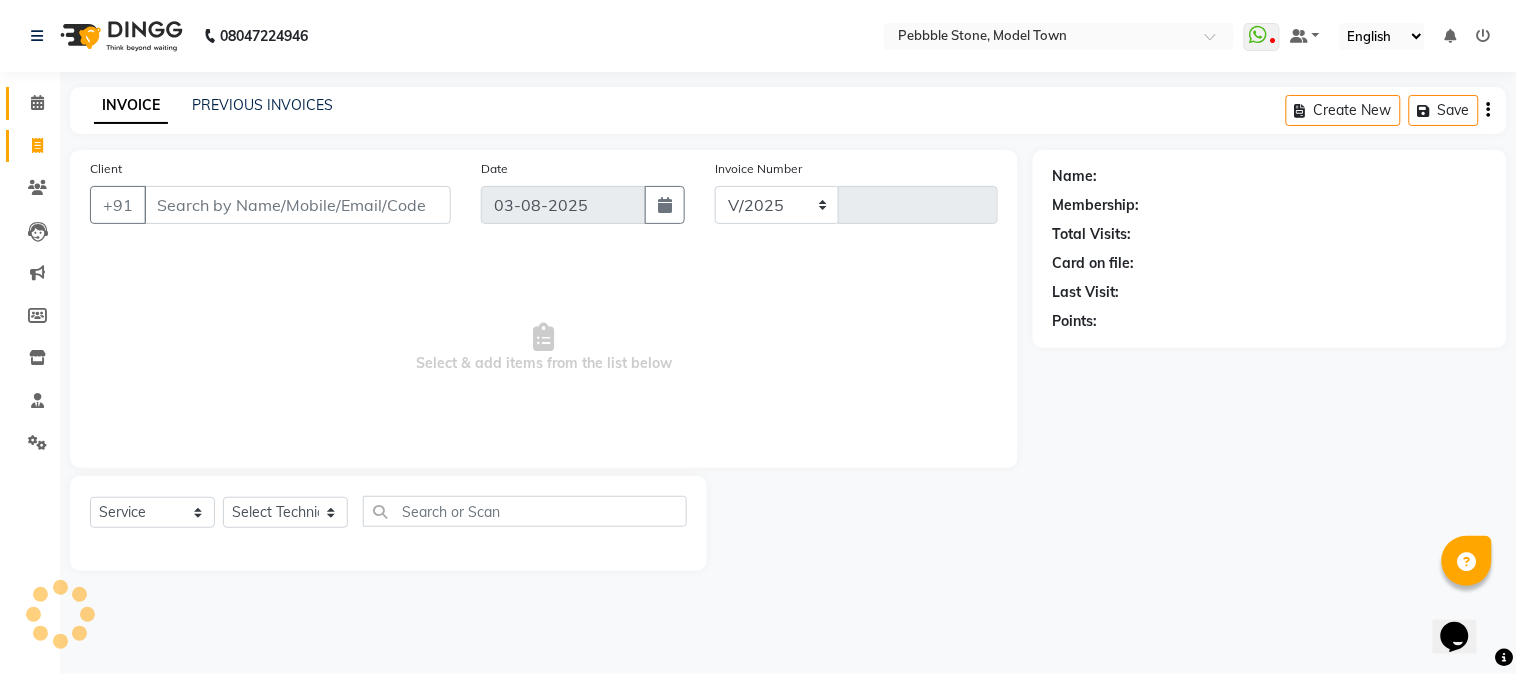 select on "8684" 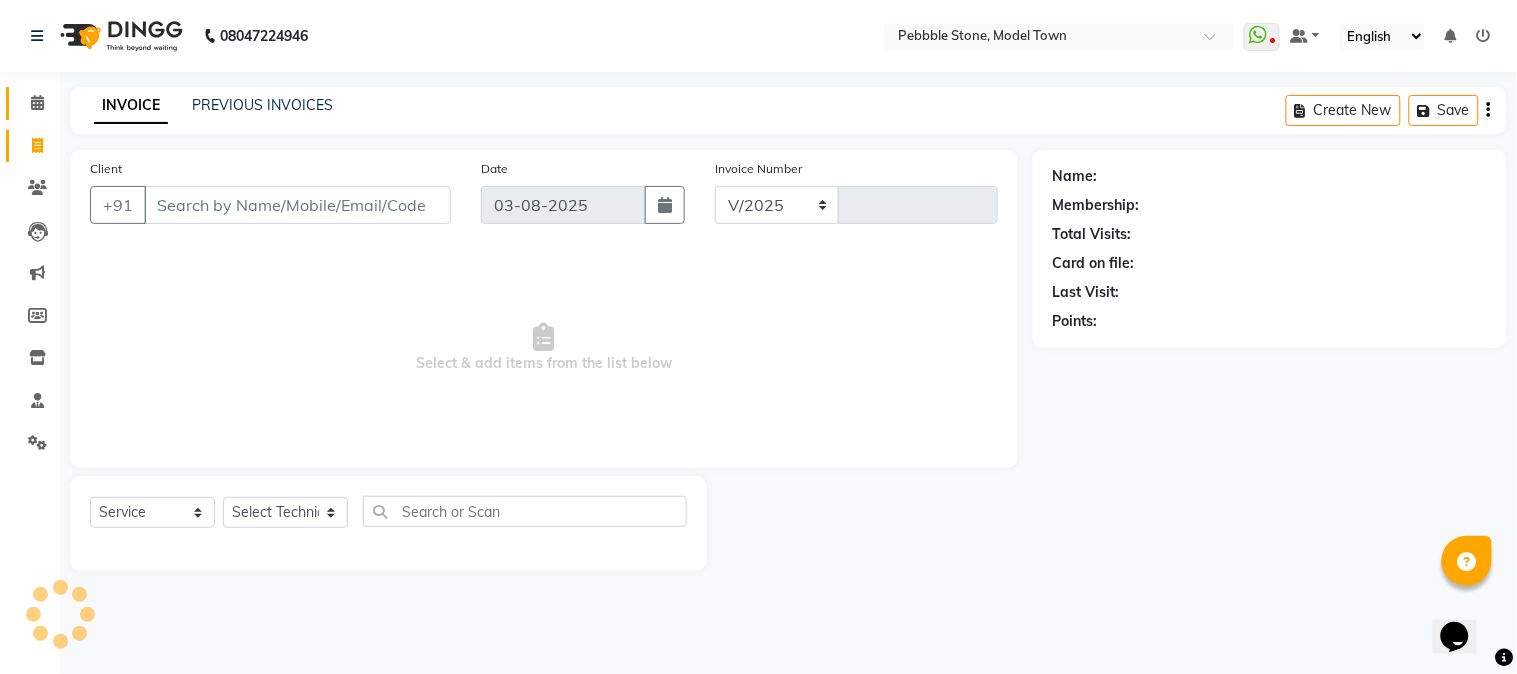 type on "0024" 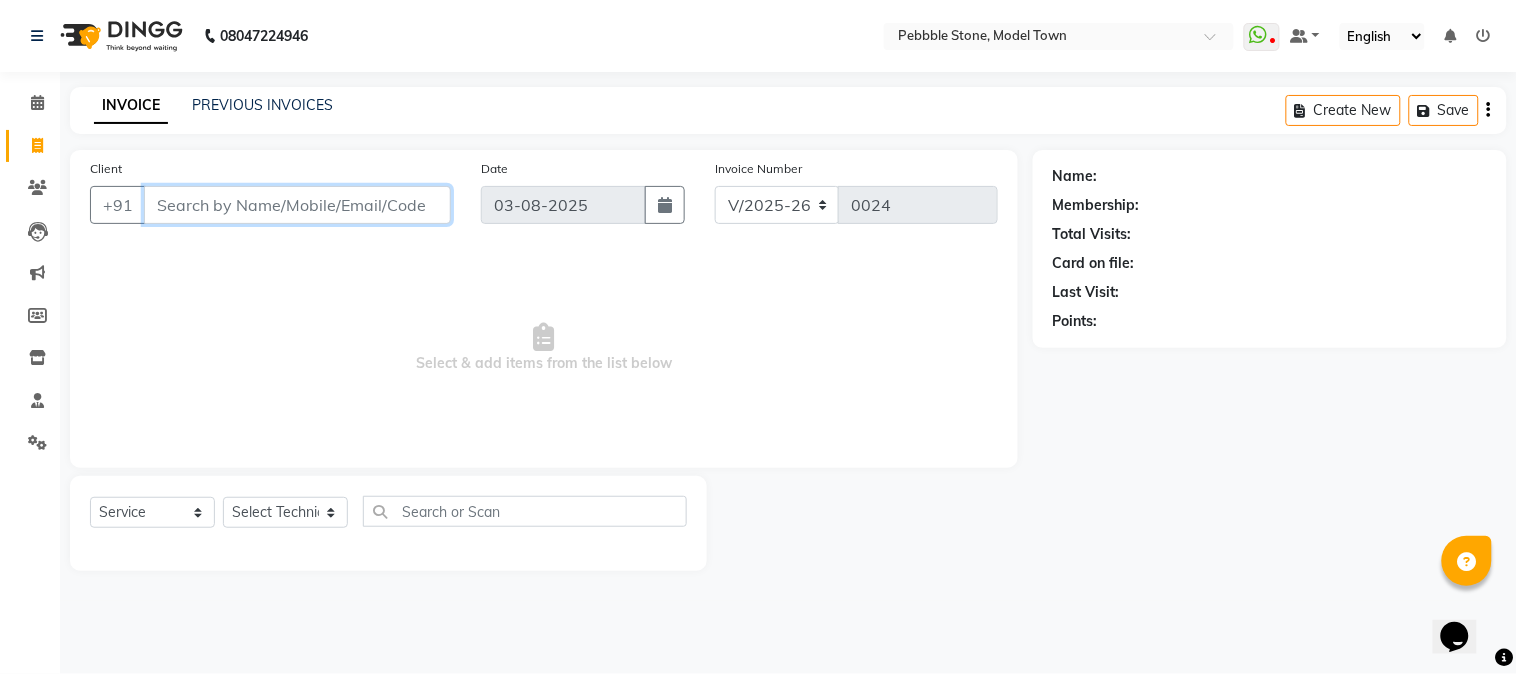 click on "Client" at bounding box center (297, 205) 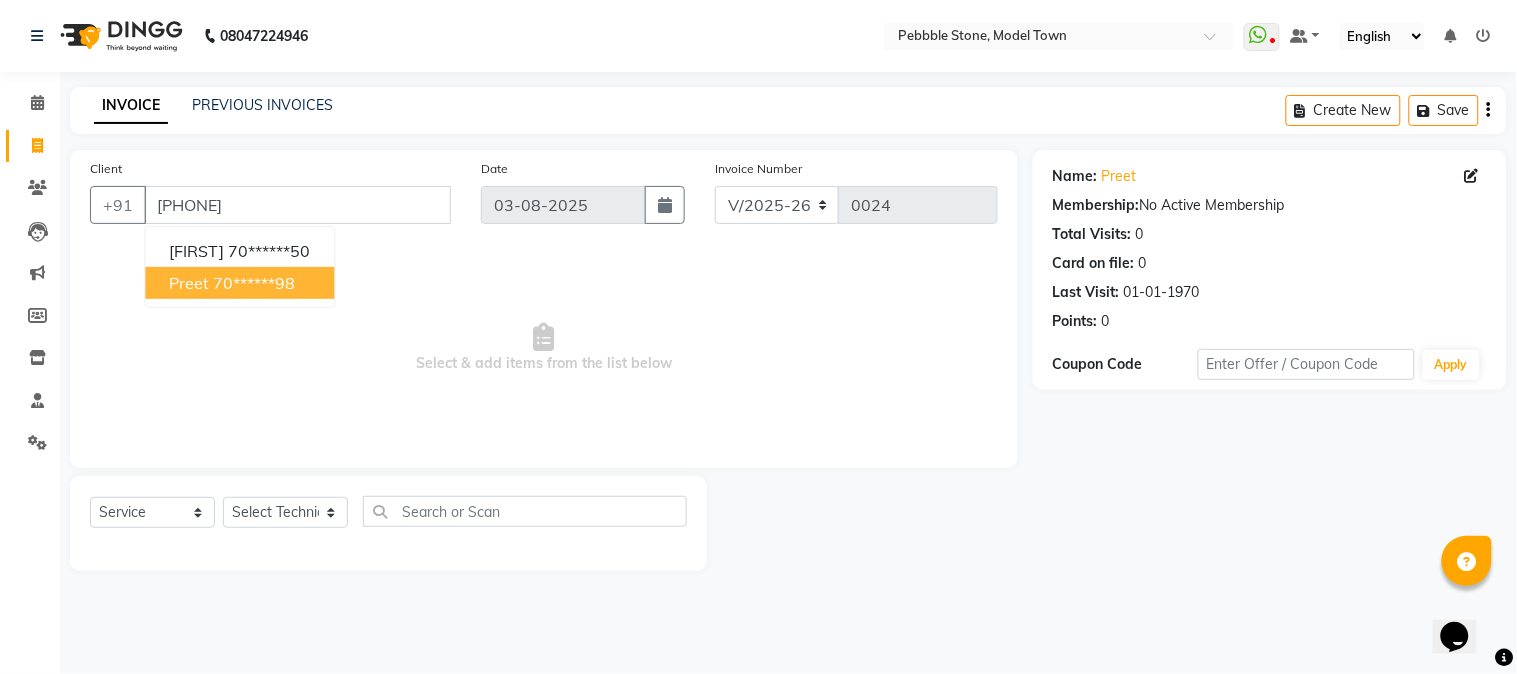 click on "70******98" at bounding box center [254, 283] 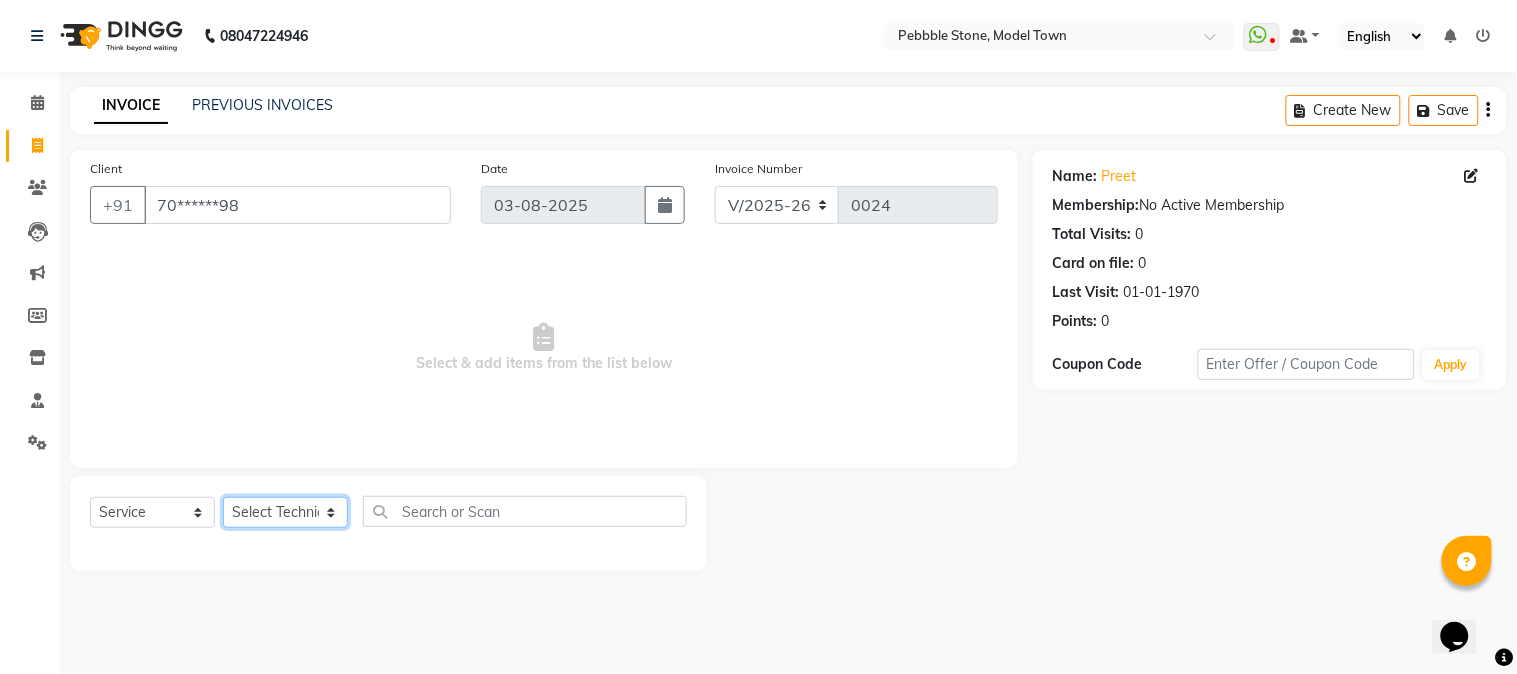 click on "Select Technician Ajay  Awdesh Kumar Fairy khan Goldy Saini Manager Manjeet Omkar Varun" 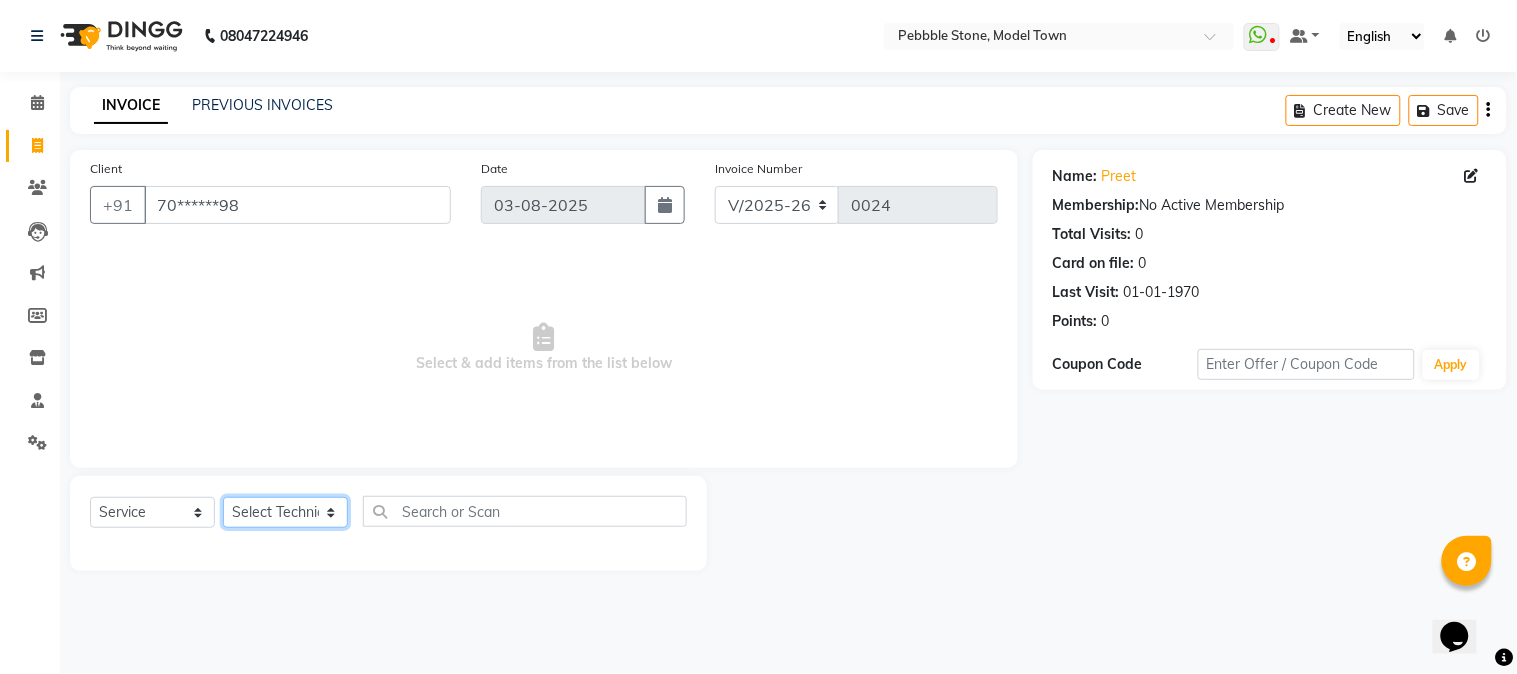 select on "87627" 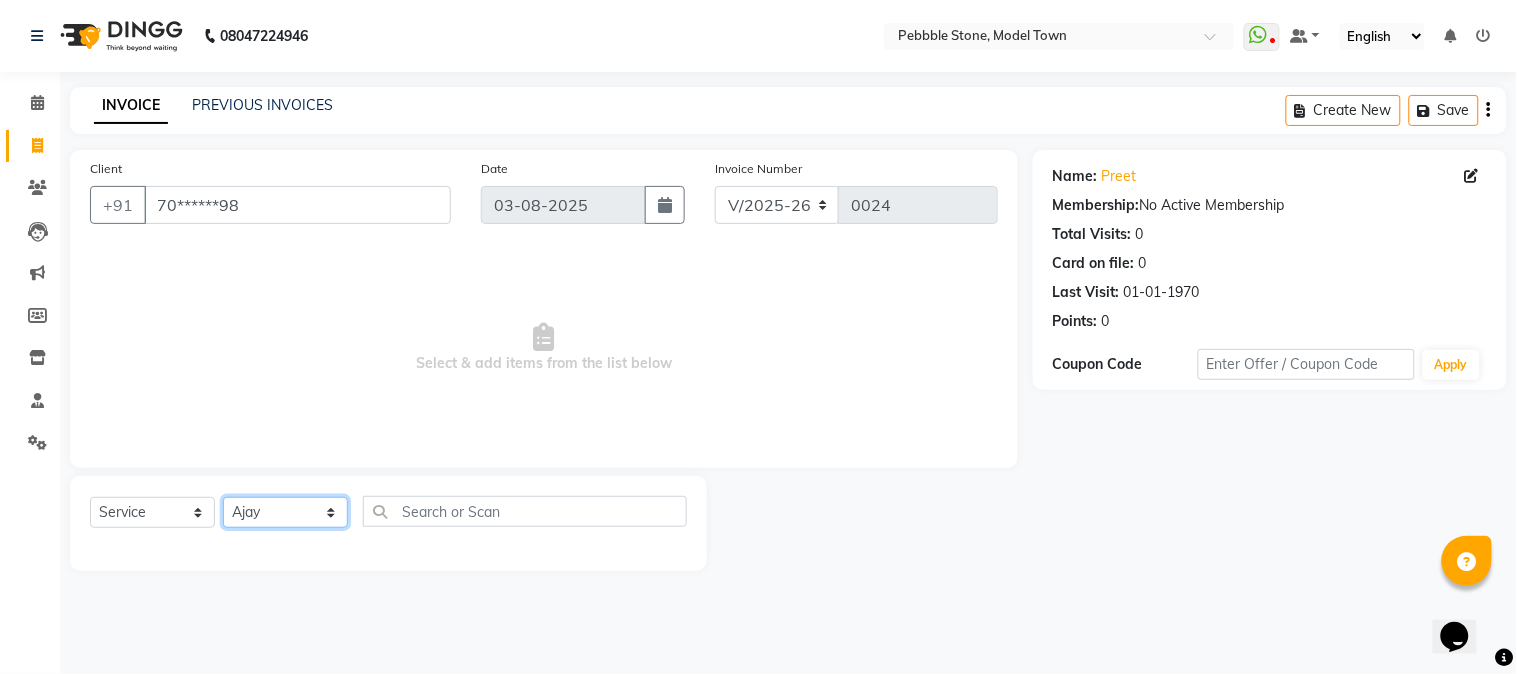 click on "Select Technician Ajay  Awdesh Kumar Fairy khan Goldy Saini Manager Manjeet Omkar Varun" 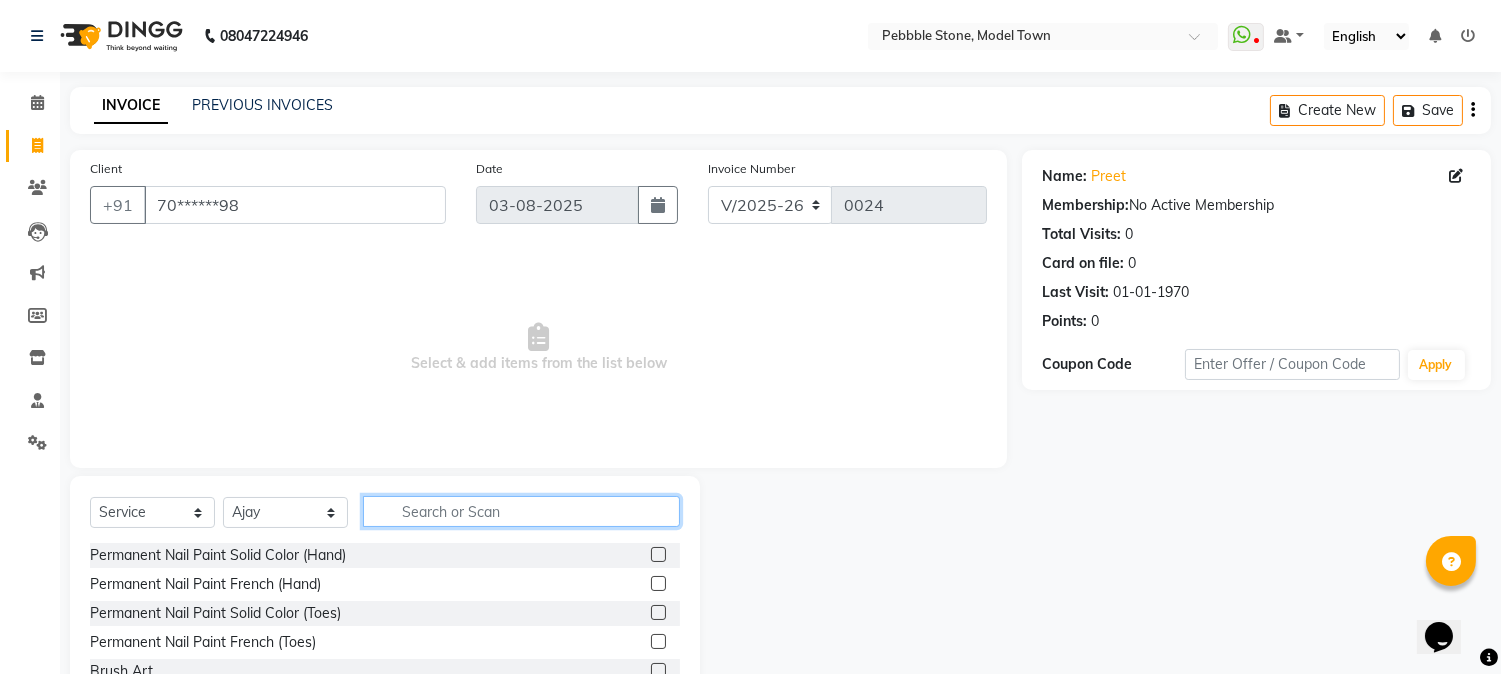 click 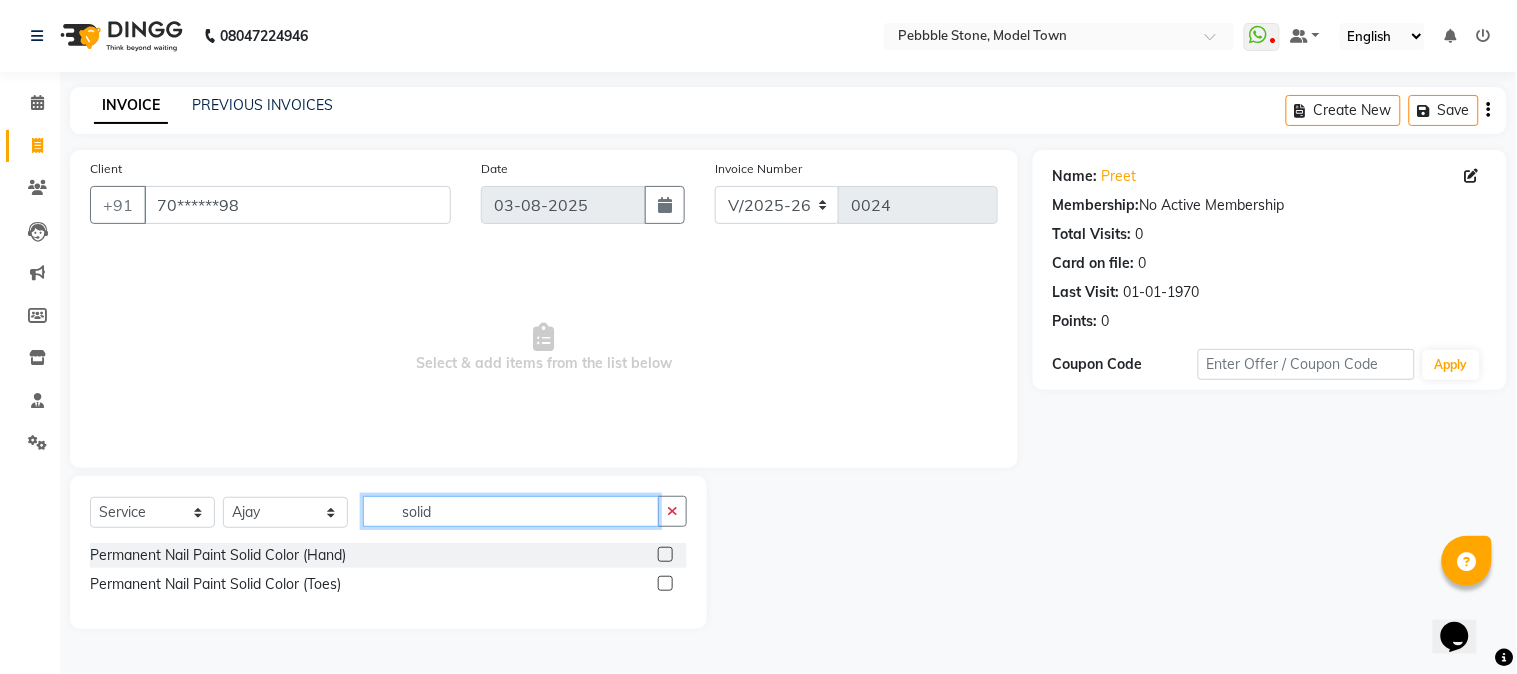 type on "solid" 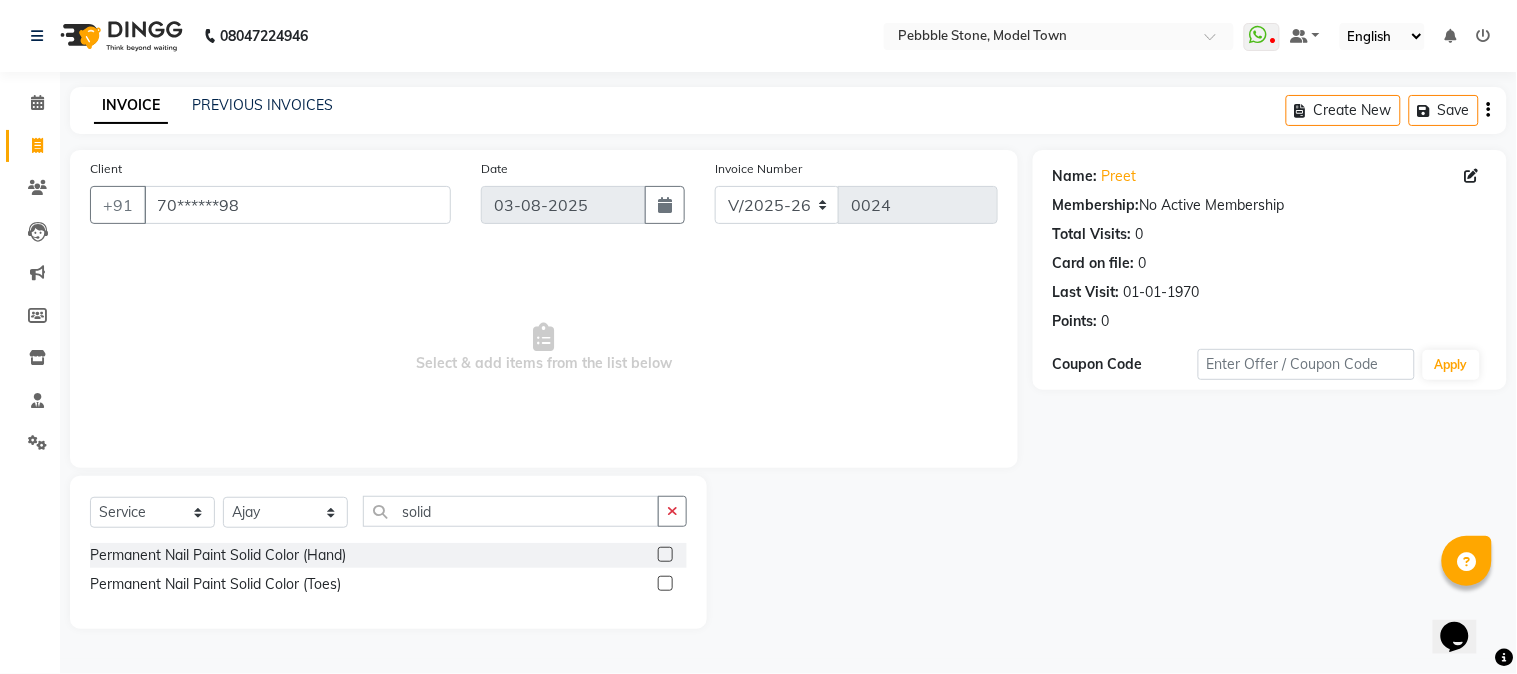 click 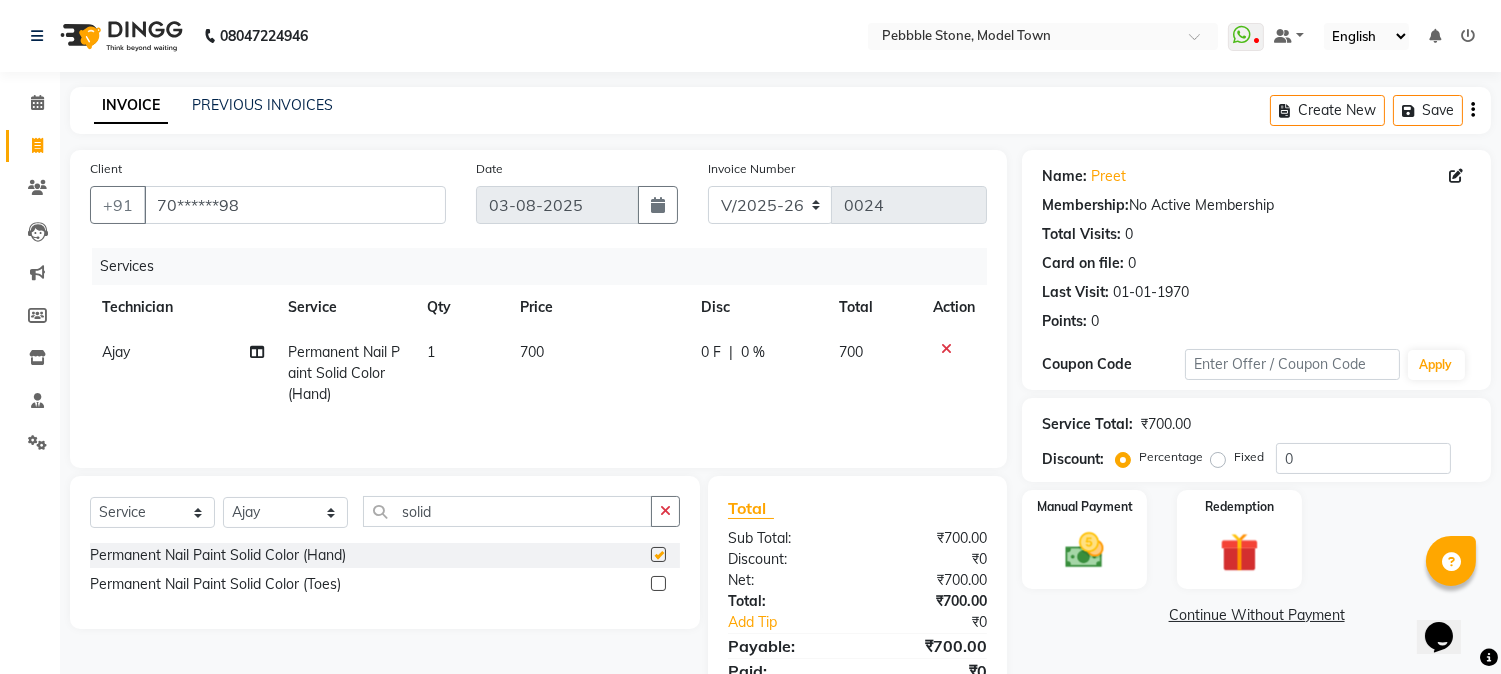 checkbox on "false" 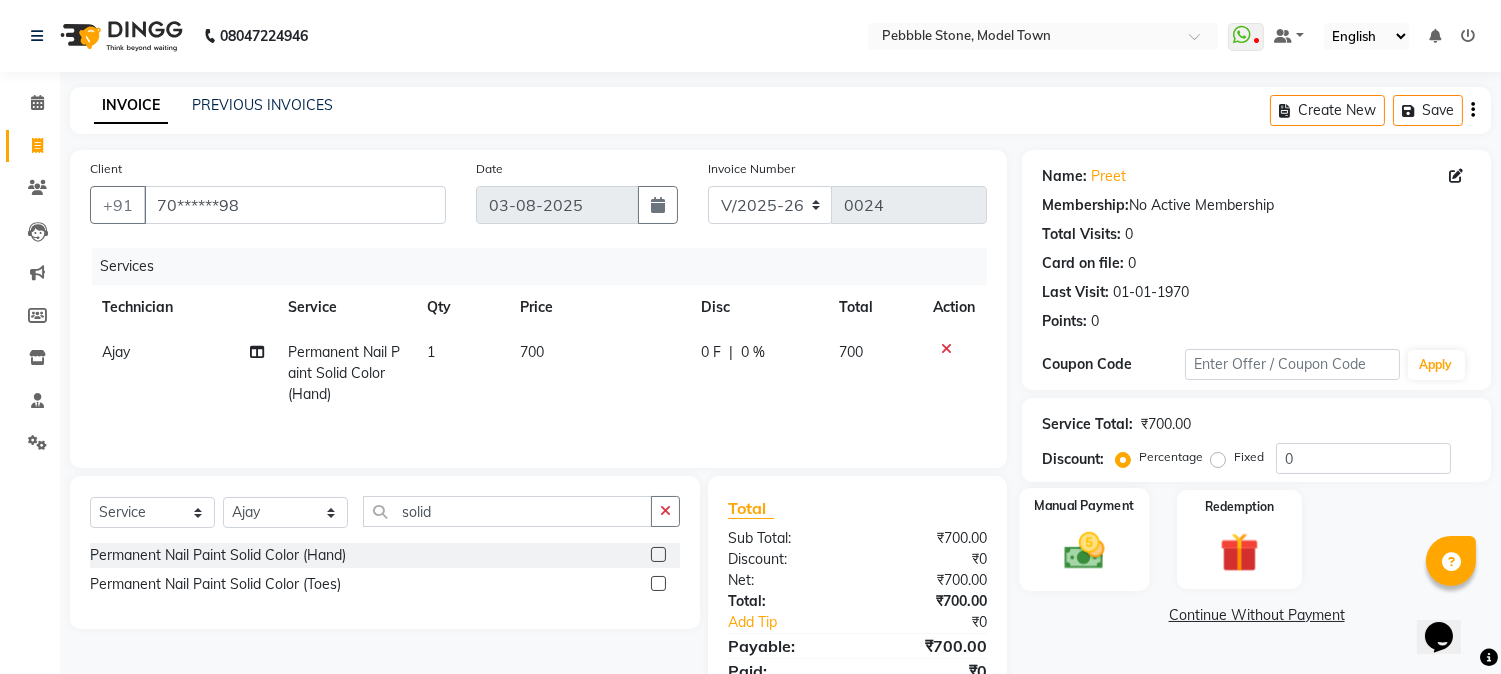 click 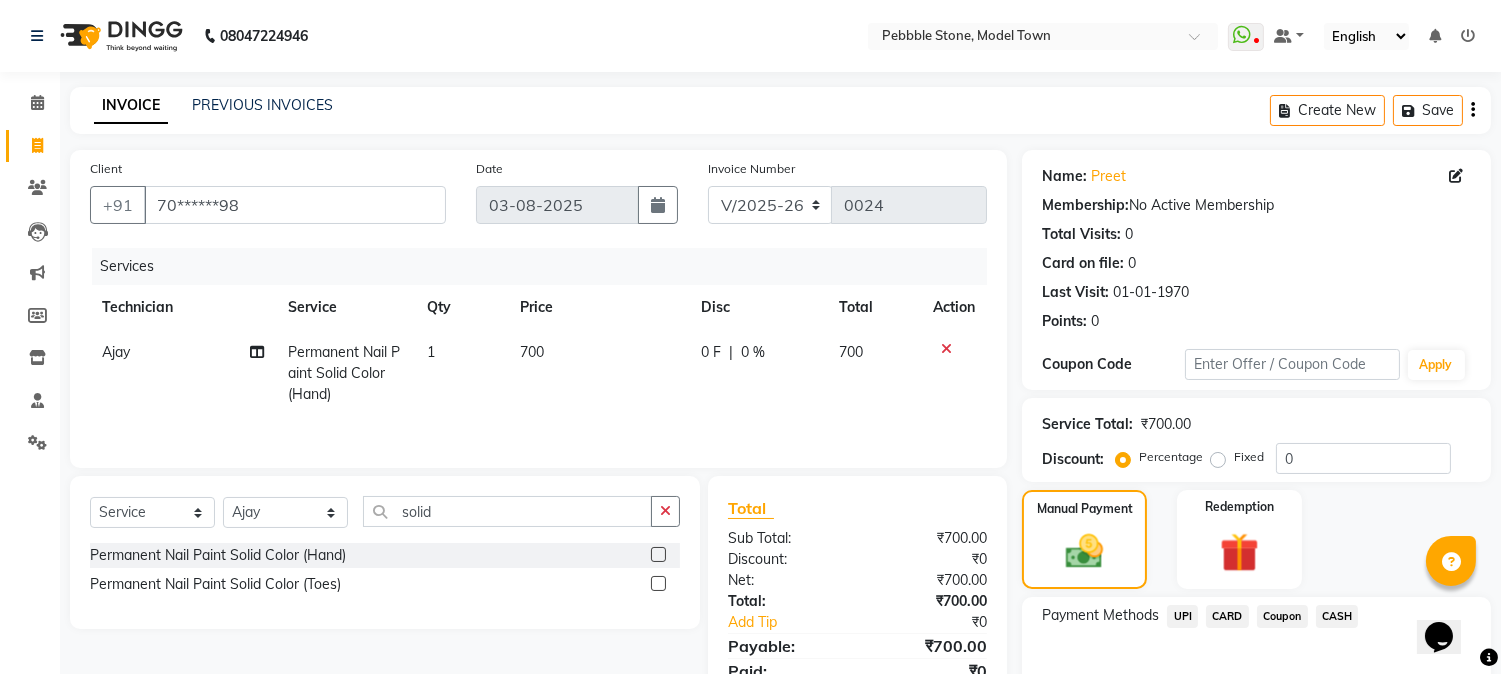 click on "UPI" 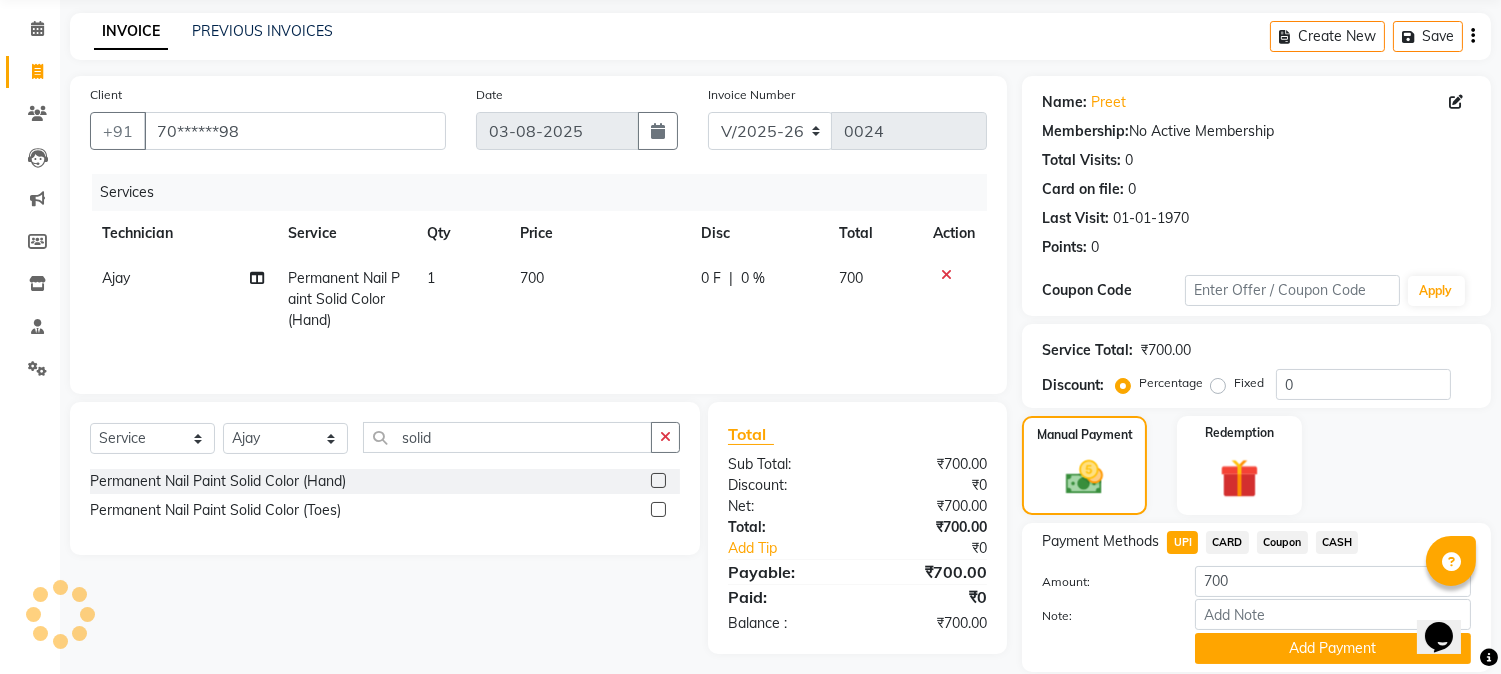 scroll, scrollTop: 142, scrollLeft: 0, axis: vertical 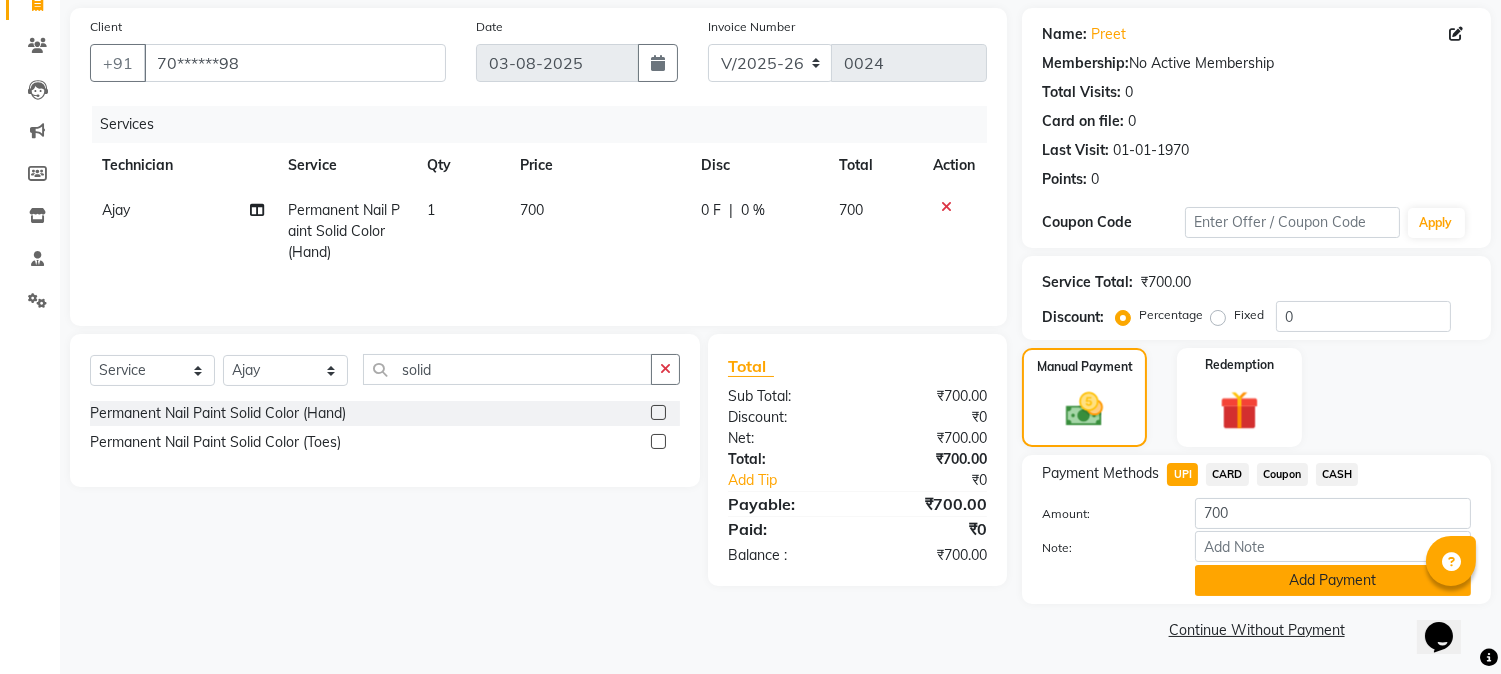 click on "Add Payment" 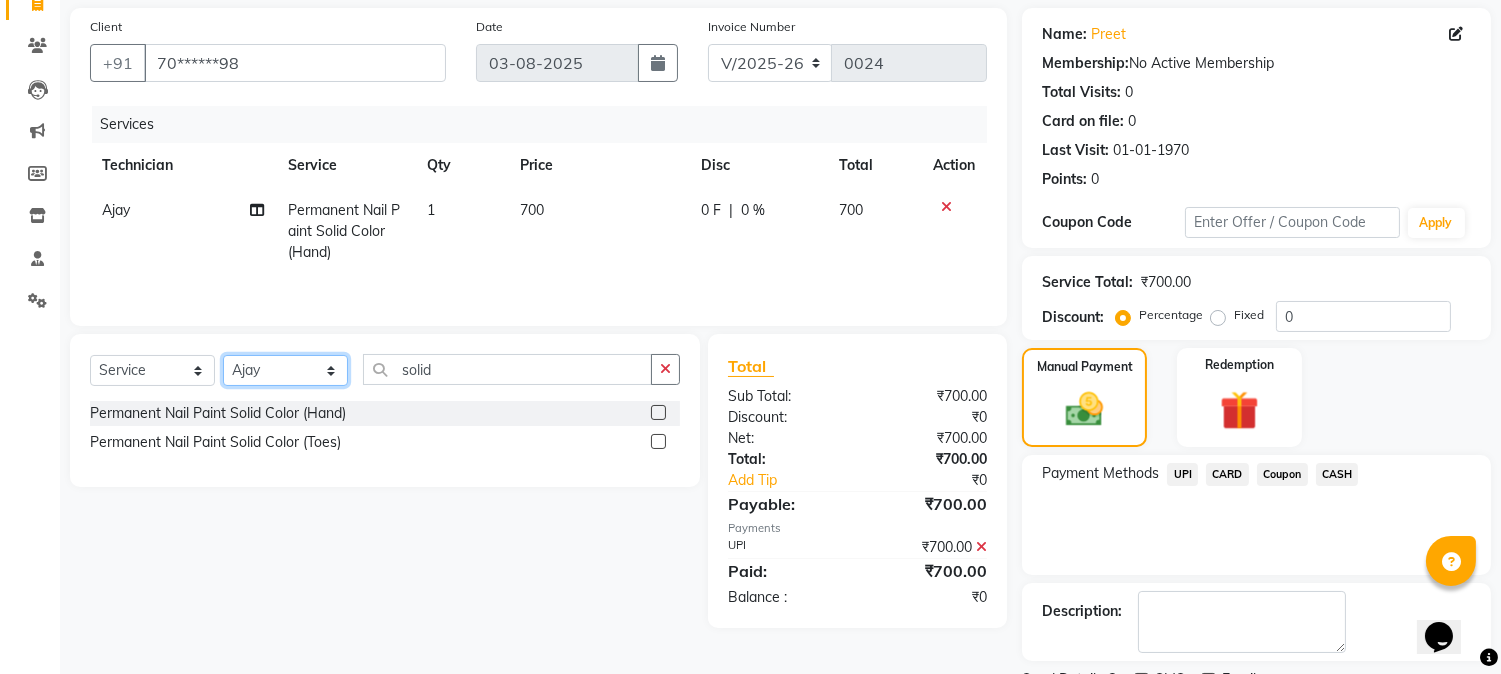 click on "Select Technician Ajay  Awdesh Kumar Fairy khan Goldy Saini Manager Manjeet Omkar Varun" 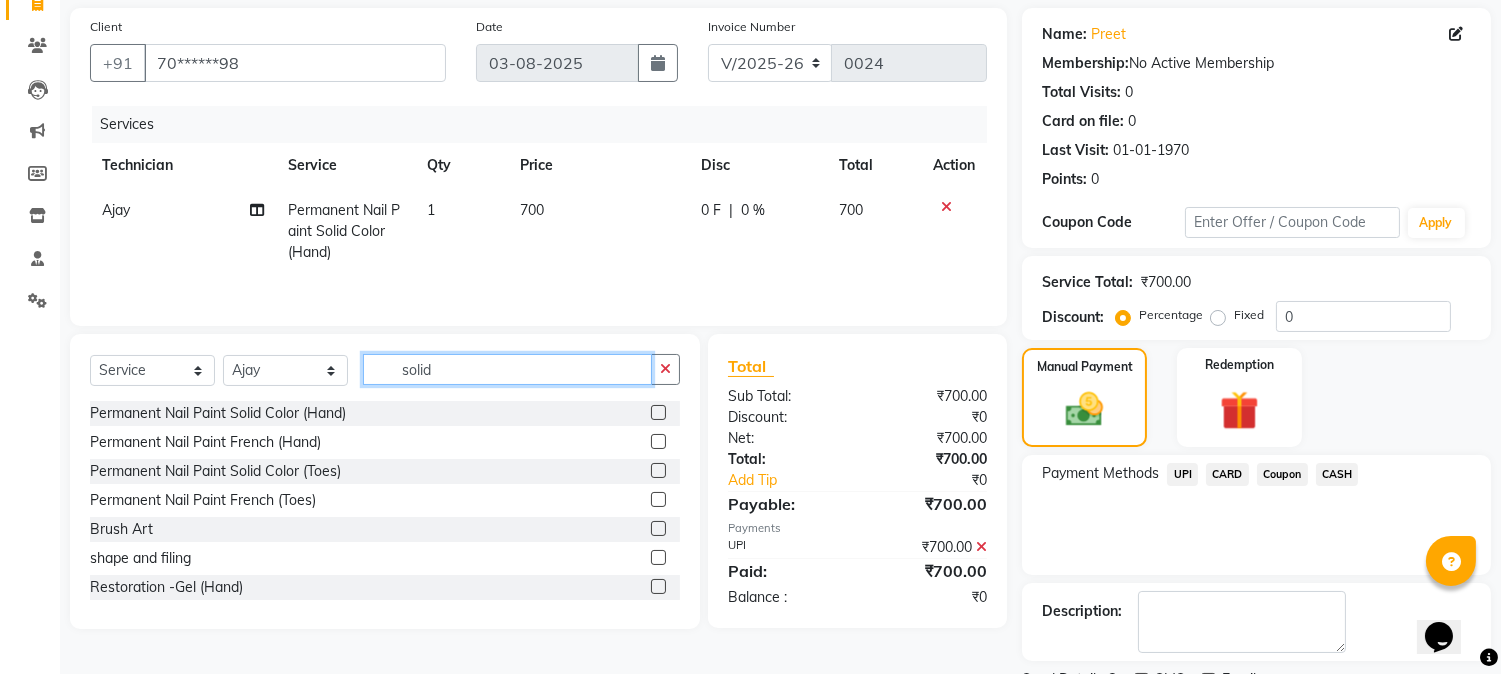 click on "solid" 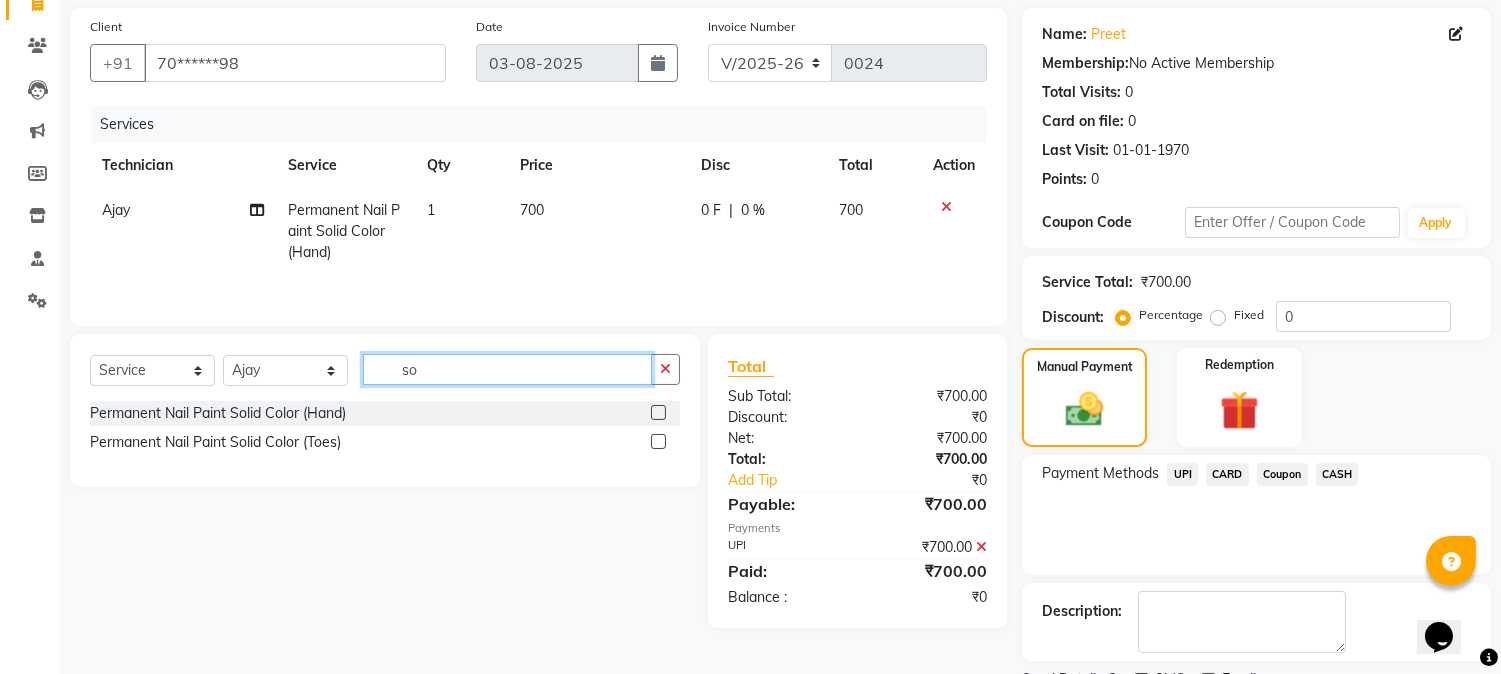 type on "s" 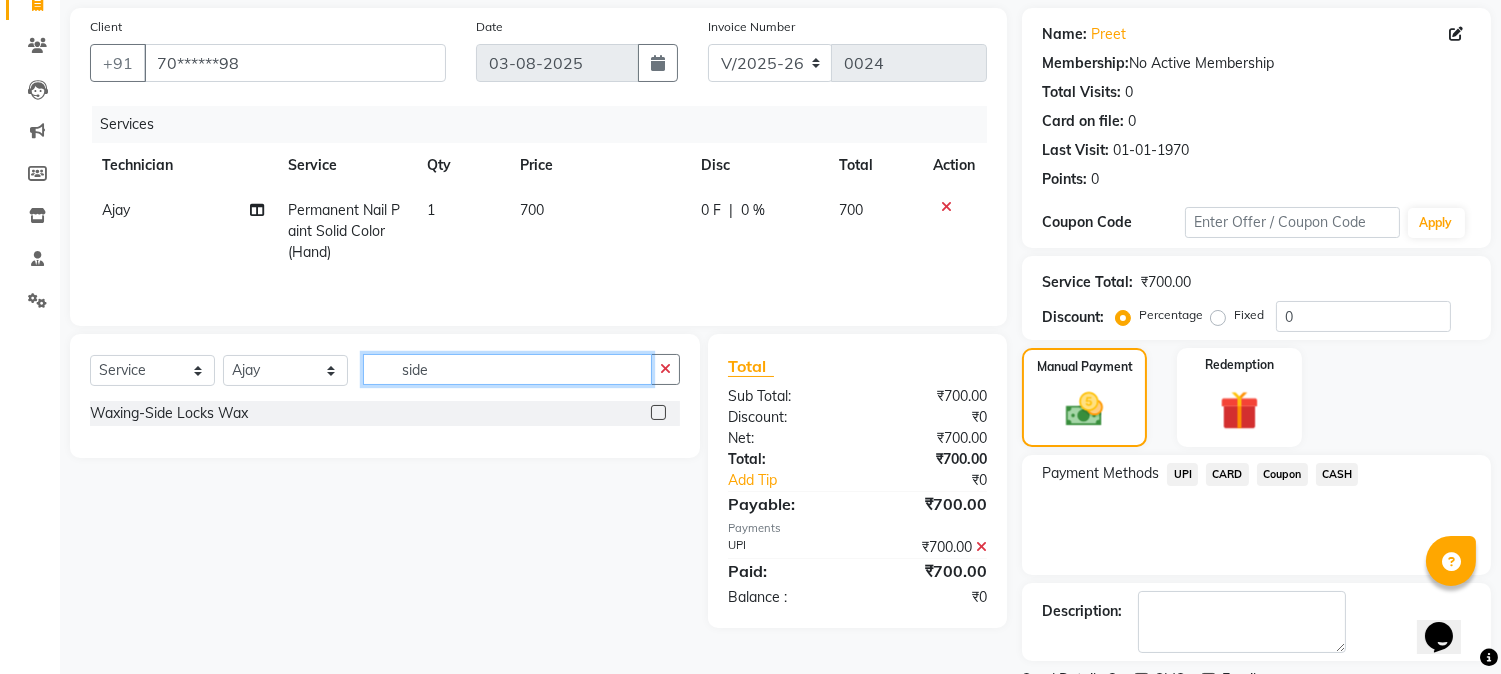 type on "side" 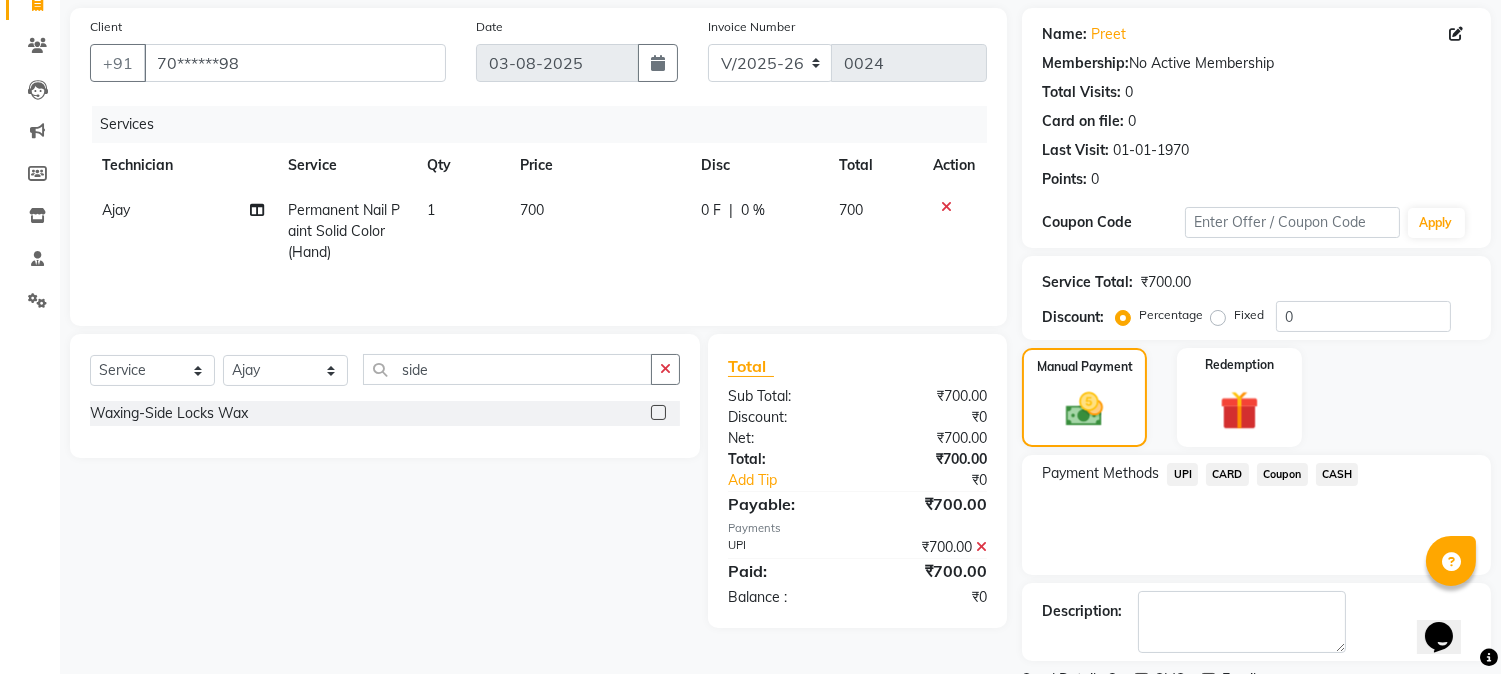 click 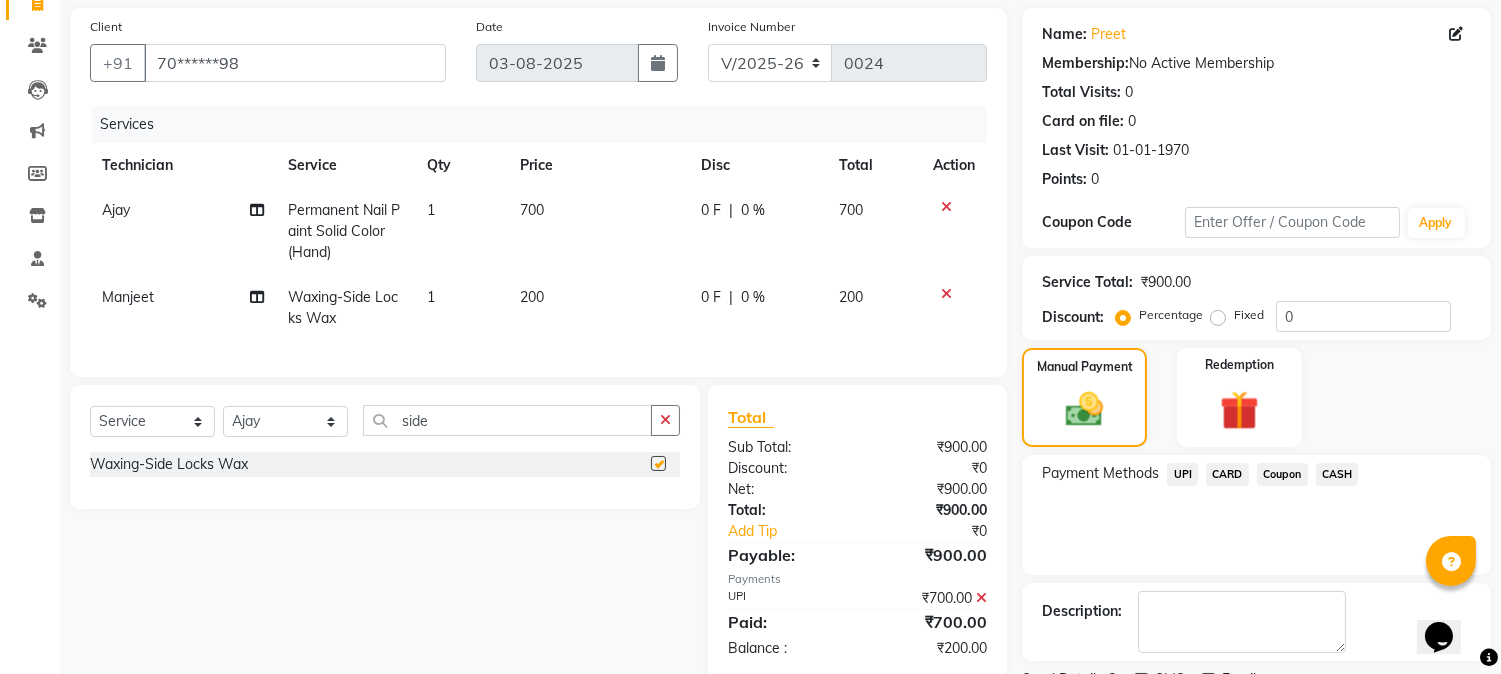 checkbox on "false" 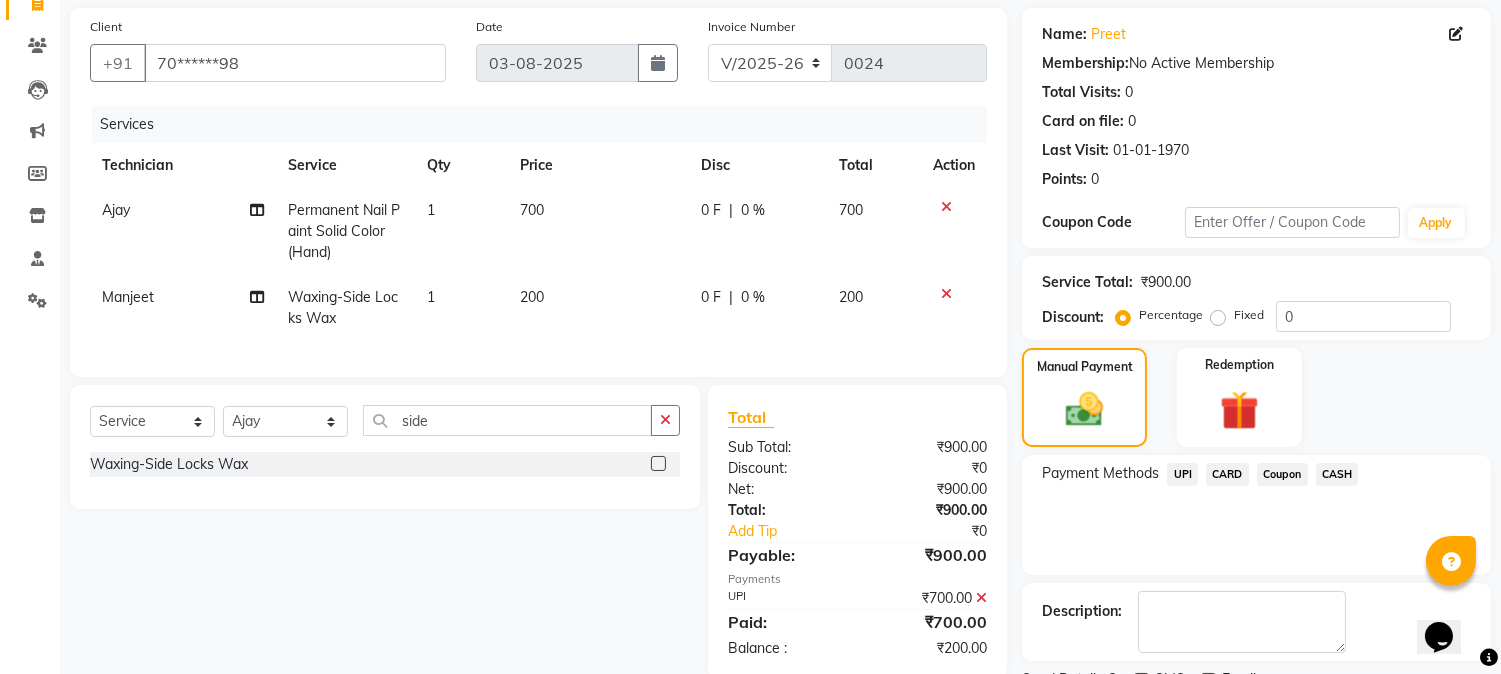 click on "200" 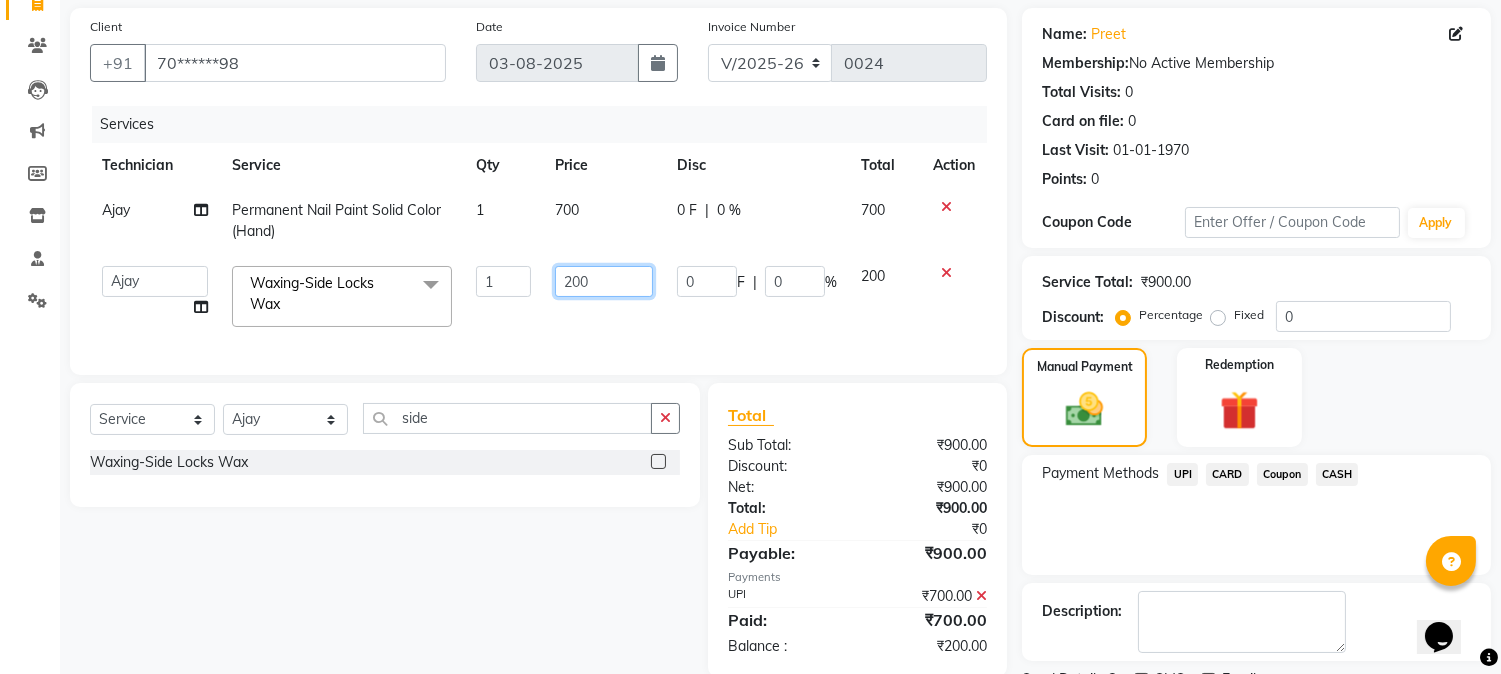 click on "200" 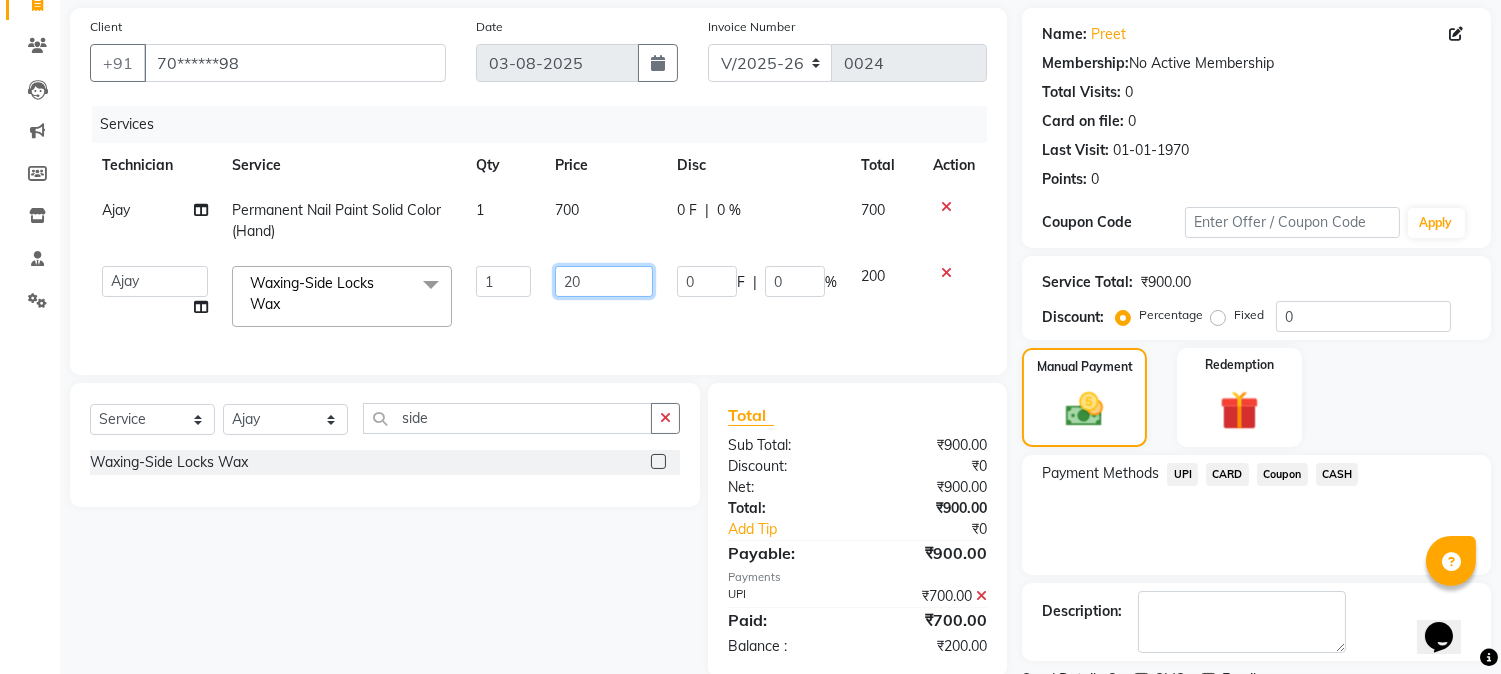 type on "2" 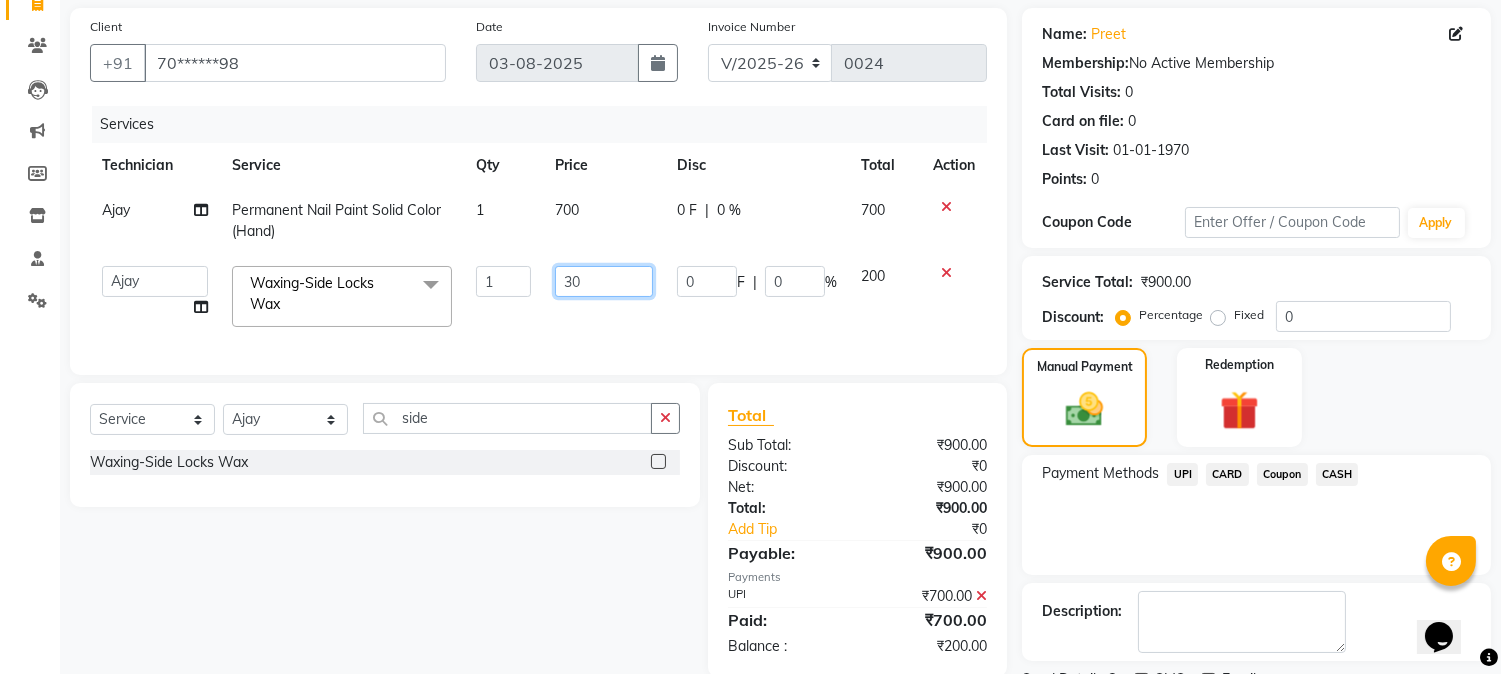 type on "300" 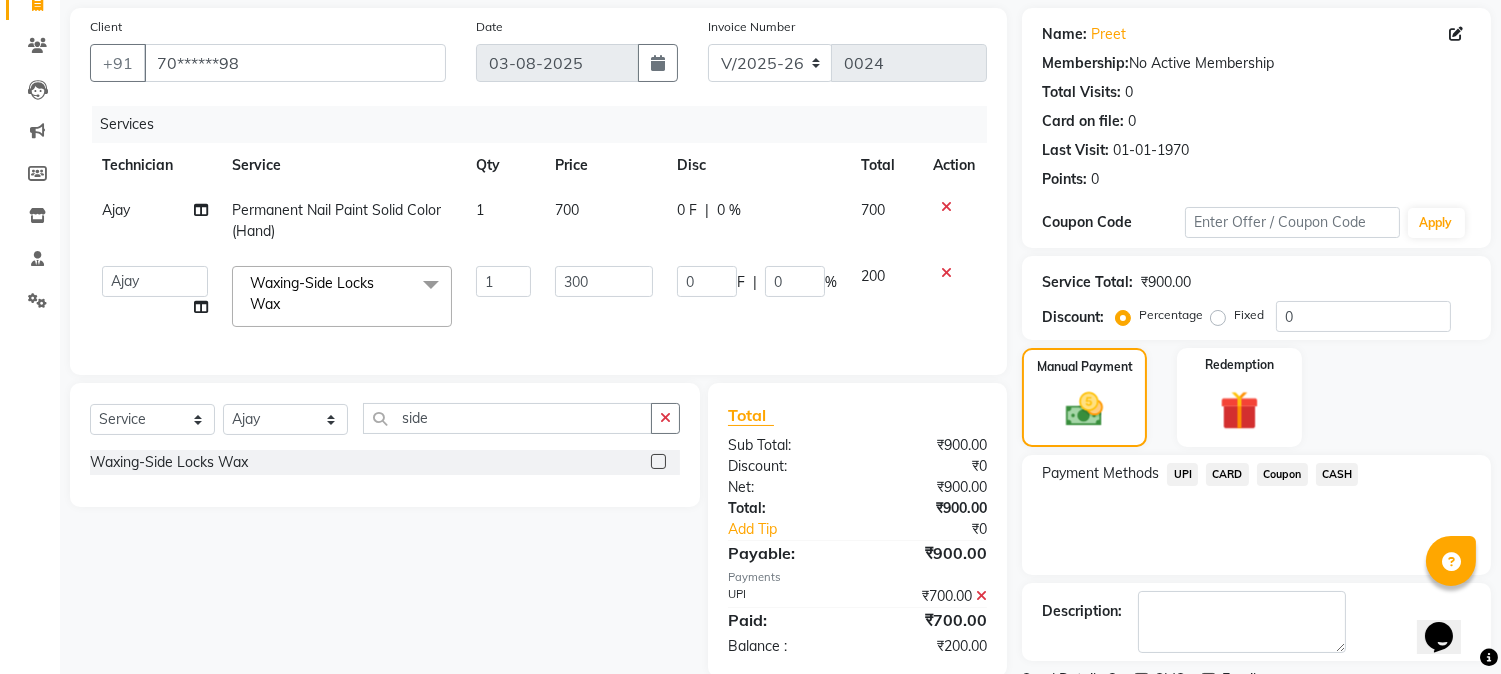 click on "300" 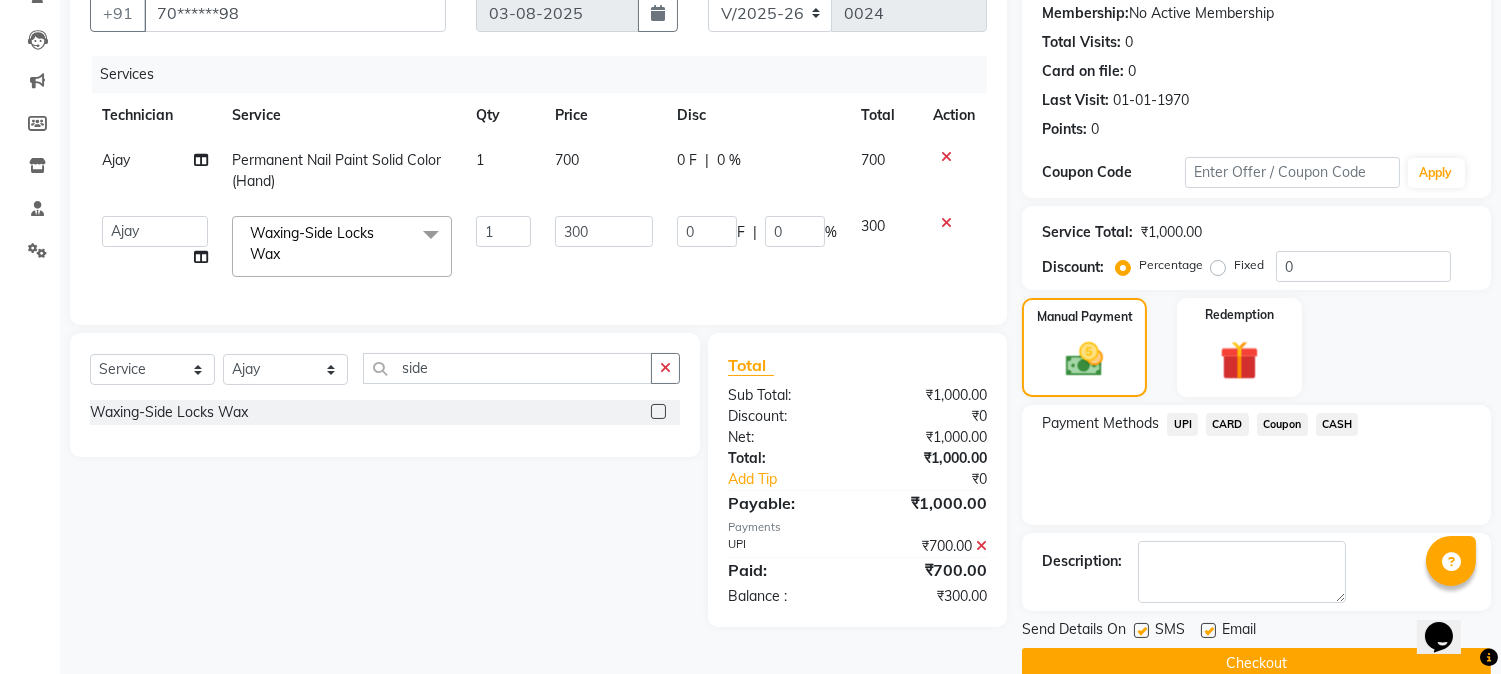 scroll, scrollTop: 225, scrollLeft: 0, axis: vertical 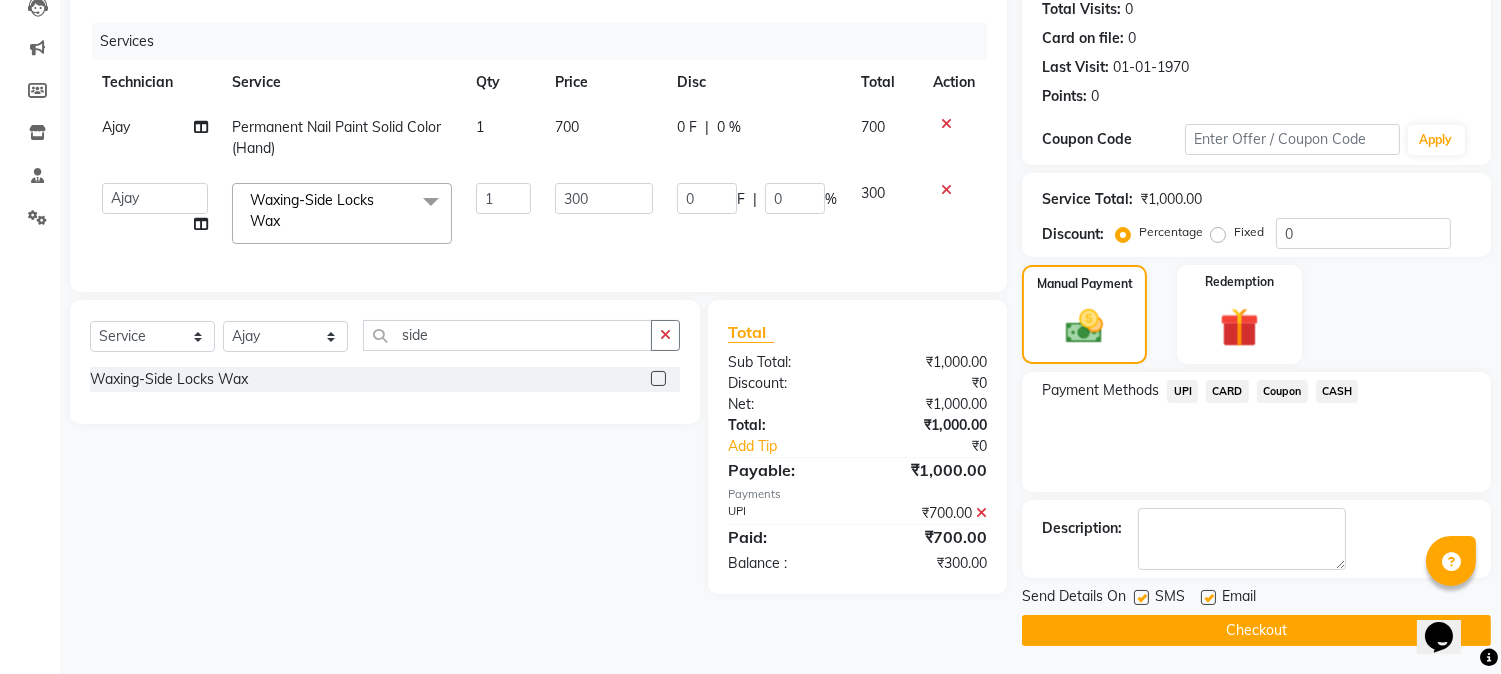 click on "UPI" 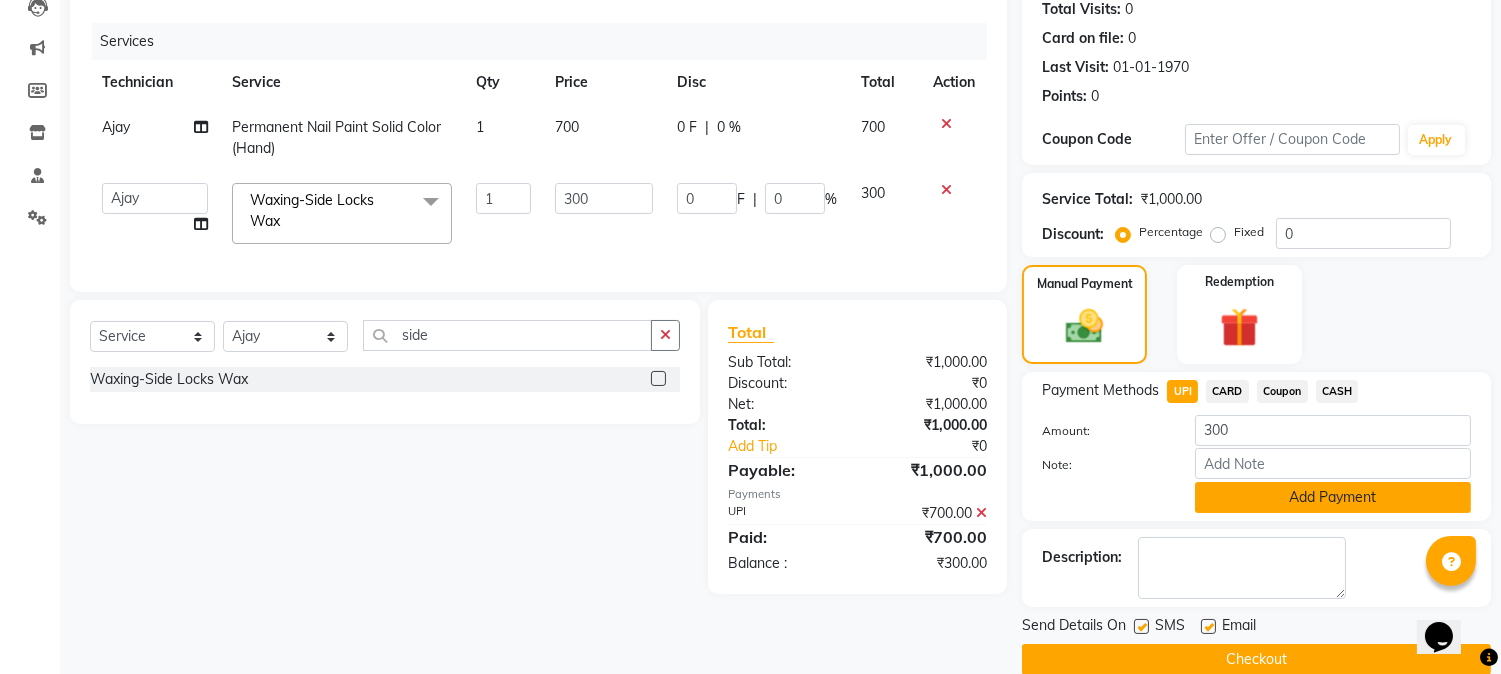 click on "Add Payment" 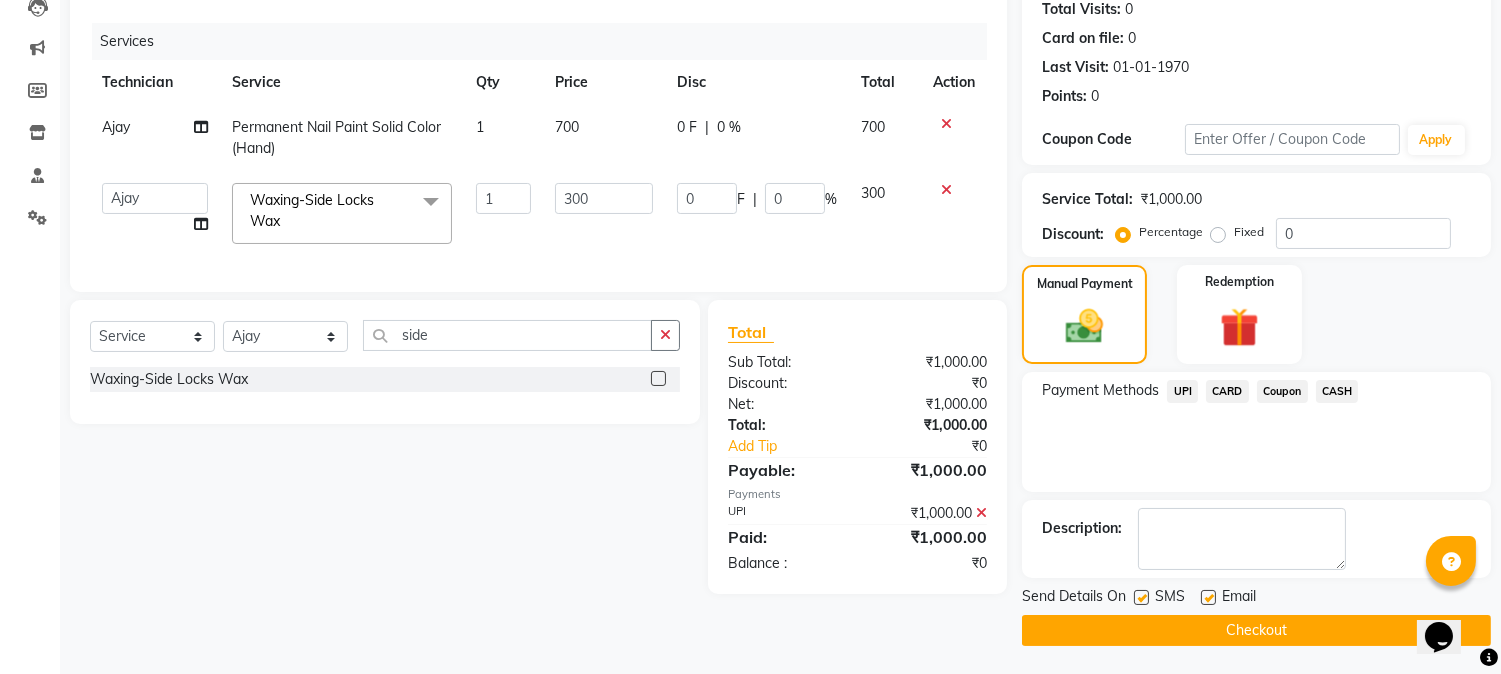 click on "Checkout" 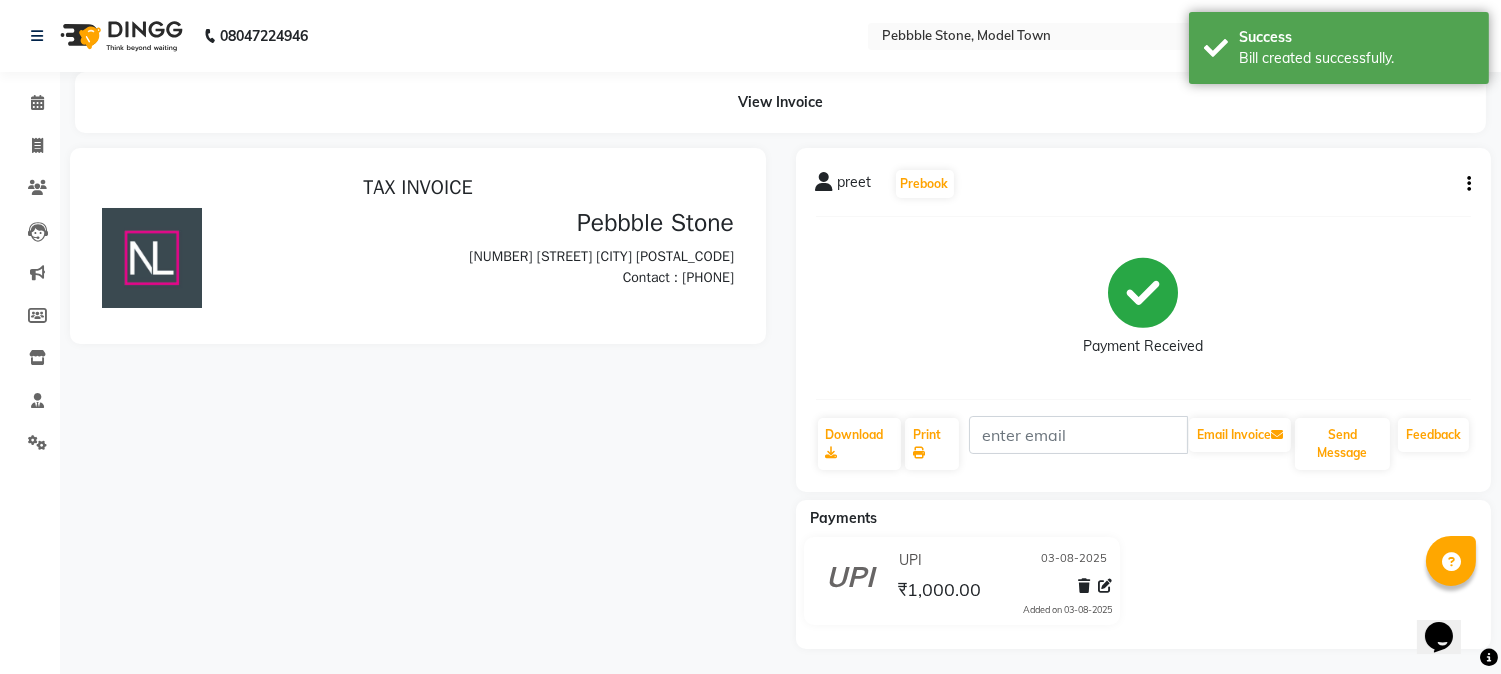 scroll, scrollTop: 0, scrollLeft: 0, axis: both 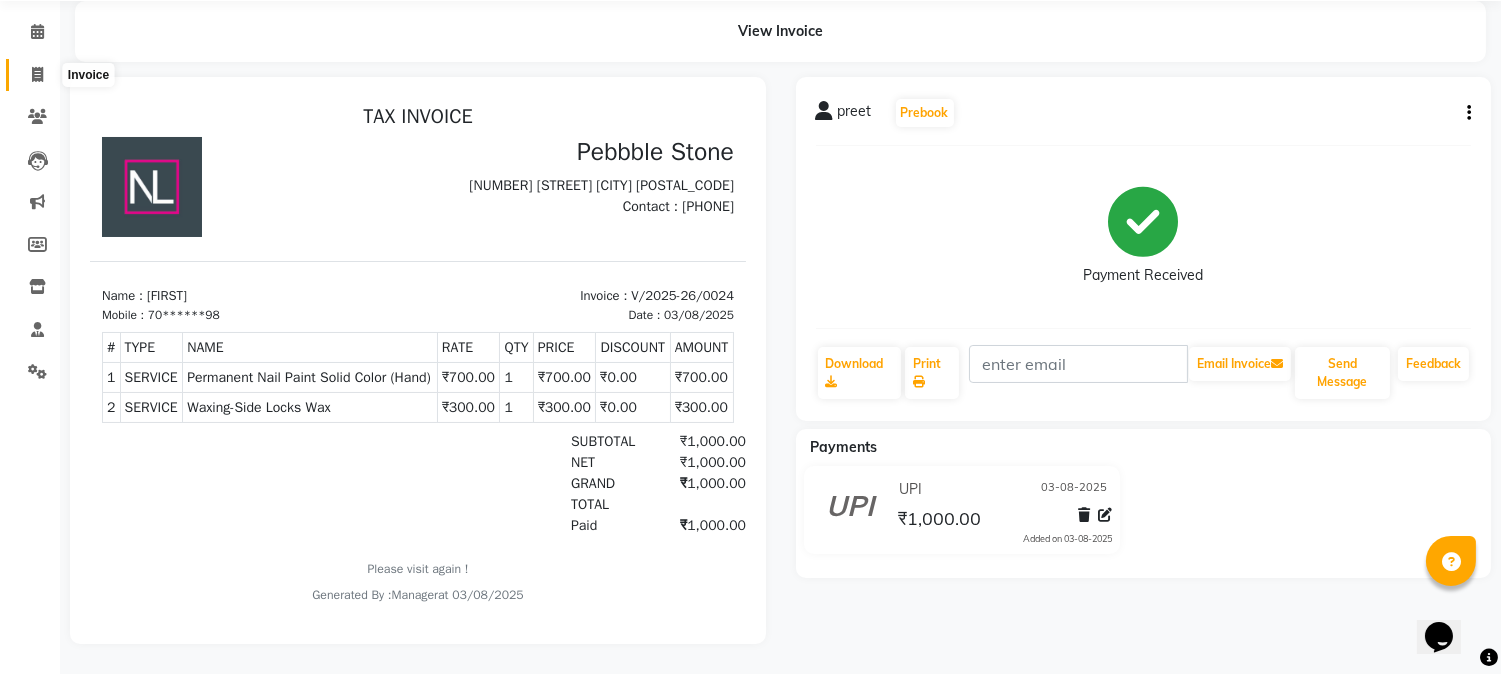 click 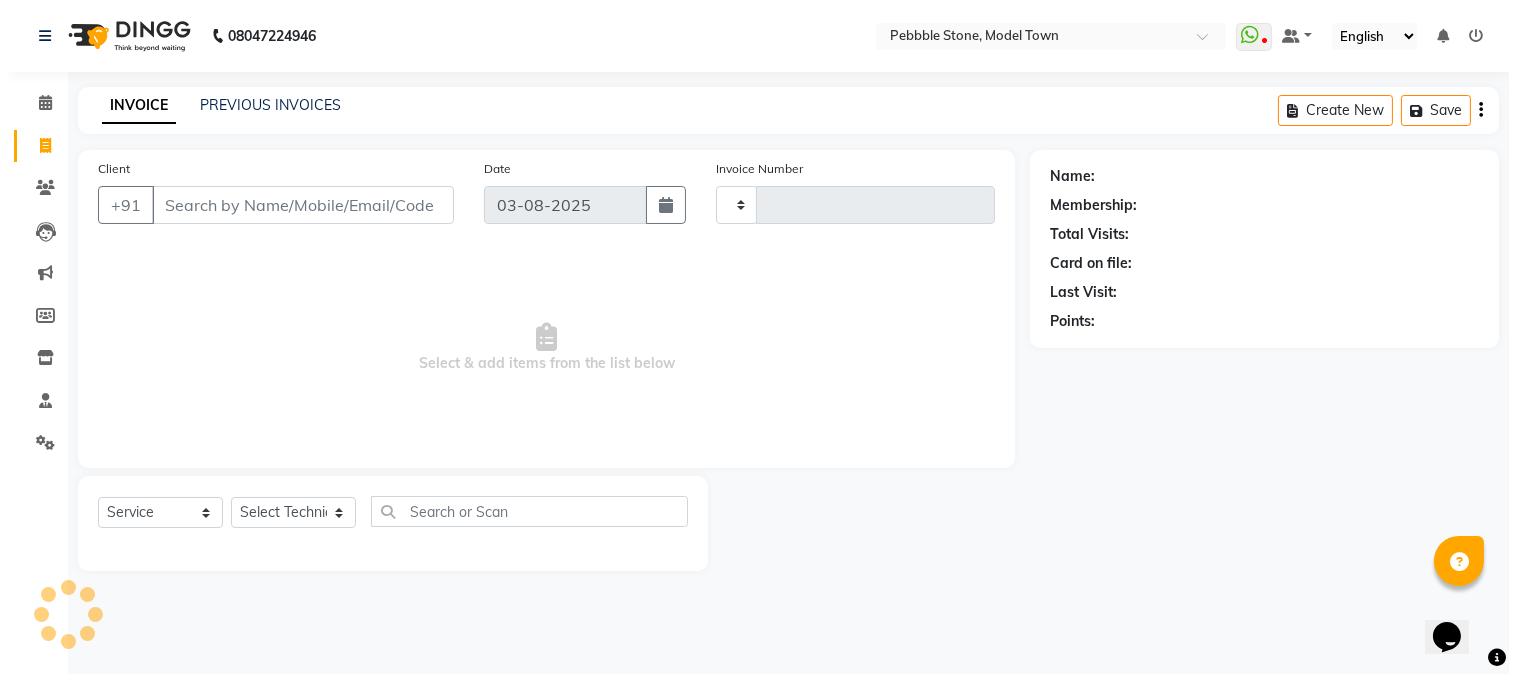 scroll, scrollTop: 0, scrollLeft: 0, axis: both 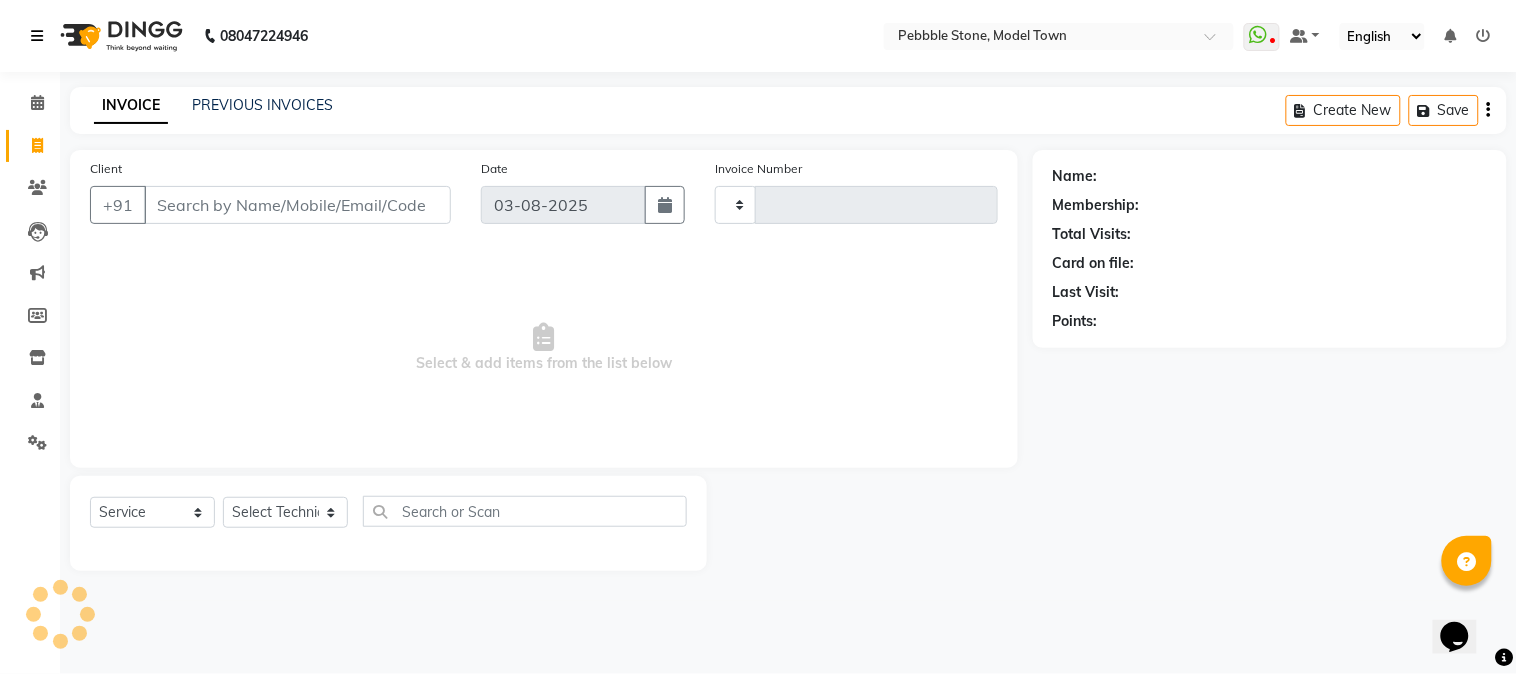 type on "0025" 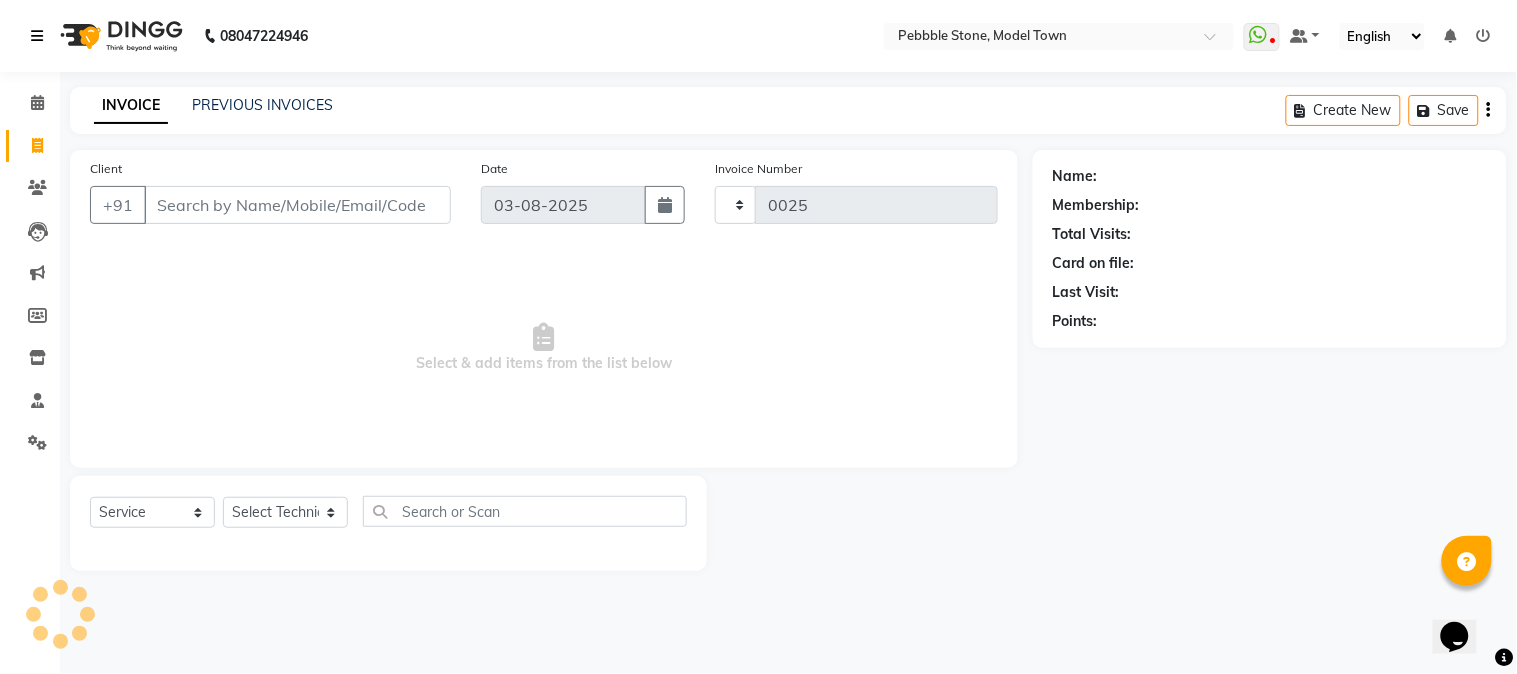 select on "8684" 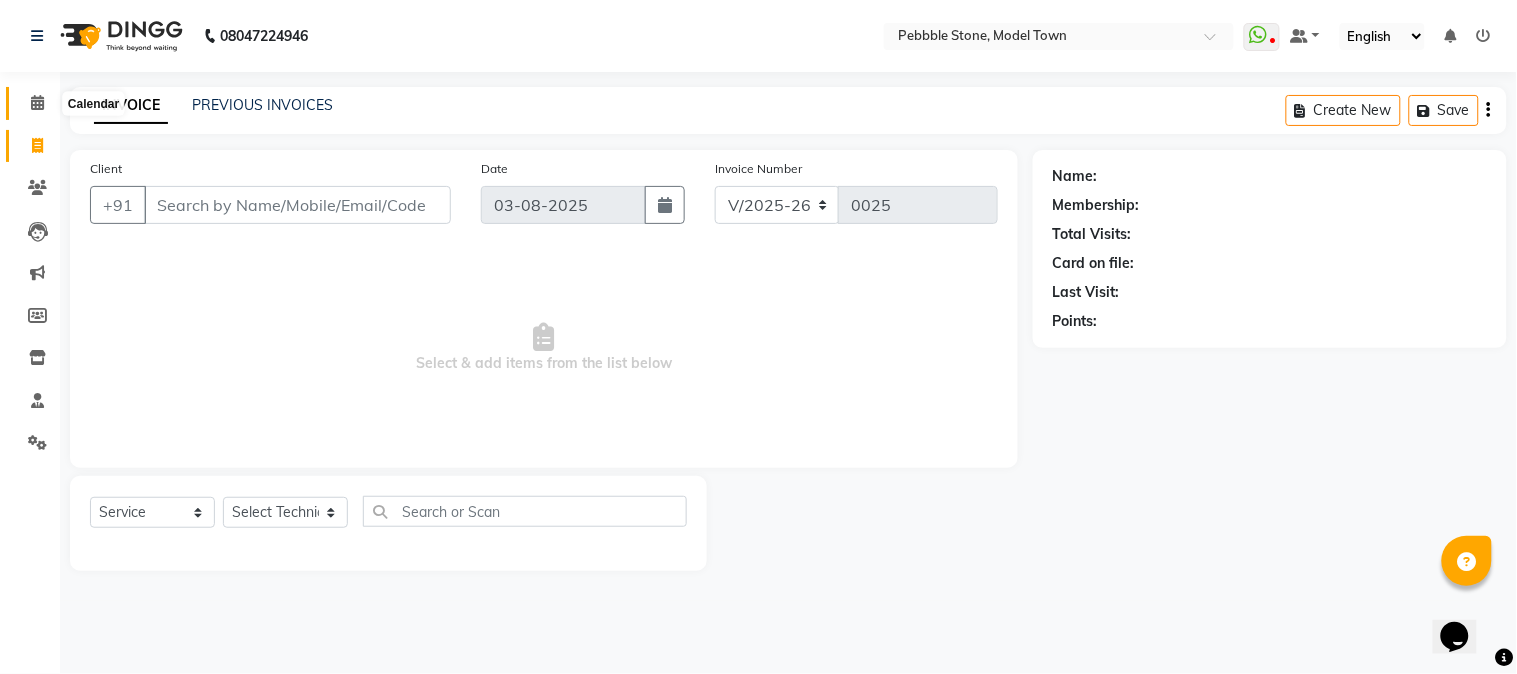 click 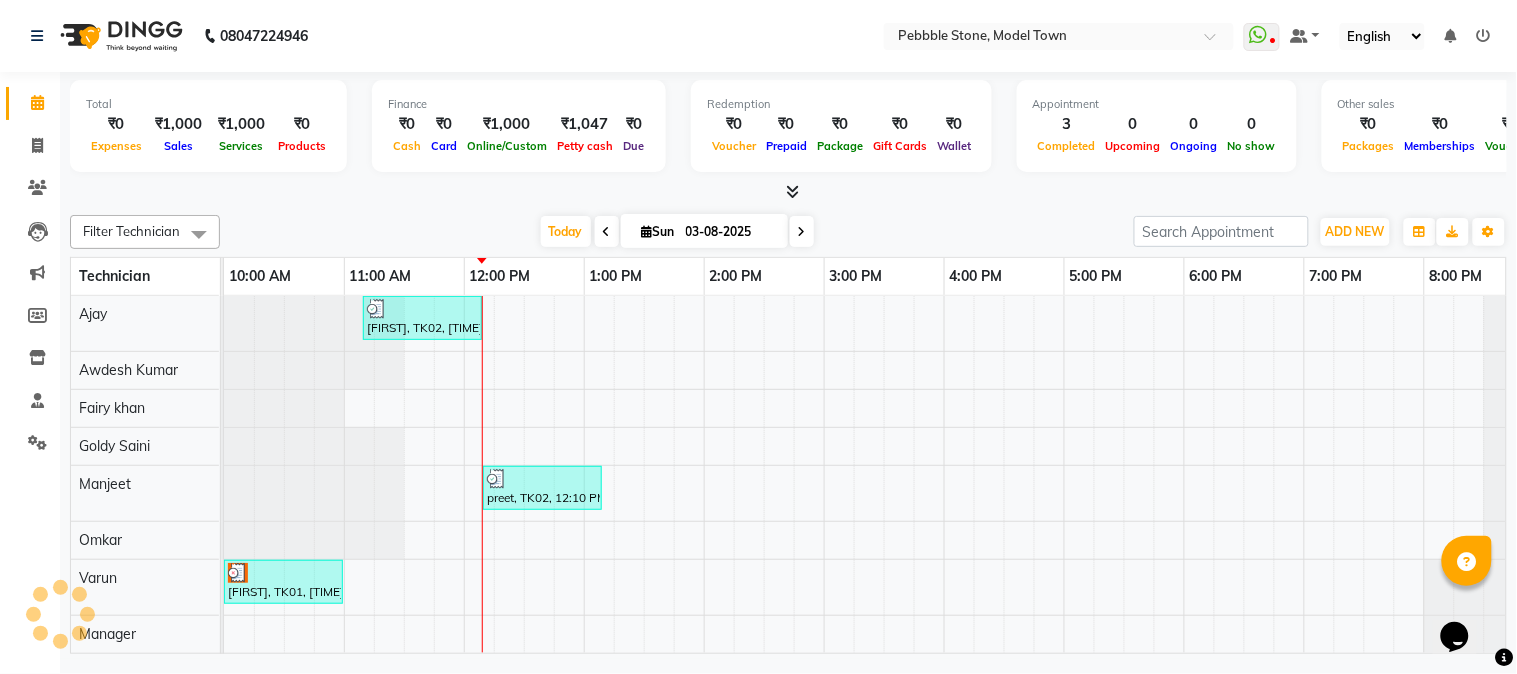 scroll, scrollTop: 0, scrollLeft: 0, axis: both 